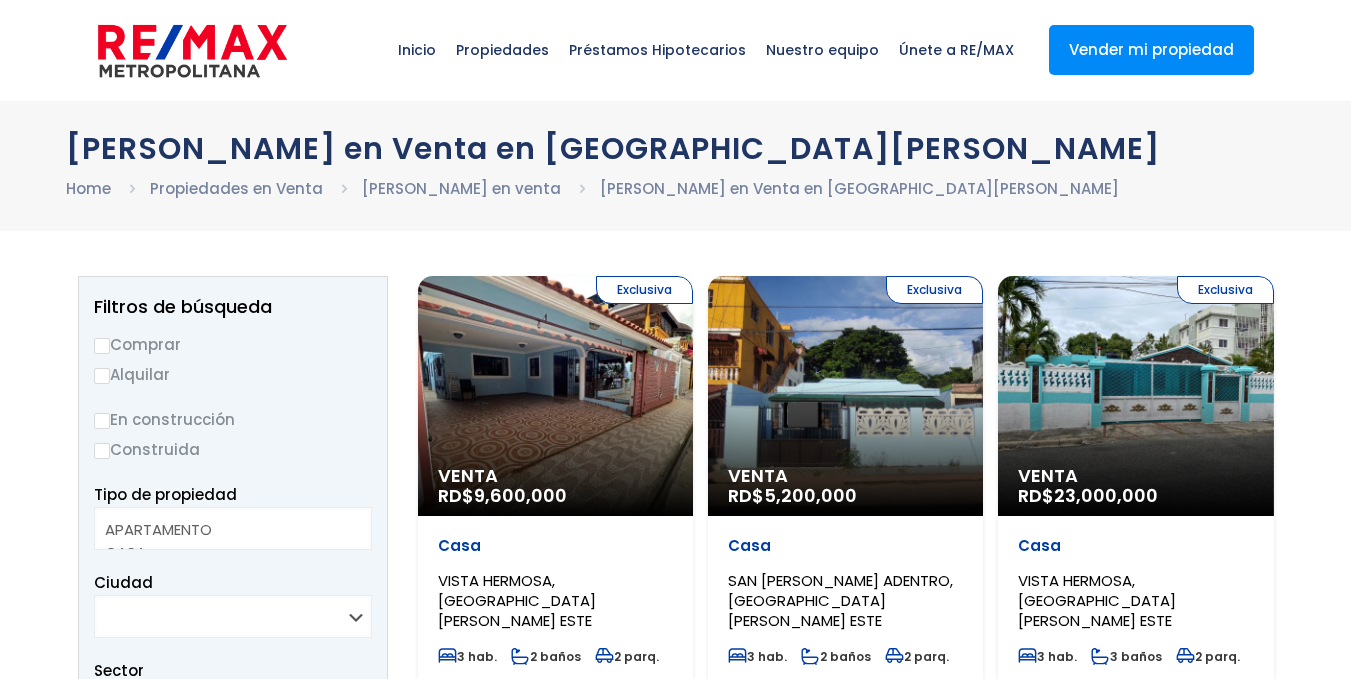 select 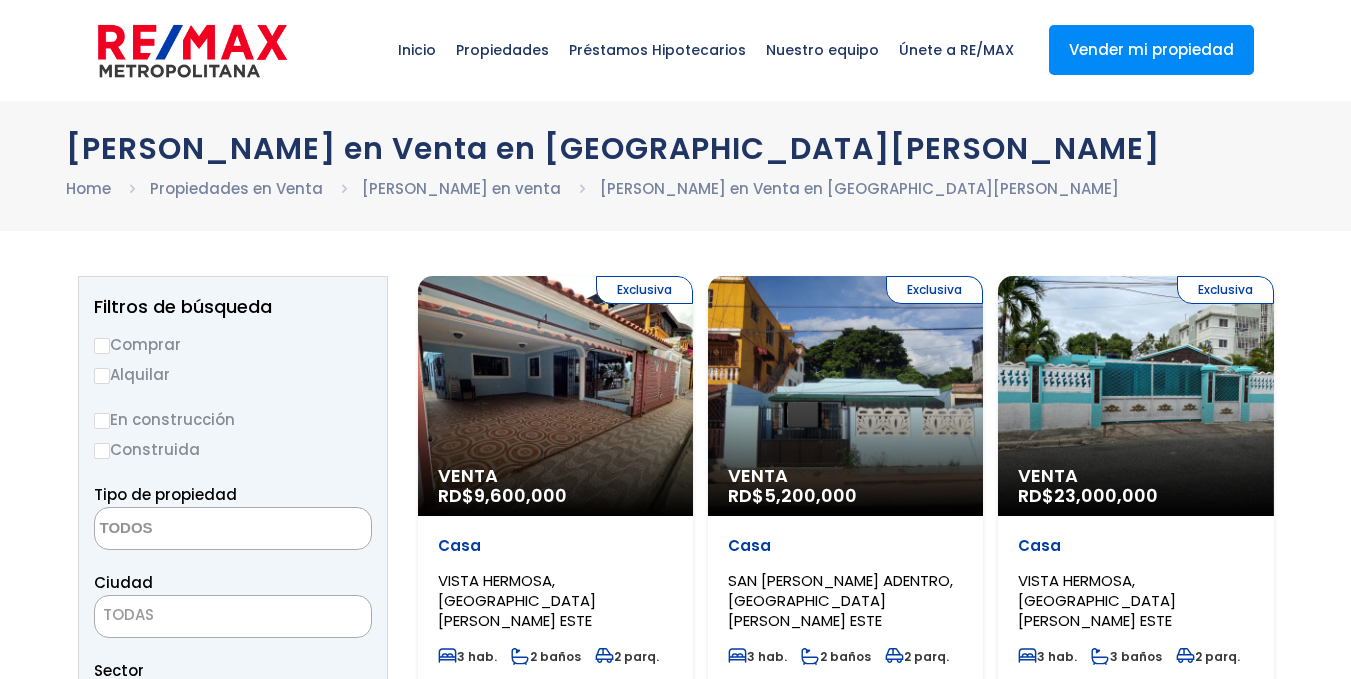 scroll, scrollTop: 0, scrollLeft: 0, axis: both 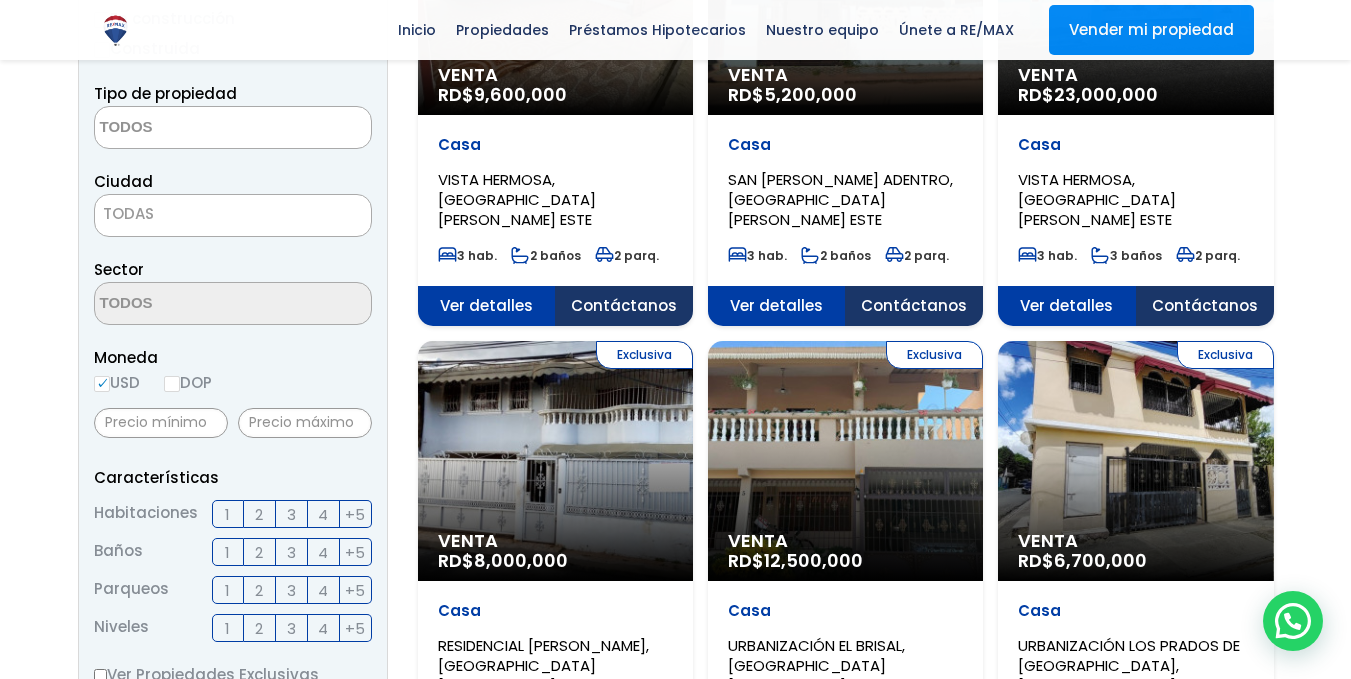 click on "DOP" at bounding box center [172, 384] 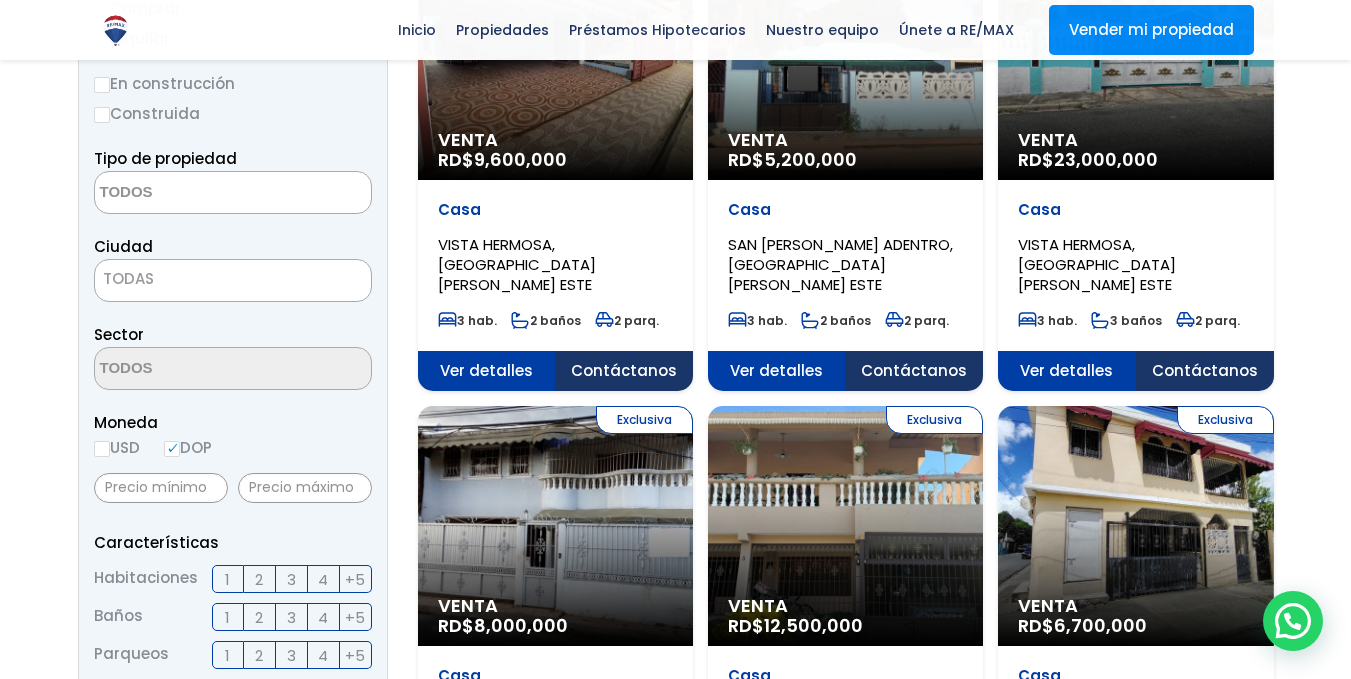 scroll, scrollTop: 200, scrollLeft: 0, axis: vertical 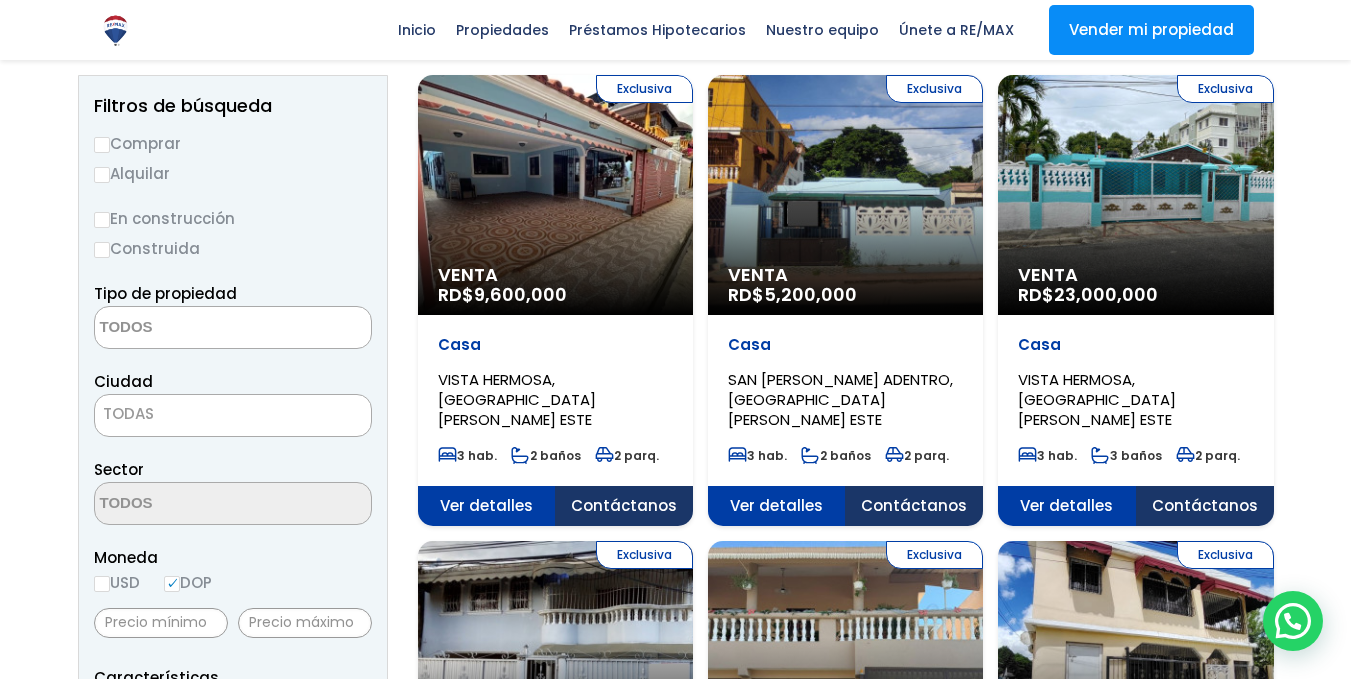 click on "Comprar" at bounding box center (233, 143) 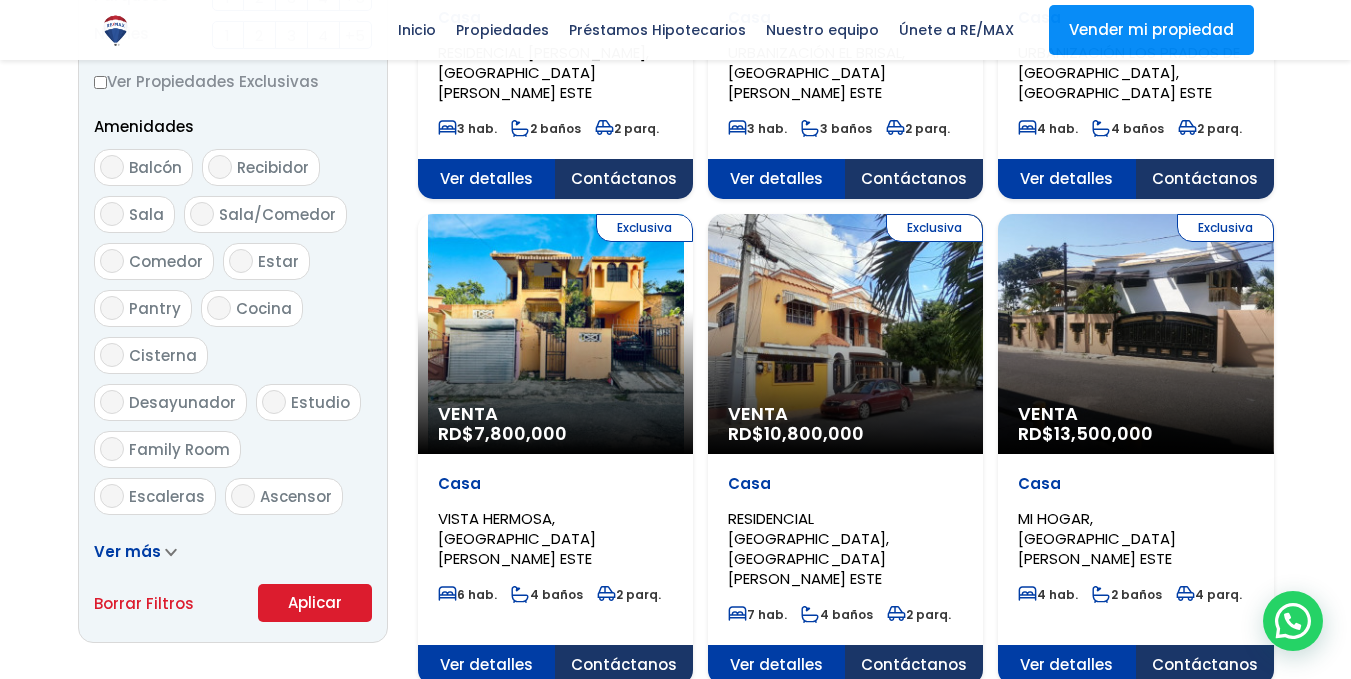 scroll, scrollTop: 1000, scrollLeft: 0, axis: vertical 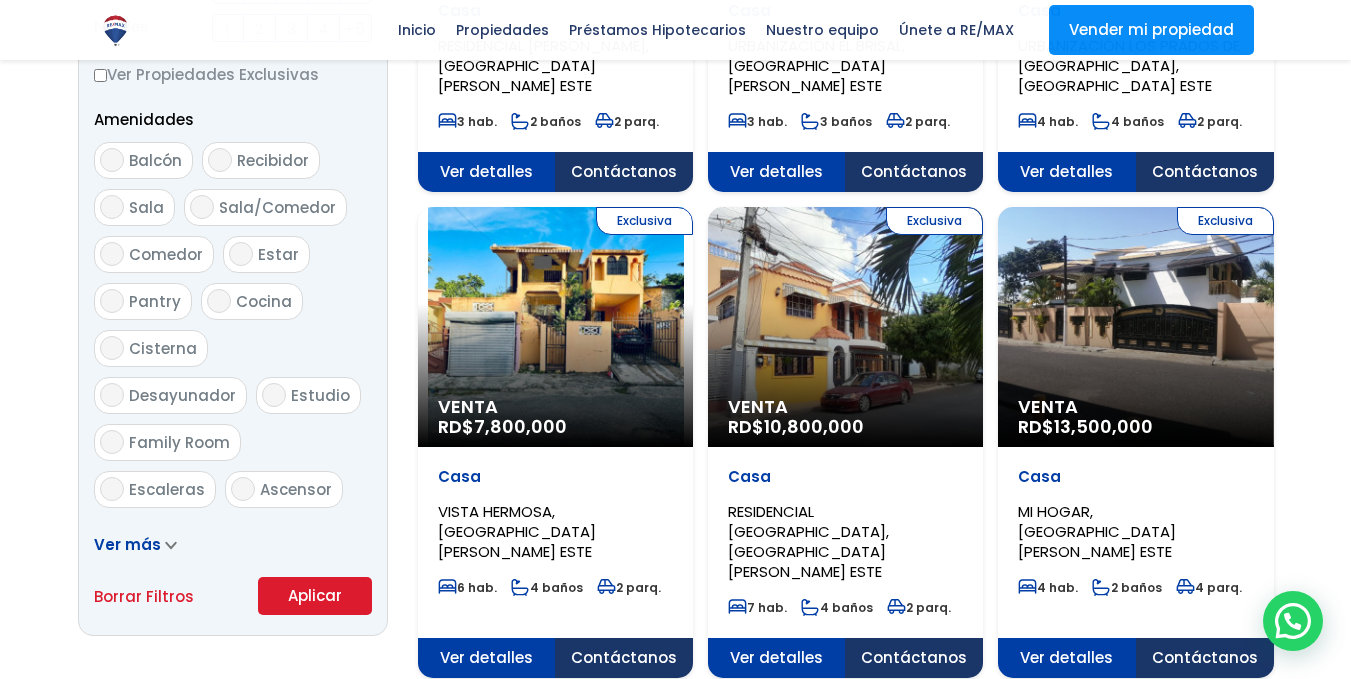 click on "Aplicar" at bounding box center [315, 596] 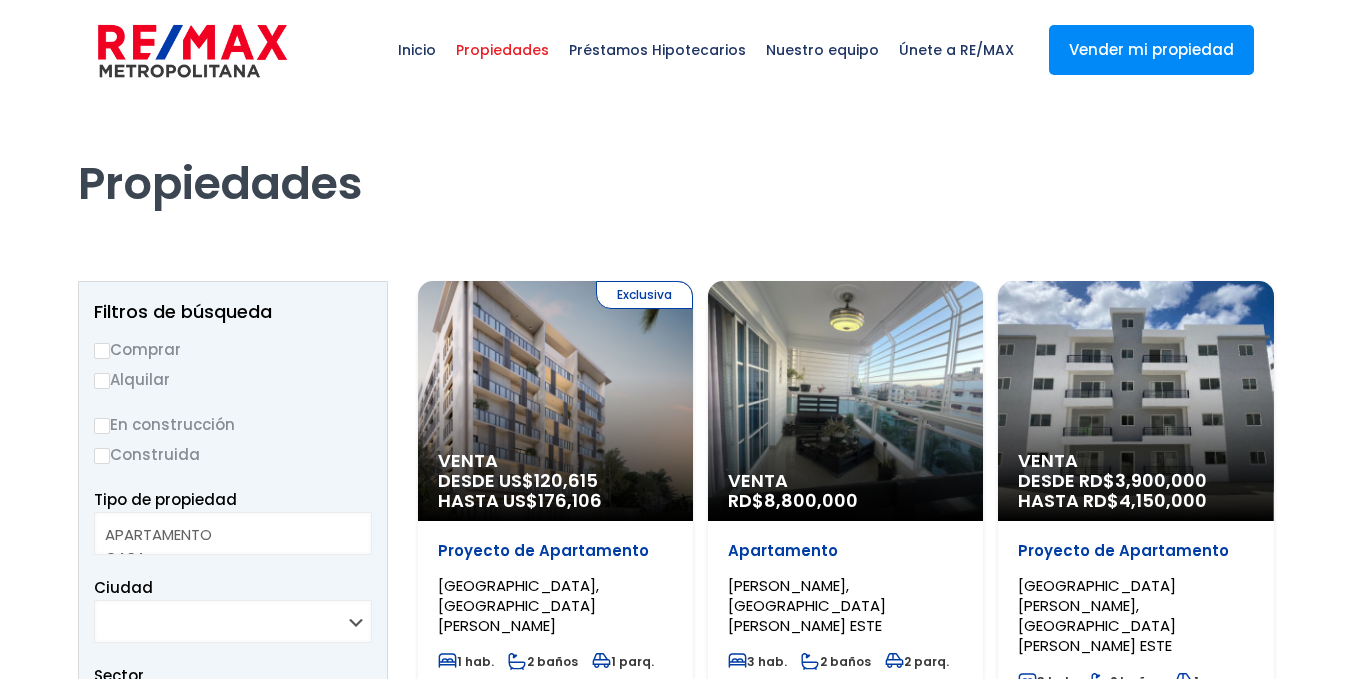 select 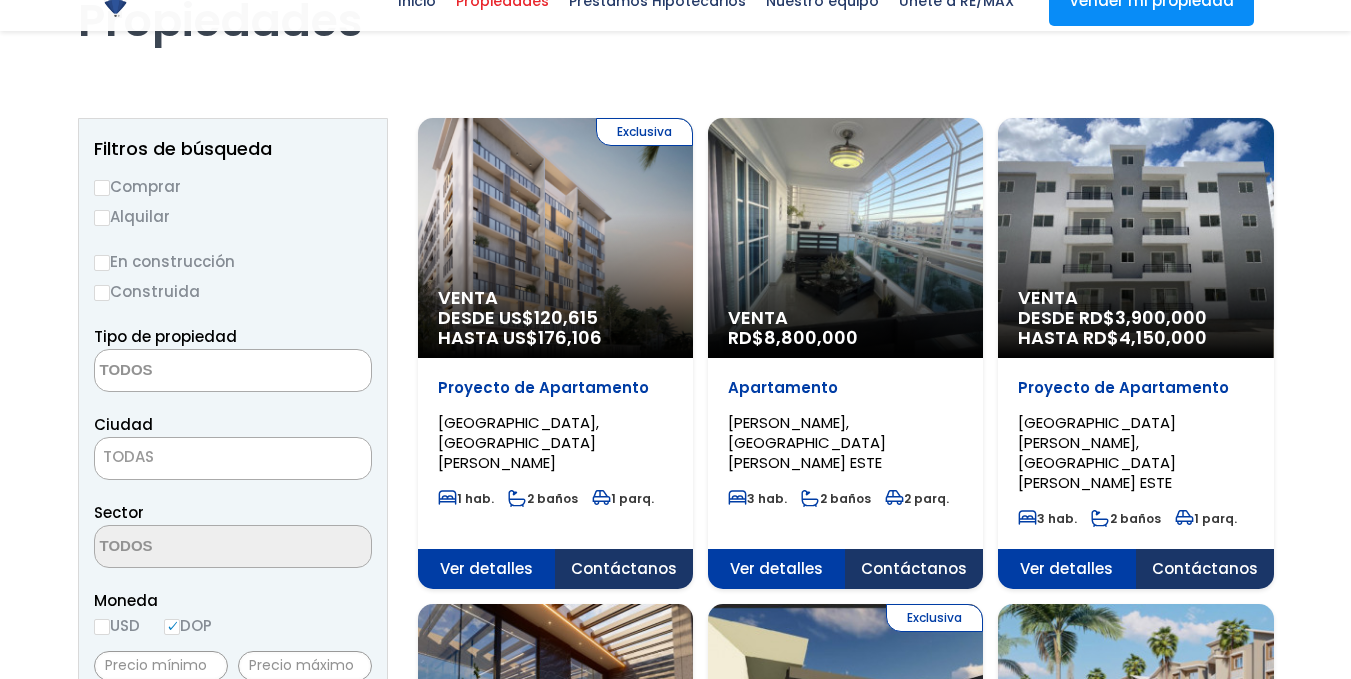 scroll, scrollTop: 0, scrollLeft: 0, axis: both 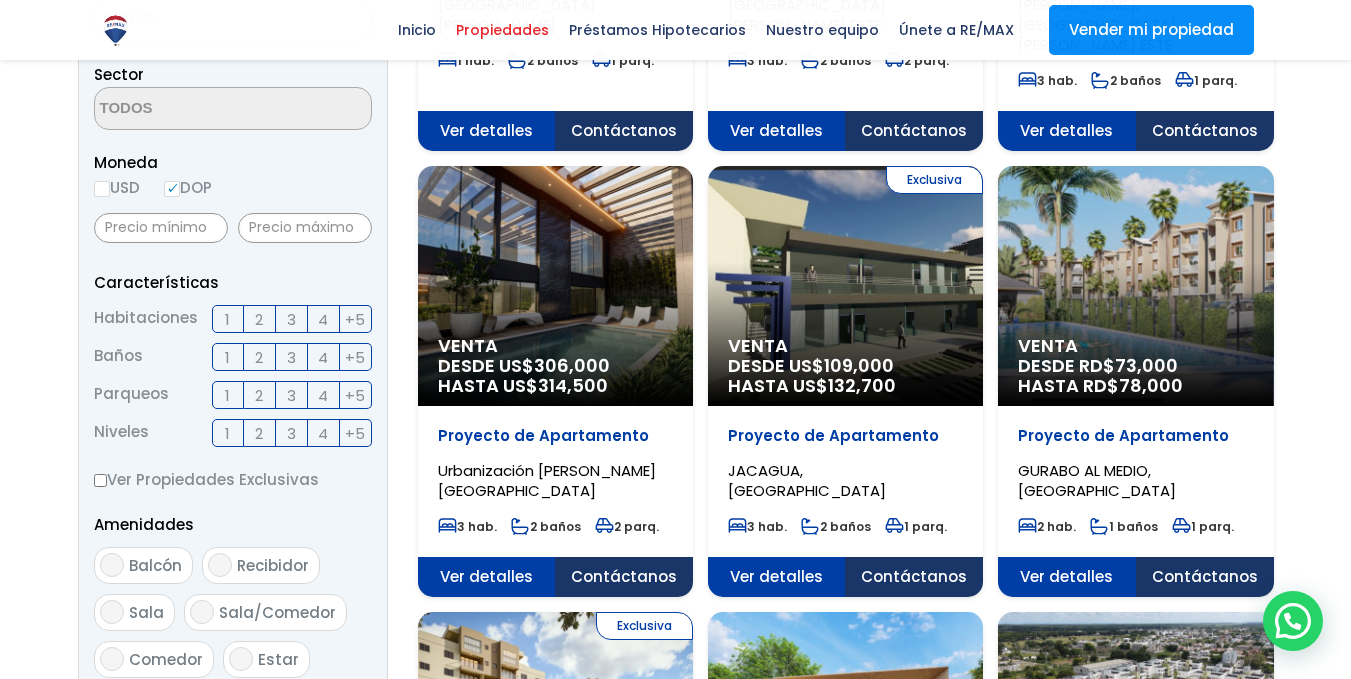 click on "2" at bounding box center [260, 319] 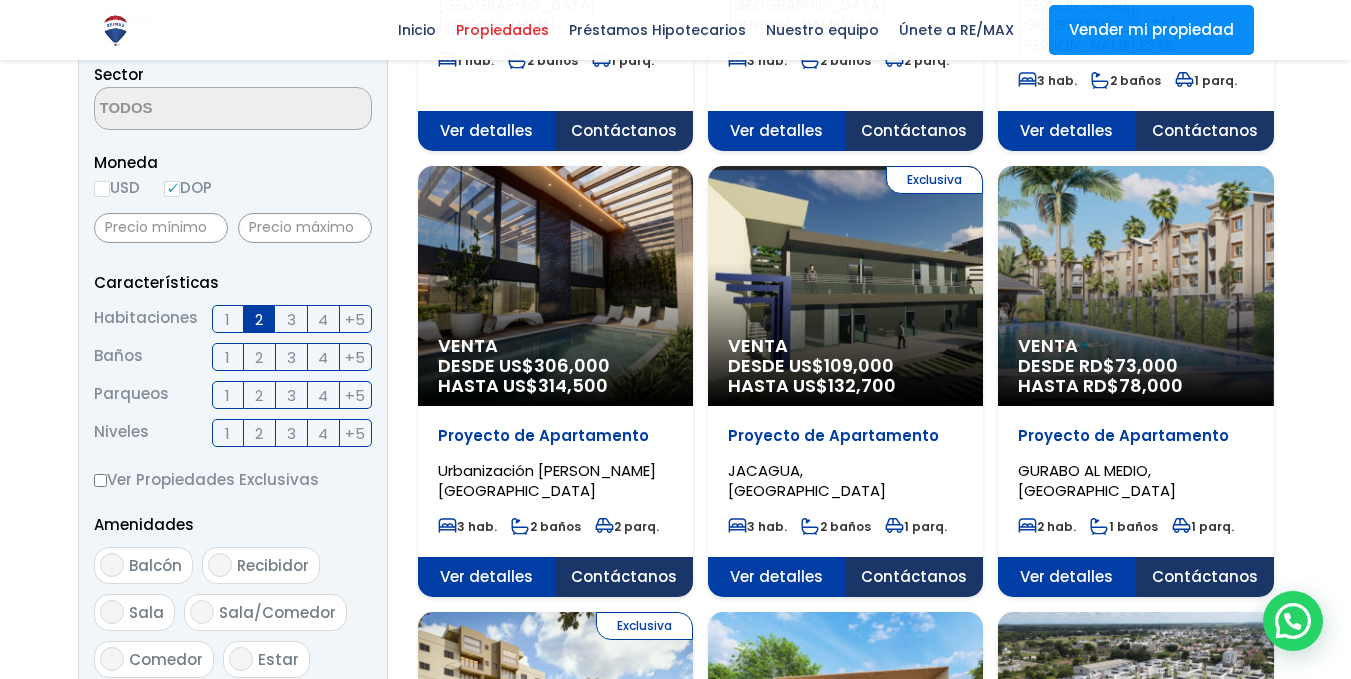click on "3" at bounding box center (291, 319) 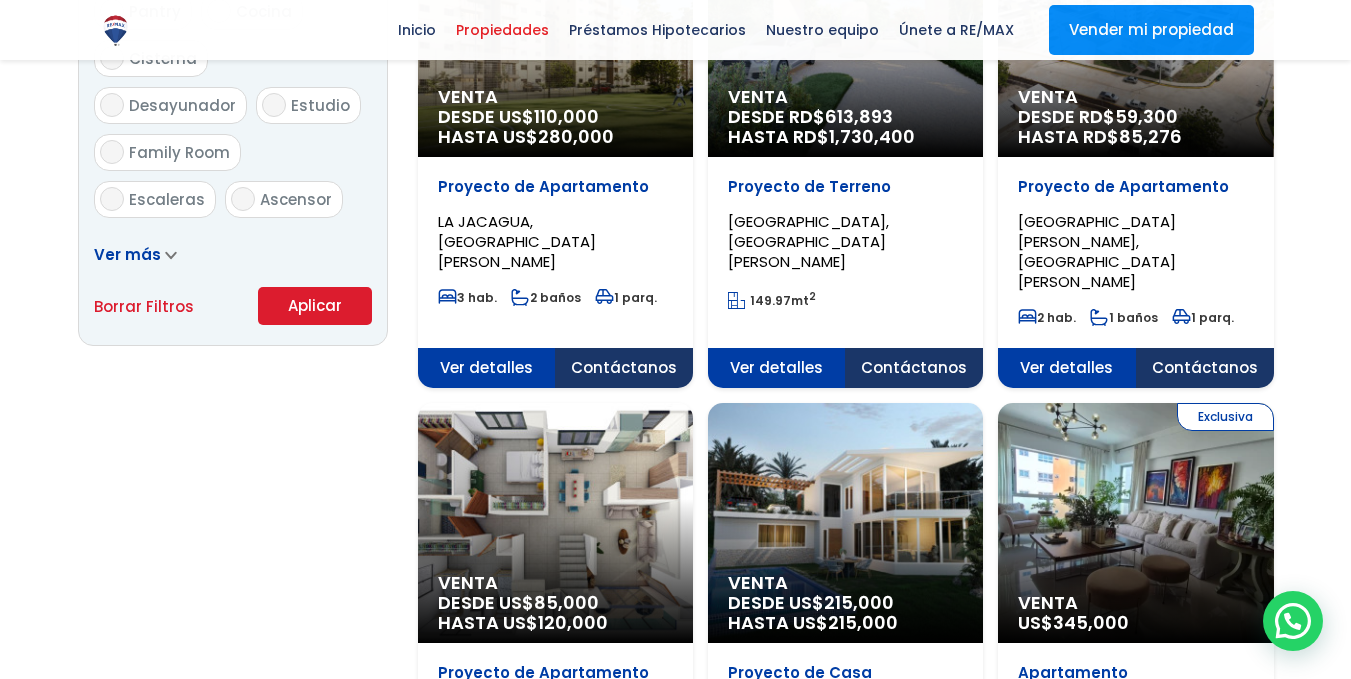 scroll, scrollTop: 1300, scrollLeft: 0, axis: vertical 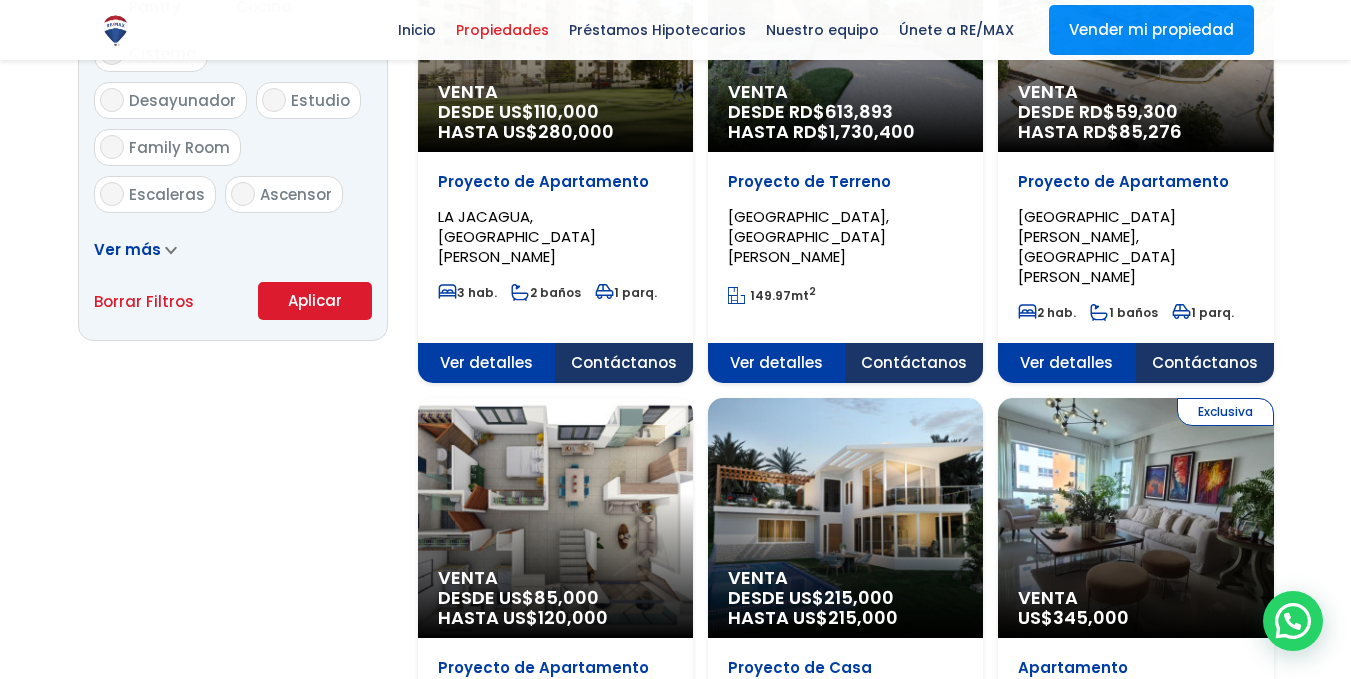 click on "Aplicar" at bounding box center [315, 301] 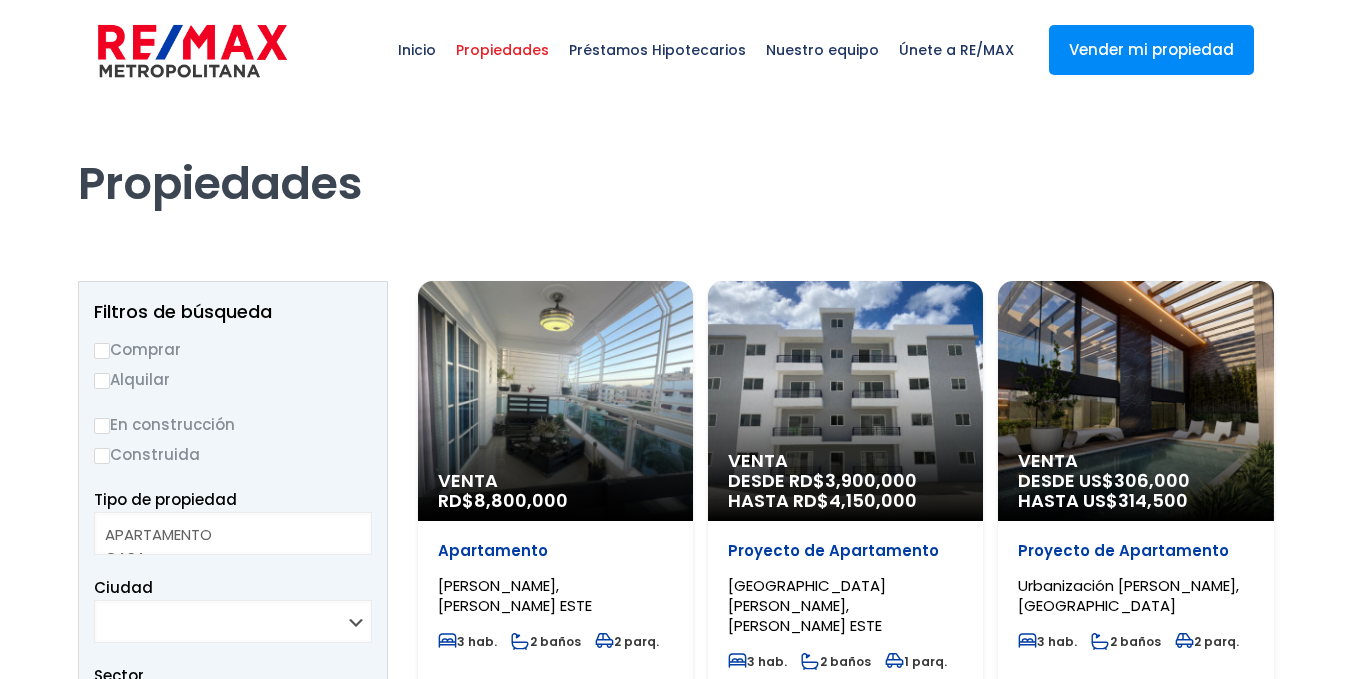 select 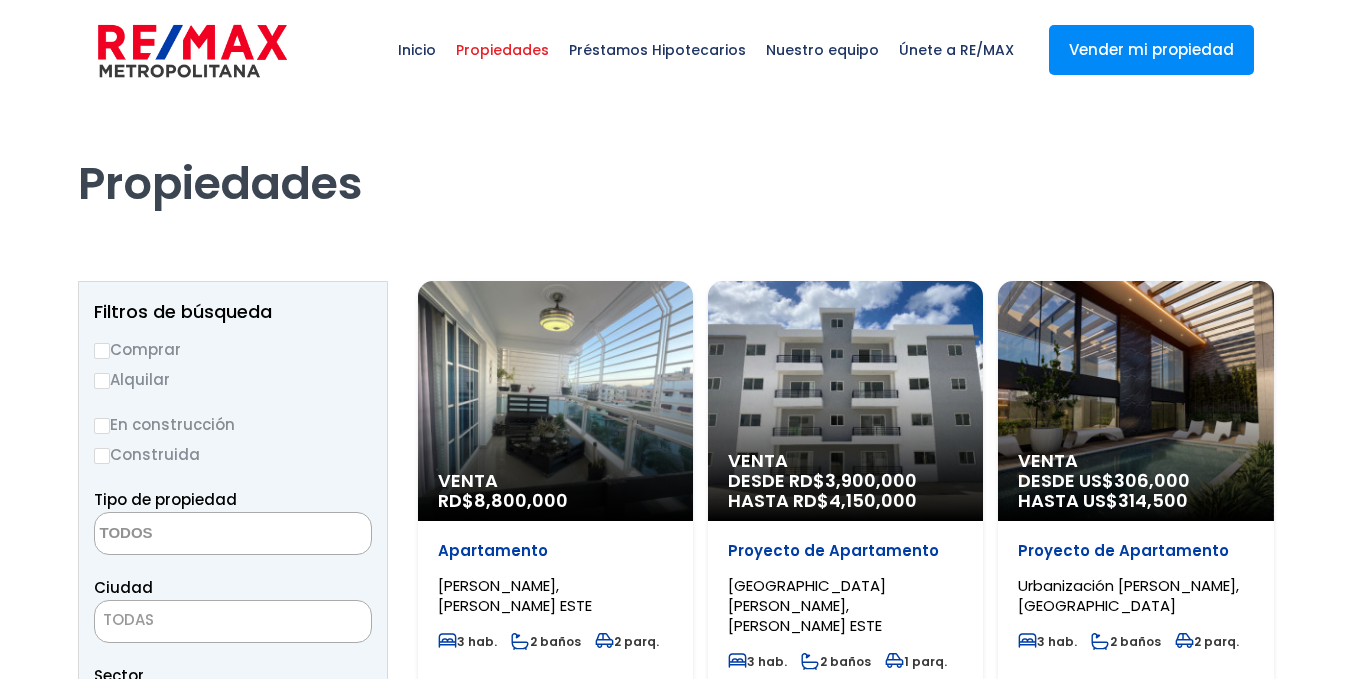 scroll, scrollTop: 0, scrollLeft: 0, axis: both 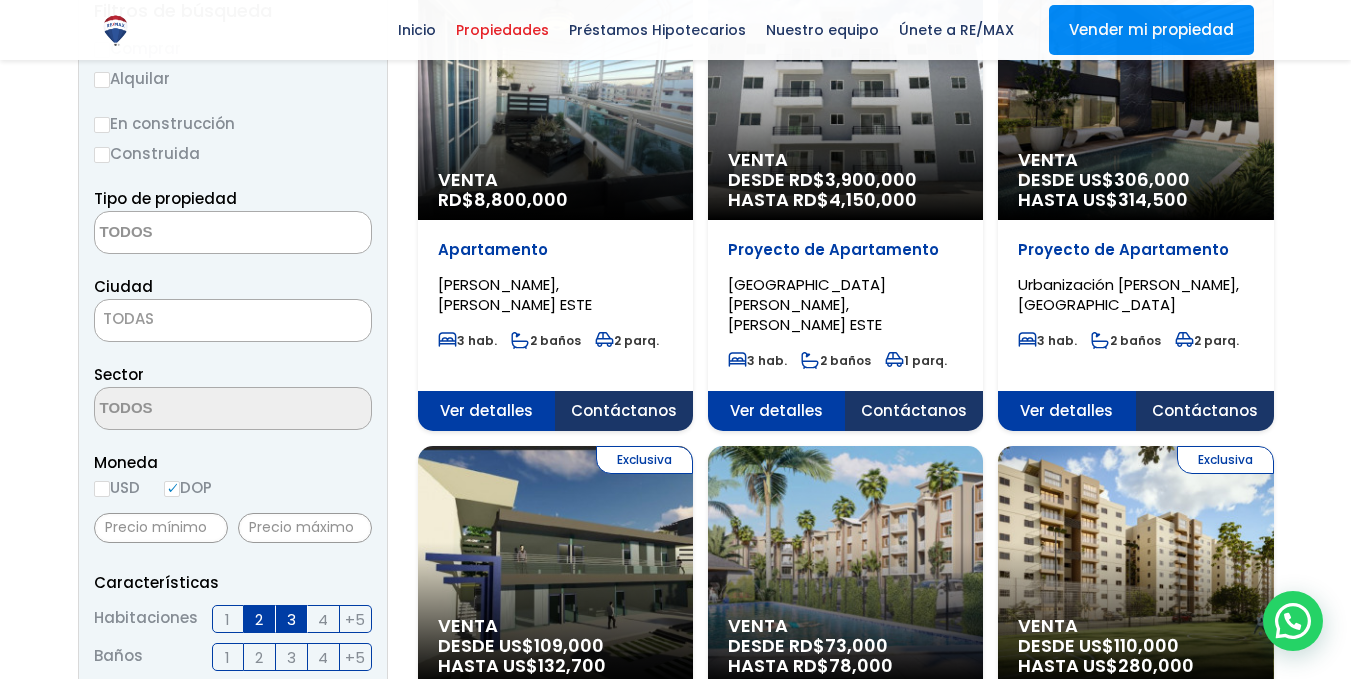 click on "TODAS" at bounding box center (233, 319) 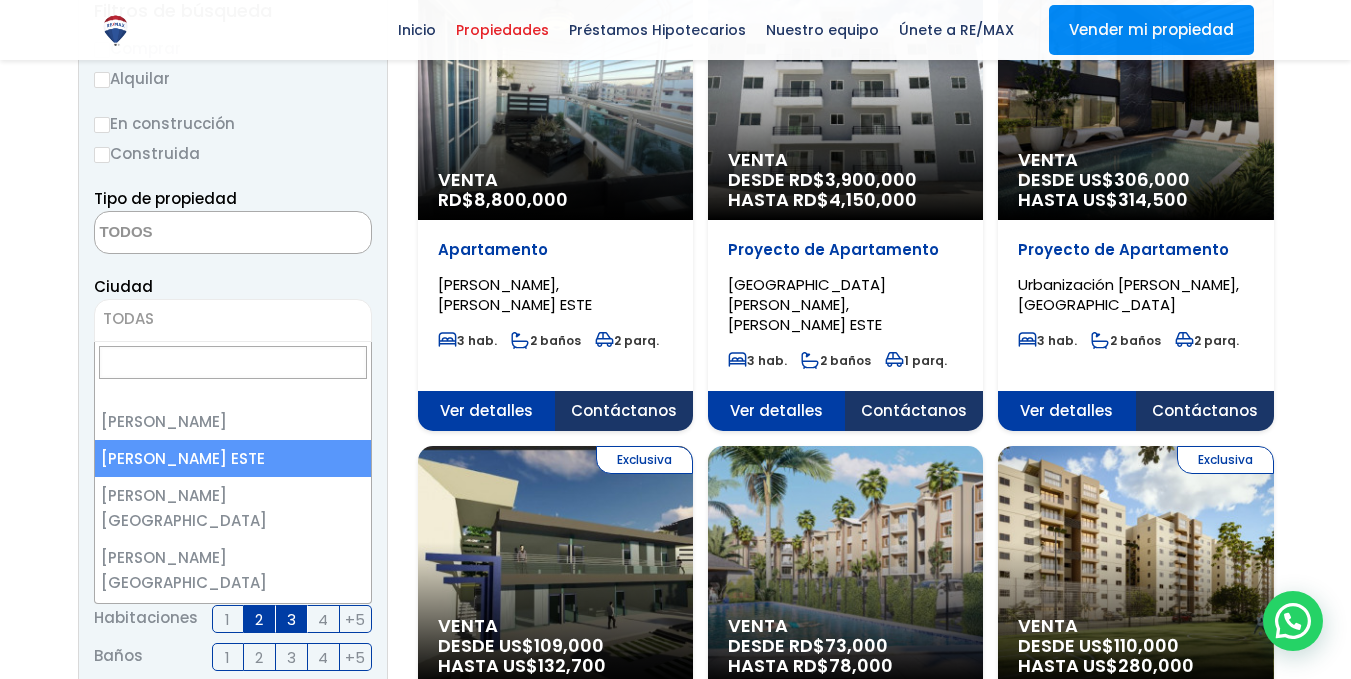 select on "148" 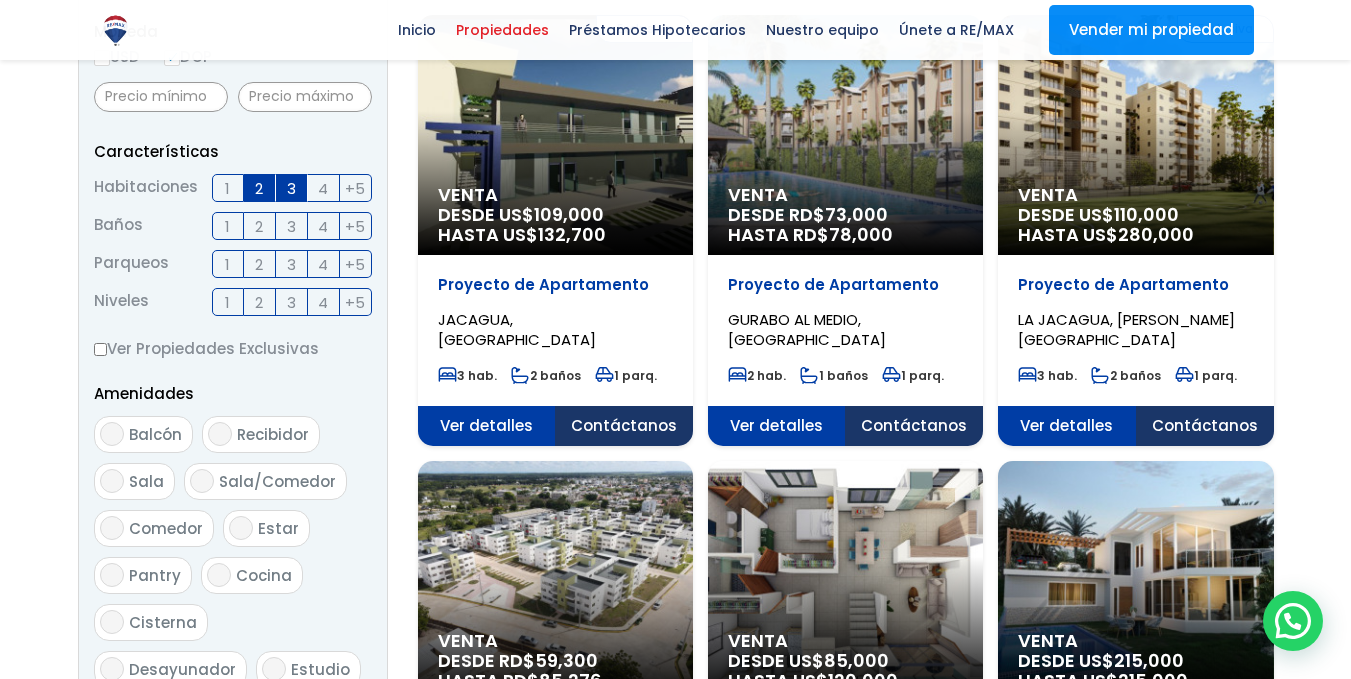 scroll, scrollTop: 700, scrollLeft: 0, axis: vertical 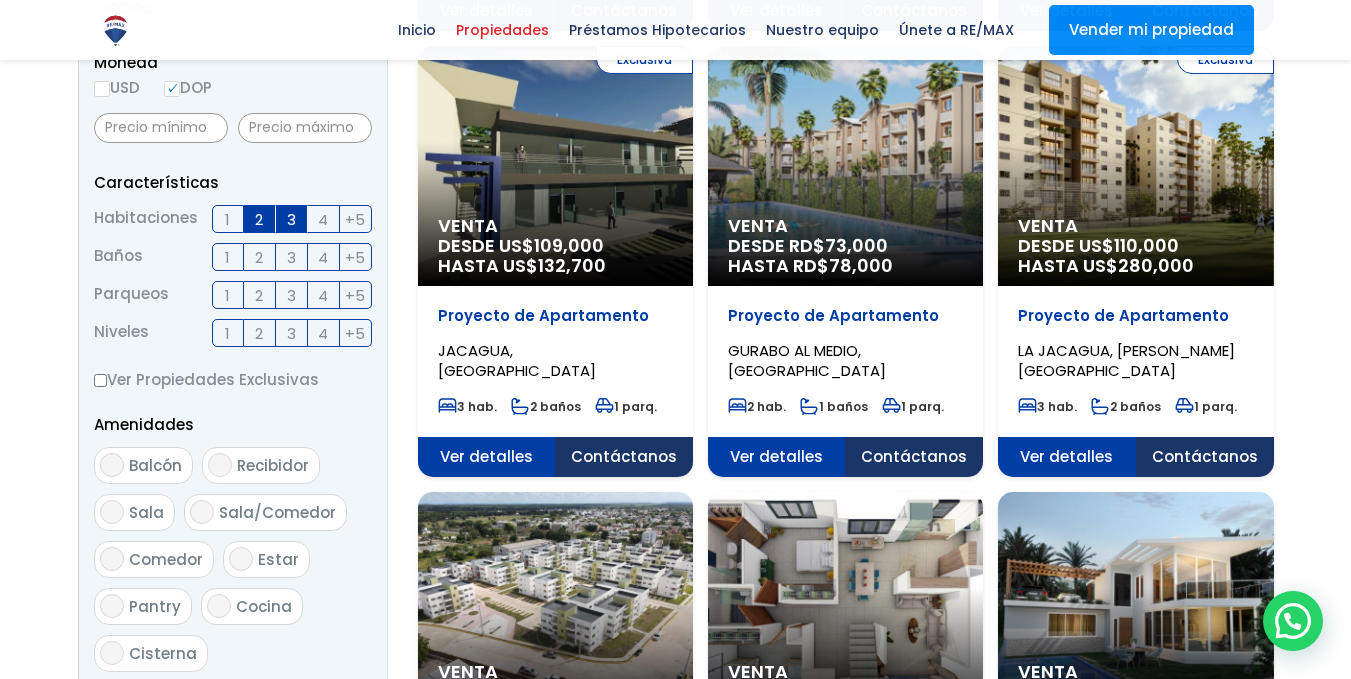 click on "1" at bounding box center [228, 333] 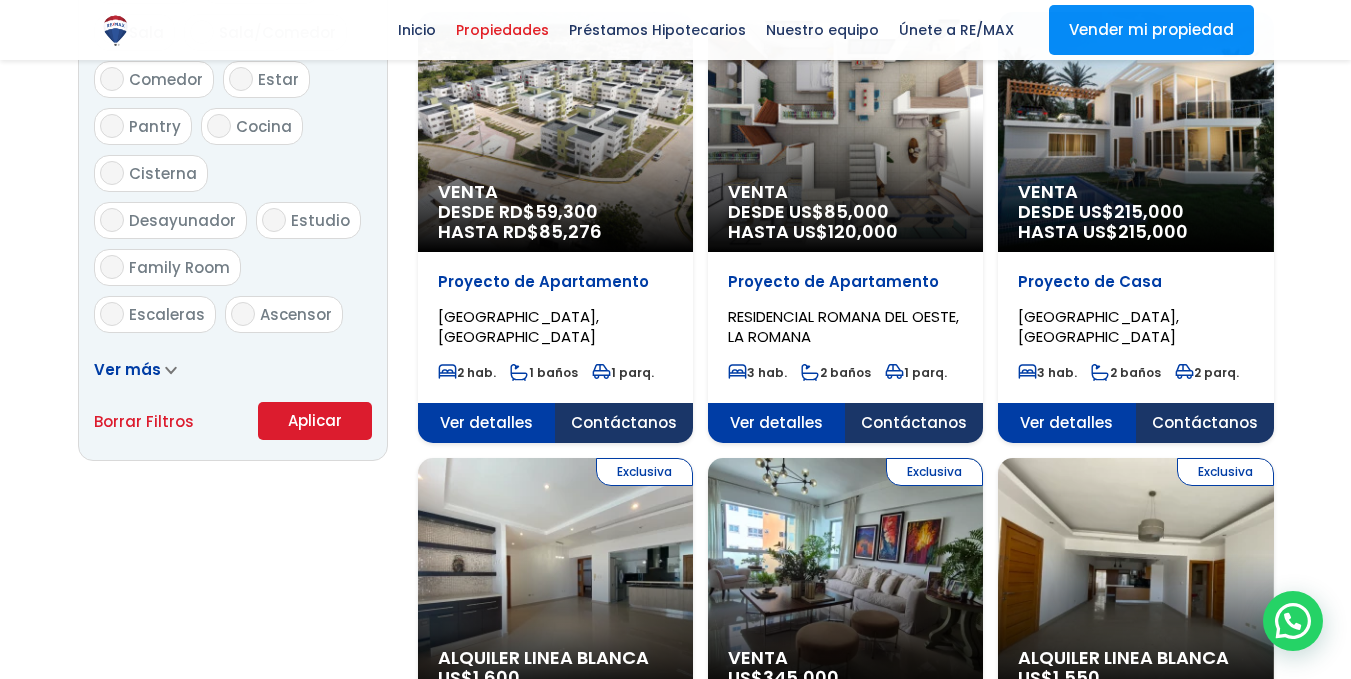 scroll, scrollTop: 1200, scrollLeft: 0, axis: vertical 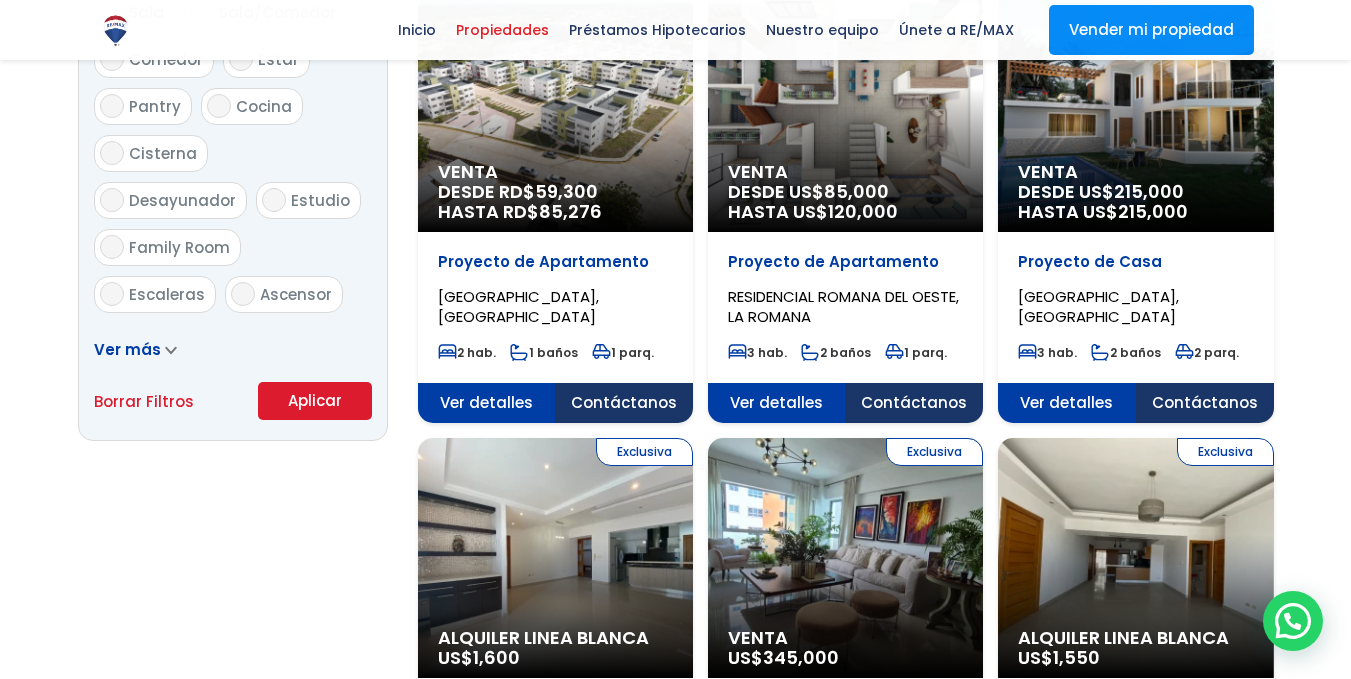 click on "Aplicar" at bounding box center [315, 401] 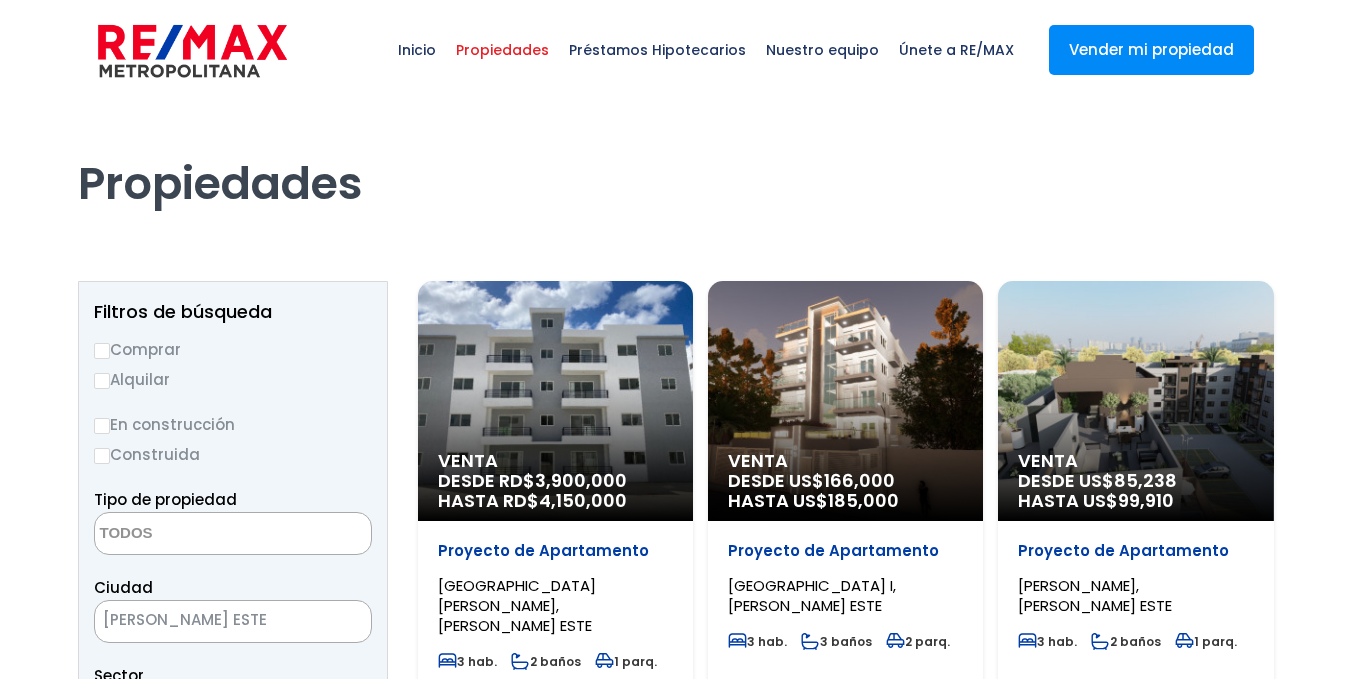 select 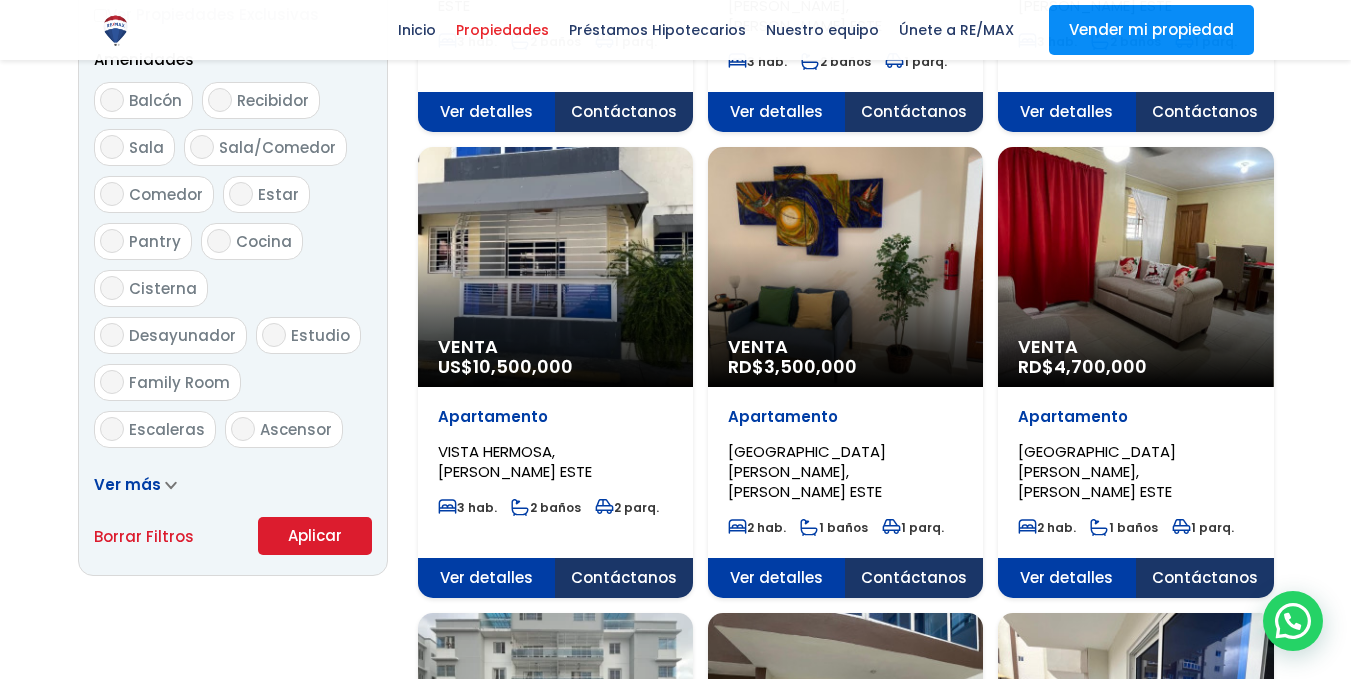 scroll, scrollTop: 1100, scrollLeft: 0, axis: vertical 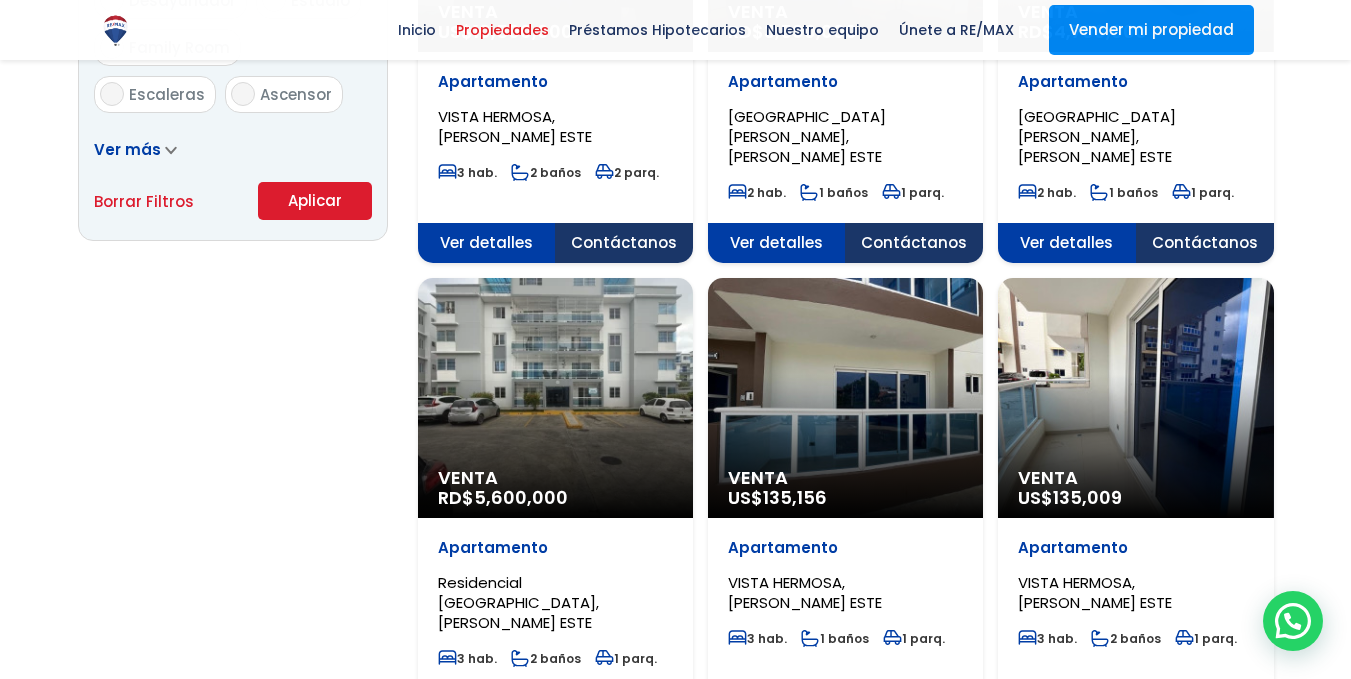 click on "Venta
RD$  5,600,000" at bounding box center (555, -1000) 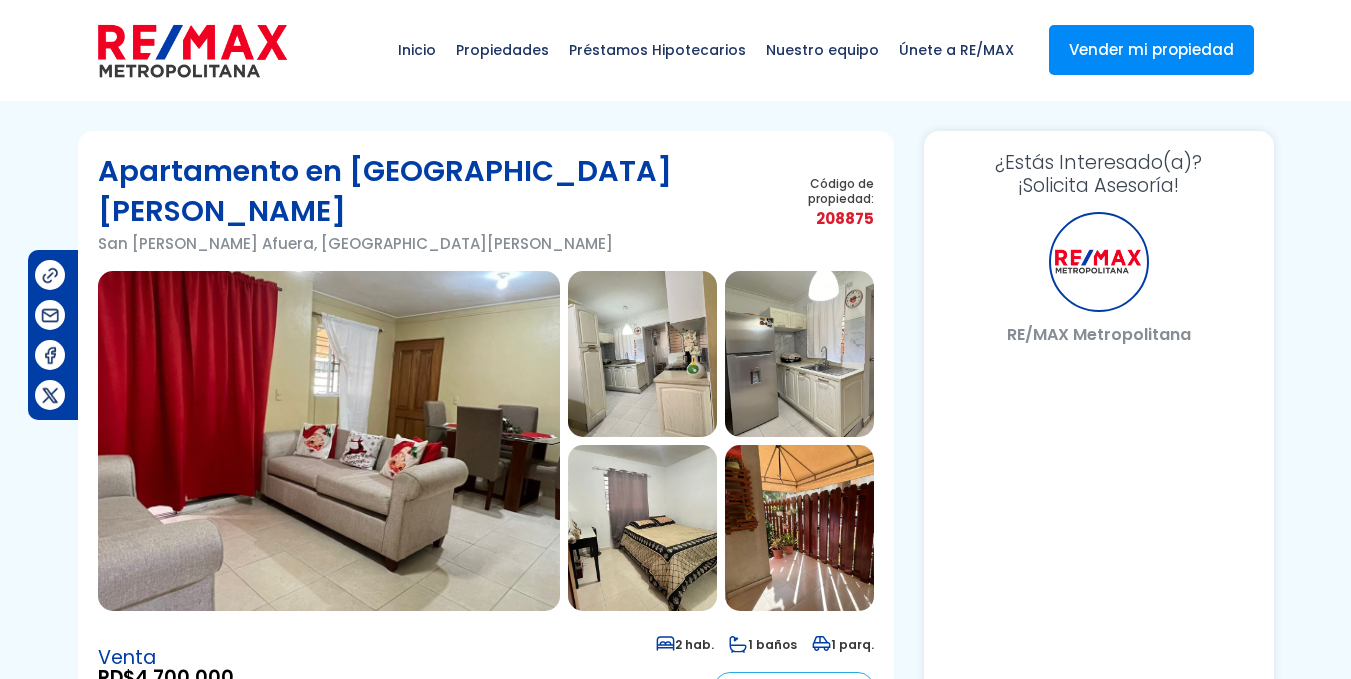 scroll, scrollTop: 0, scrollLeft: 0, axis: both 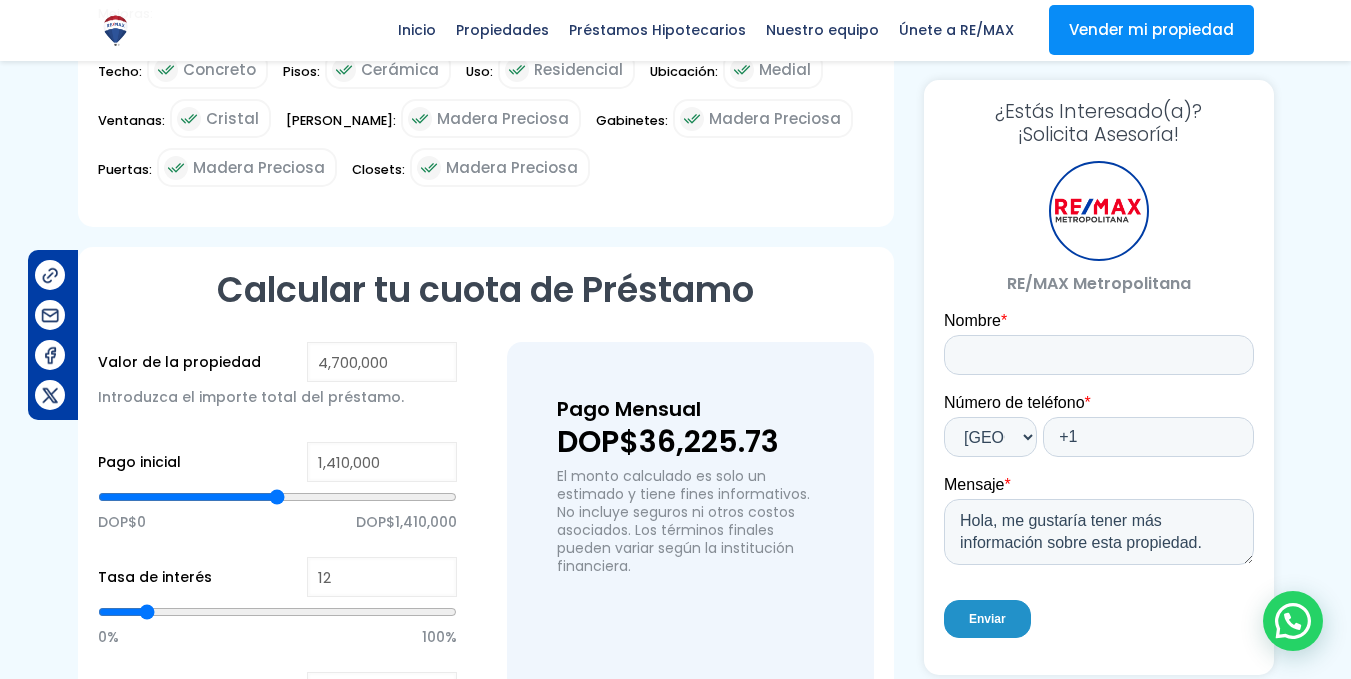 type on "2,156,297" 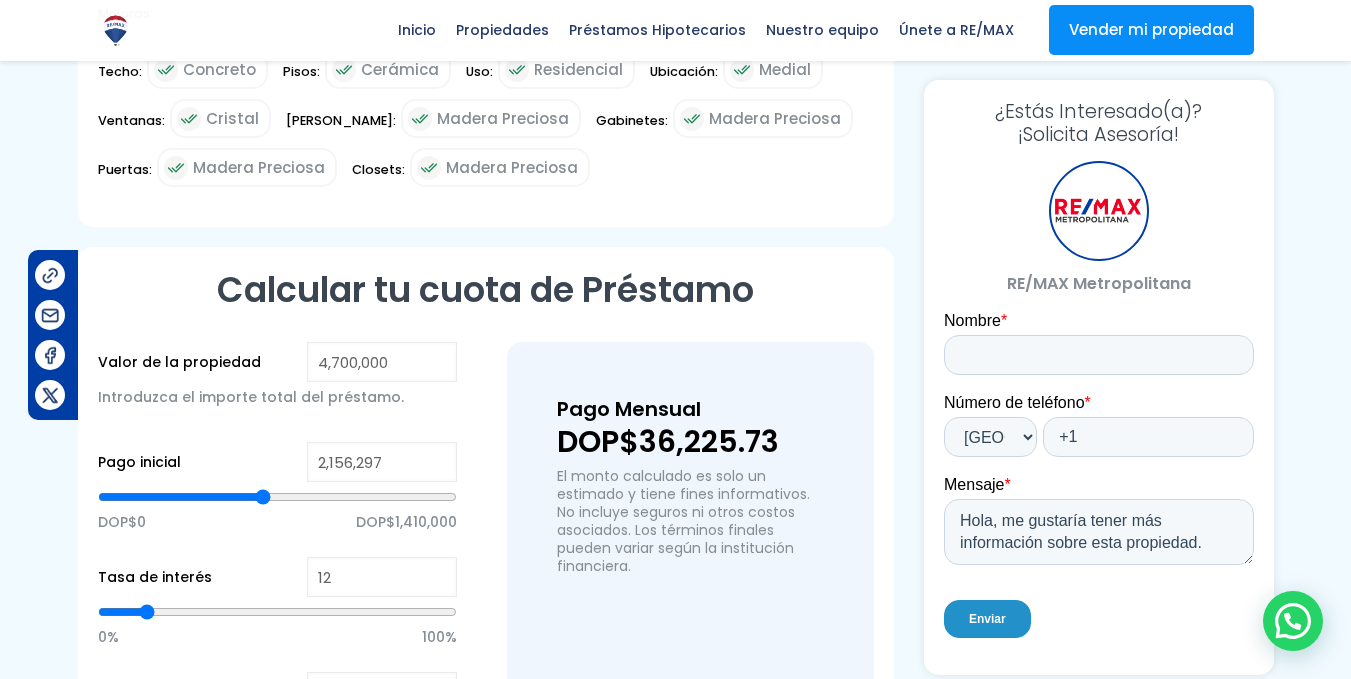 type on "2156297" 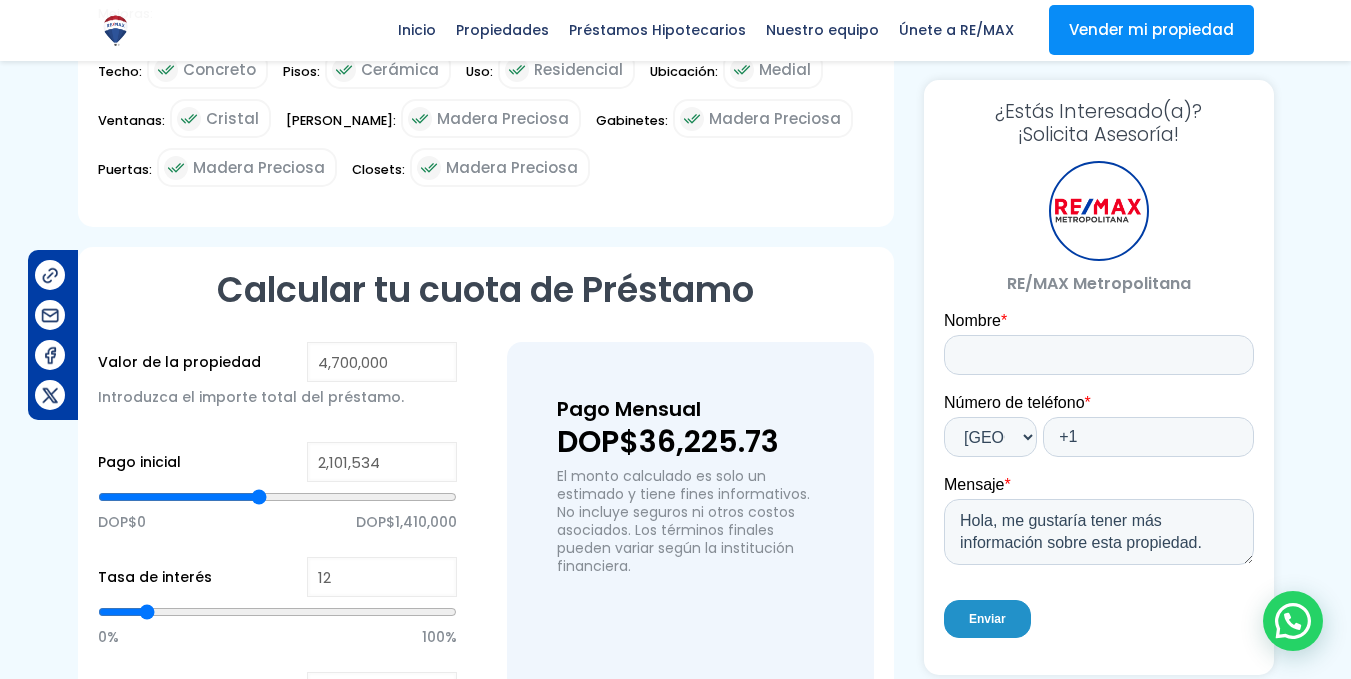 type on "2,087,843" 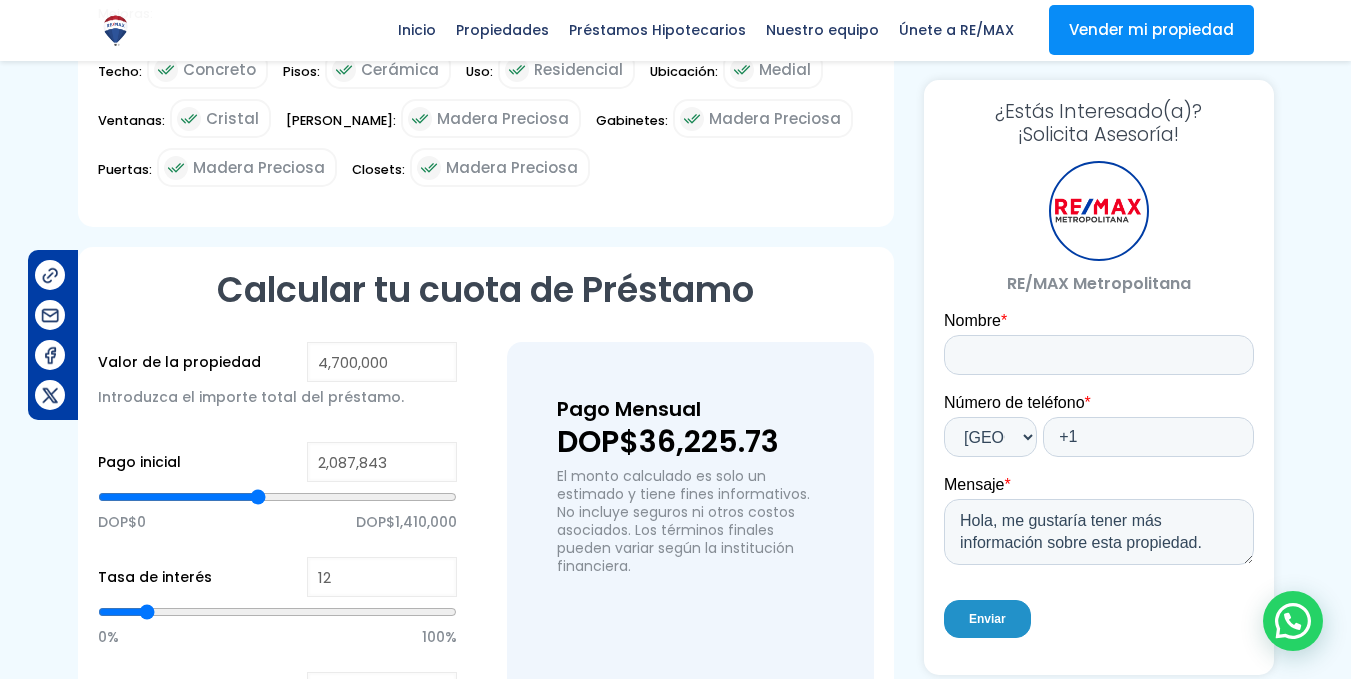 type on "2,046,771" 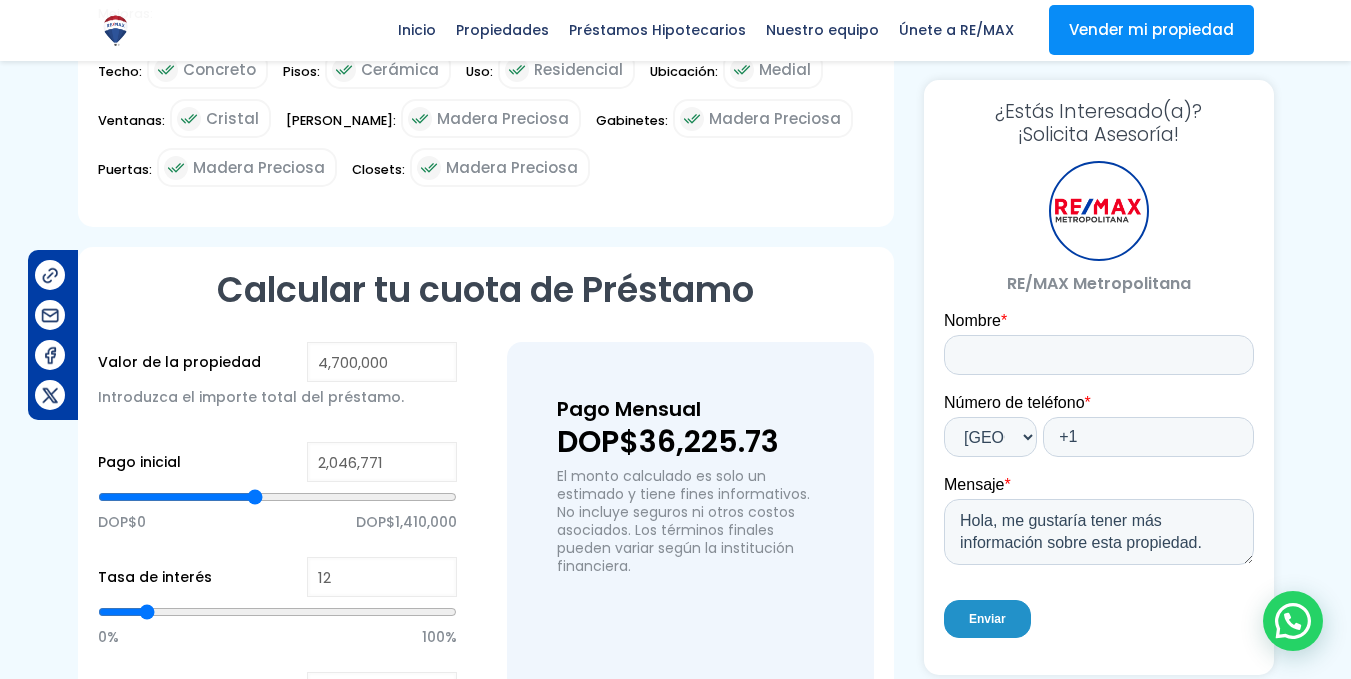 type on "1,950,935" 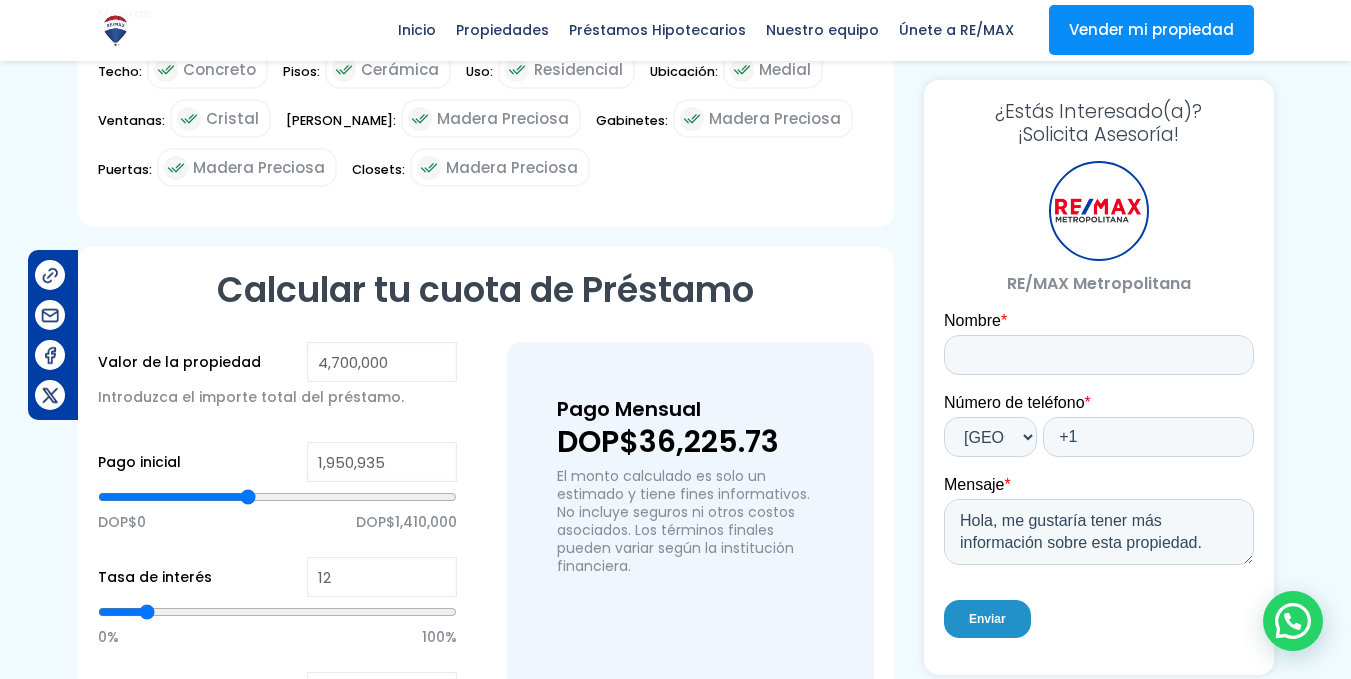 type on "1,759,264" 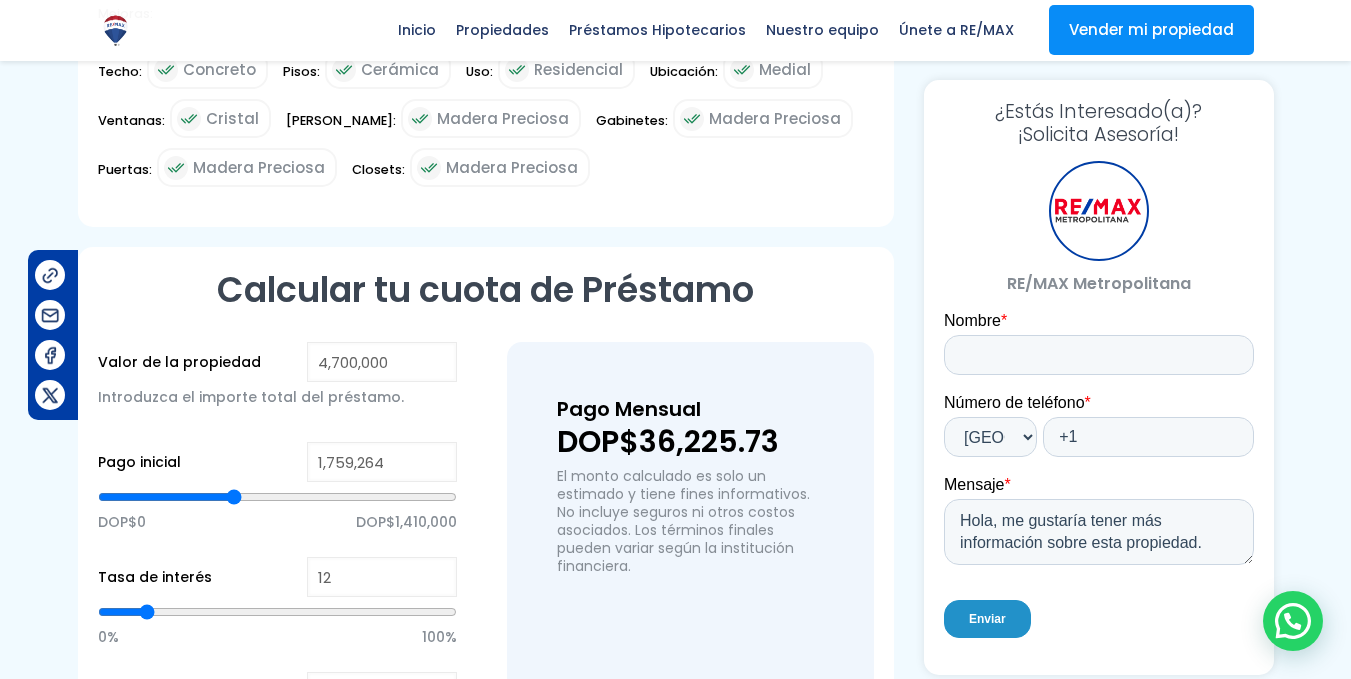 type on "1,663,429" 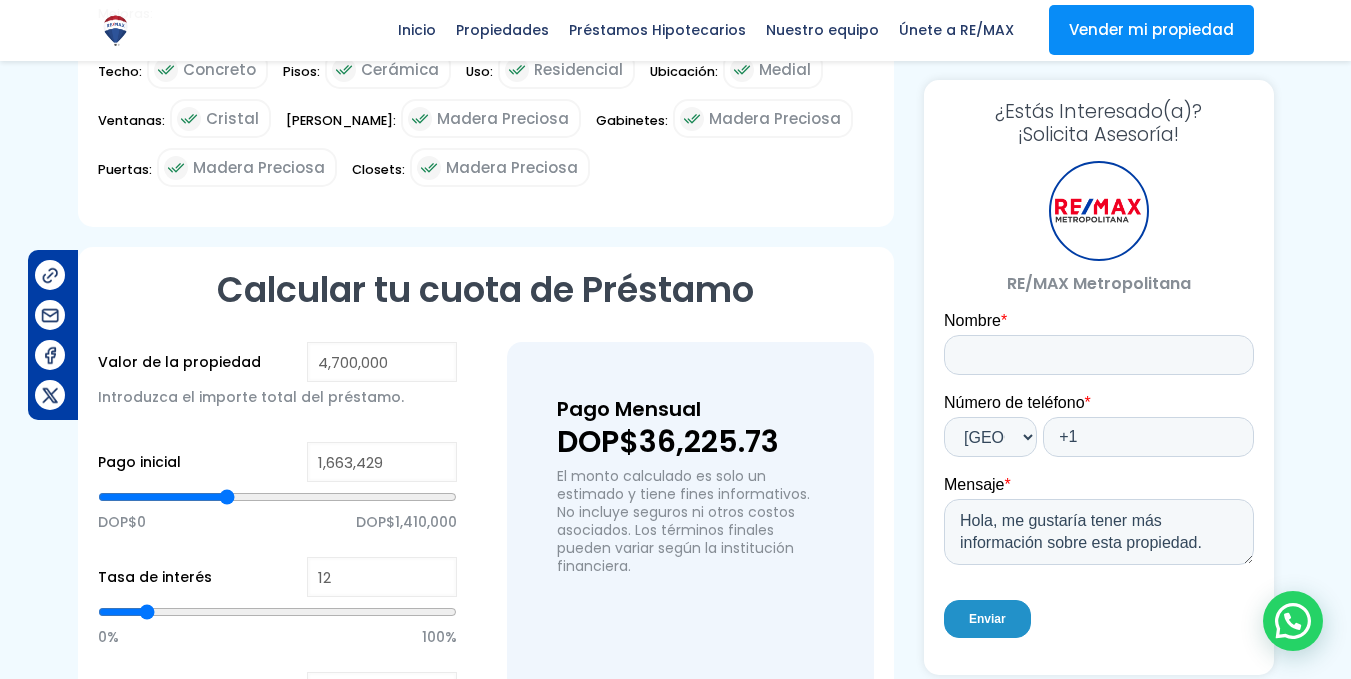 type on "1,622,357" 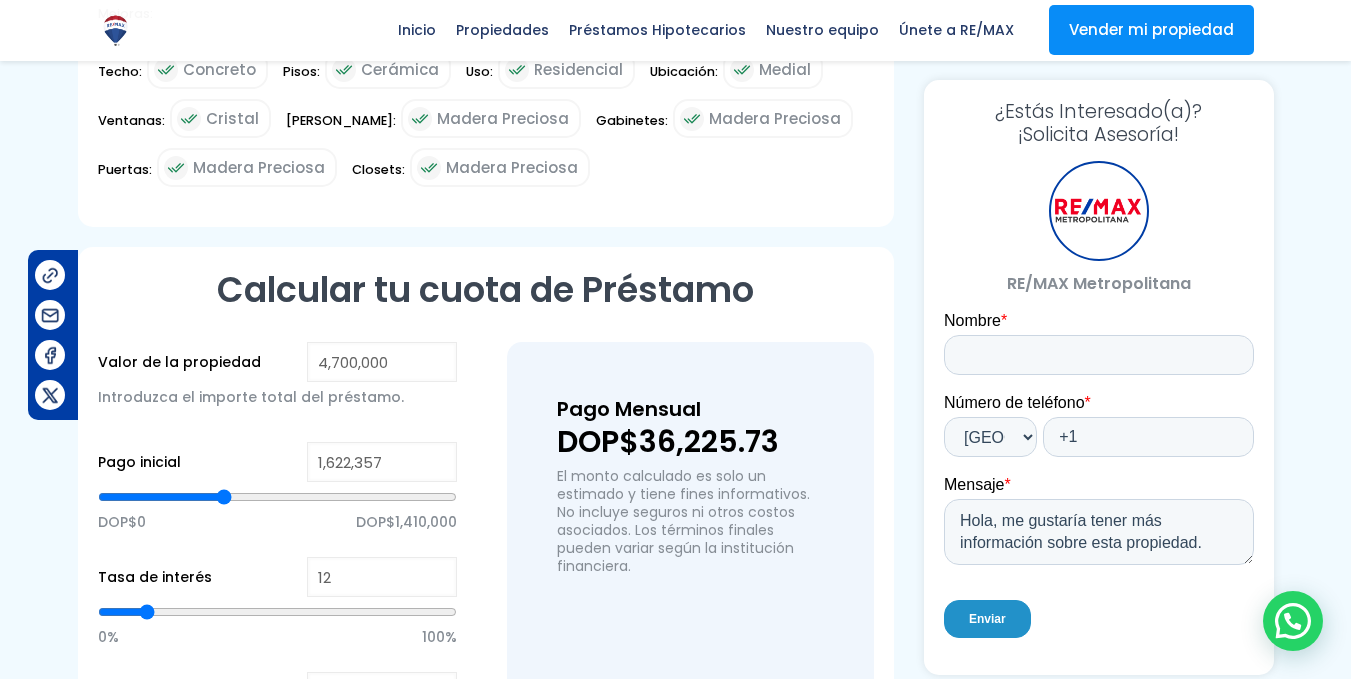 type on "1,567,594" 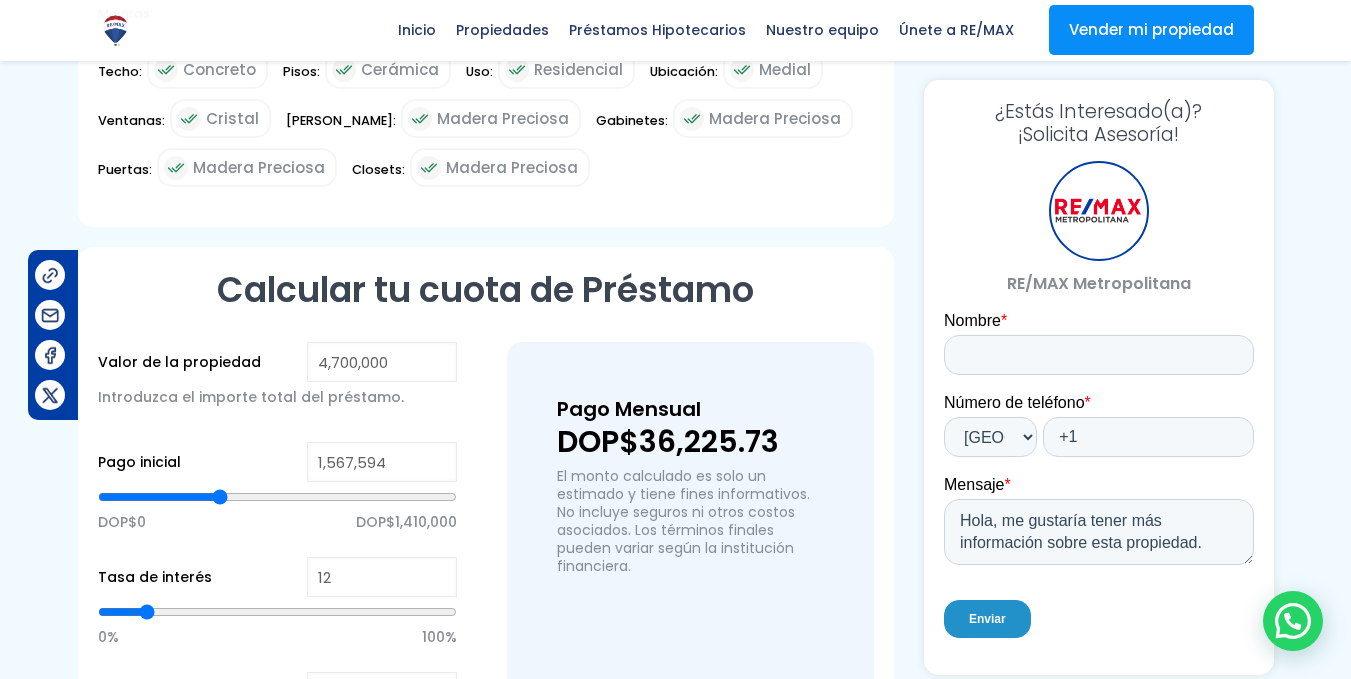 type on "1,526,521" 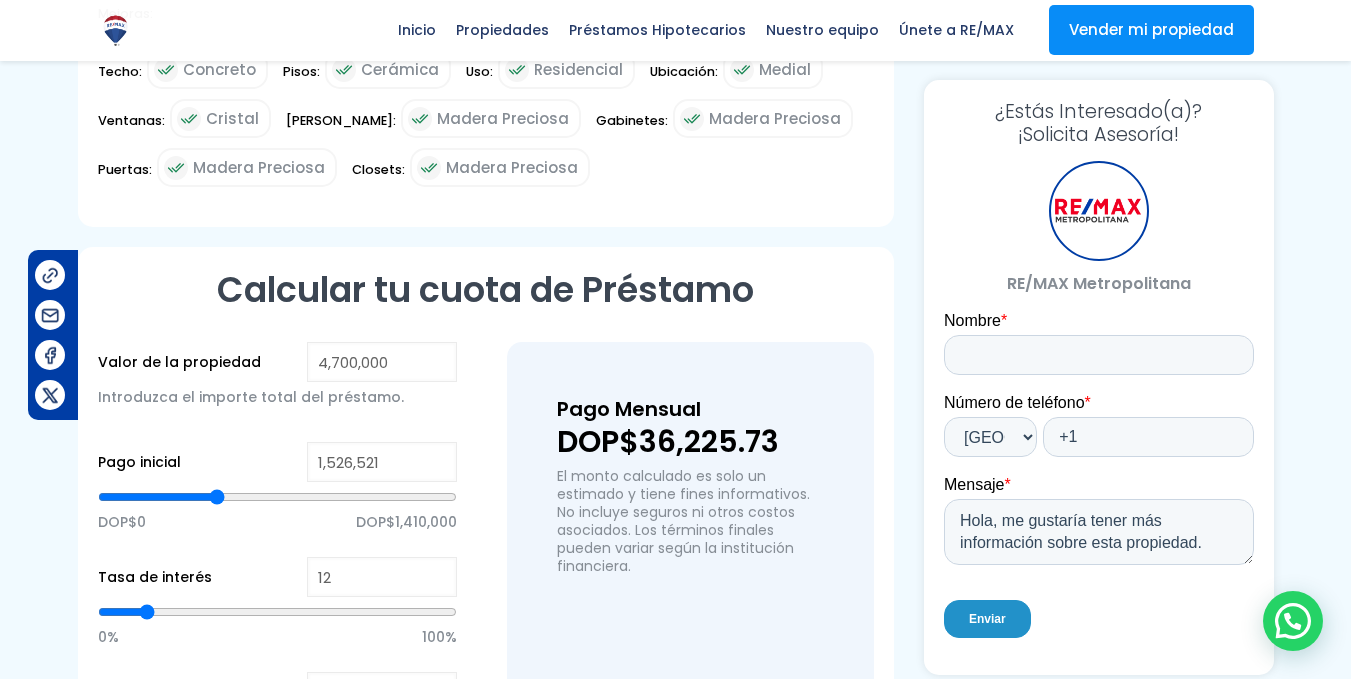 type on "1,512,831" 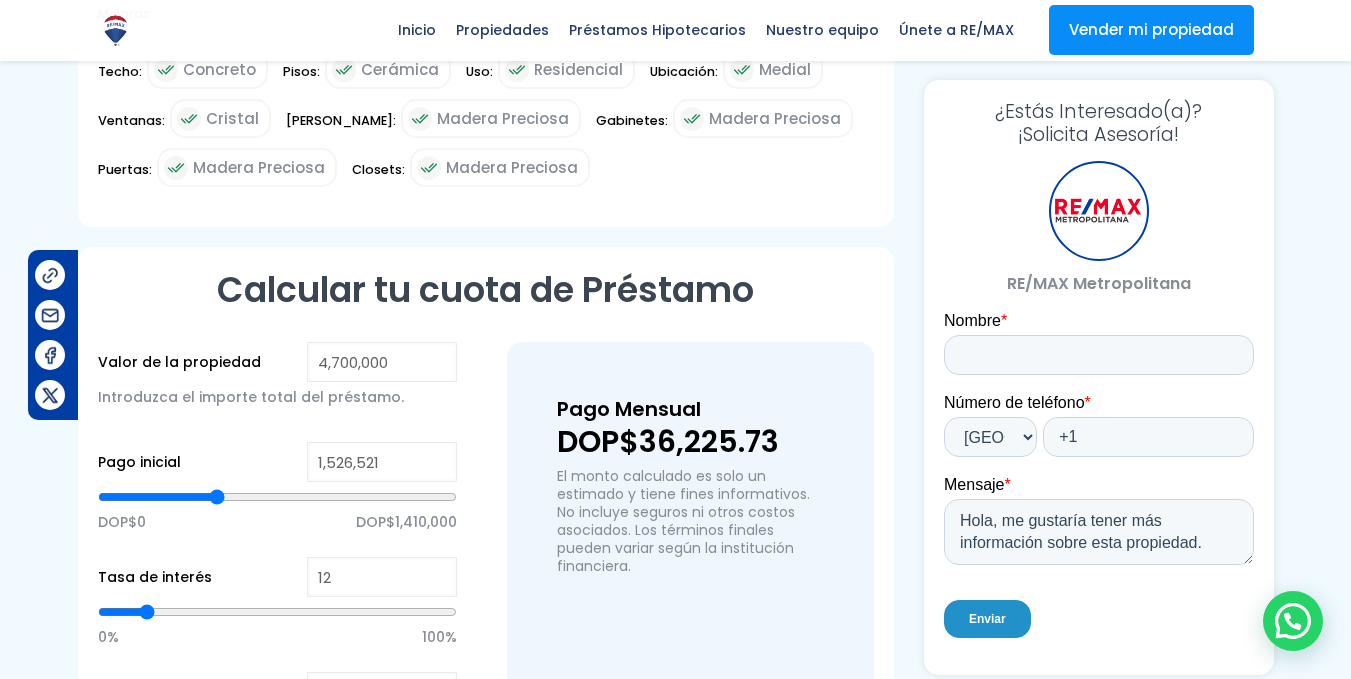 type on "1512831" 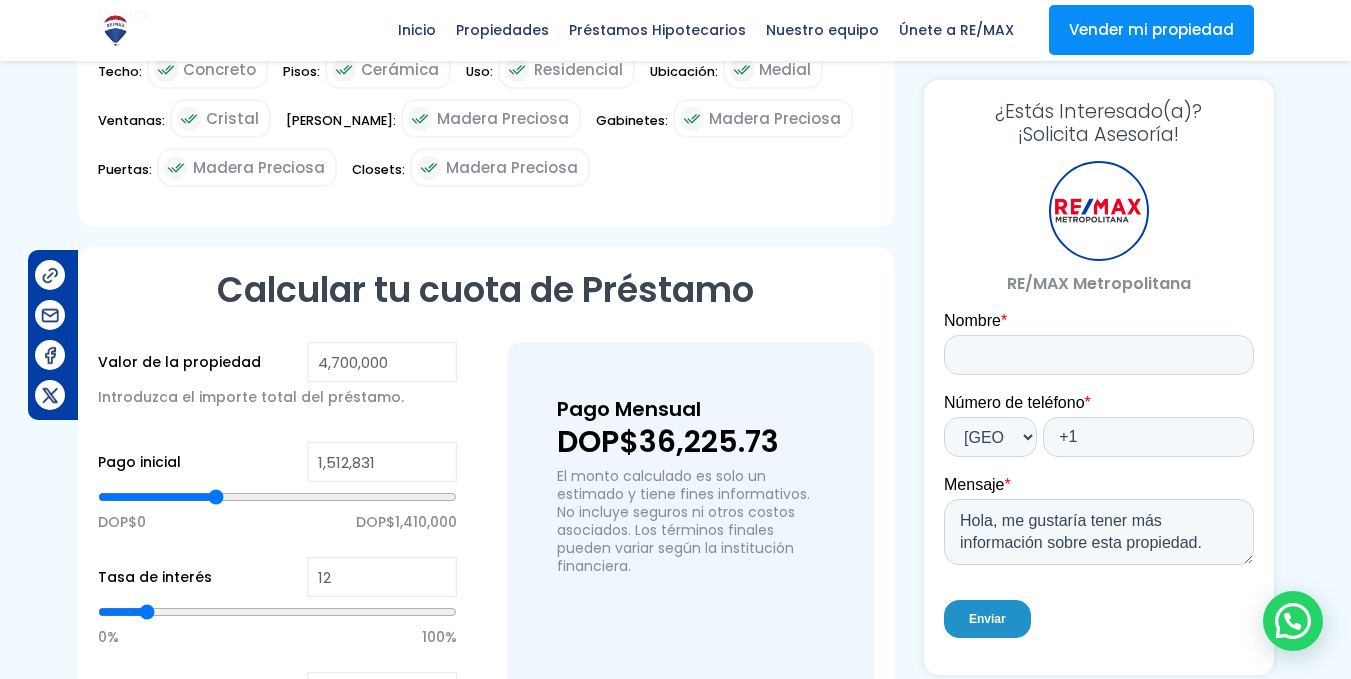 type on "1,458,067" 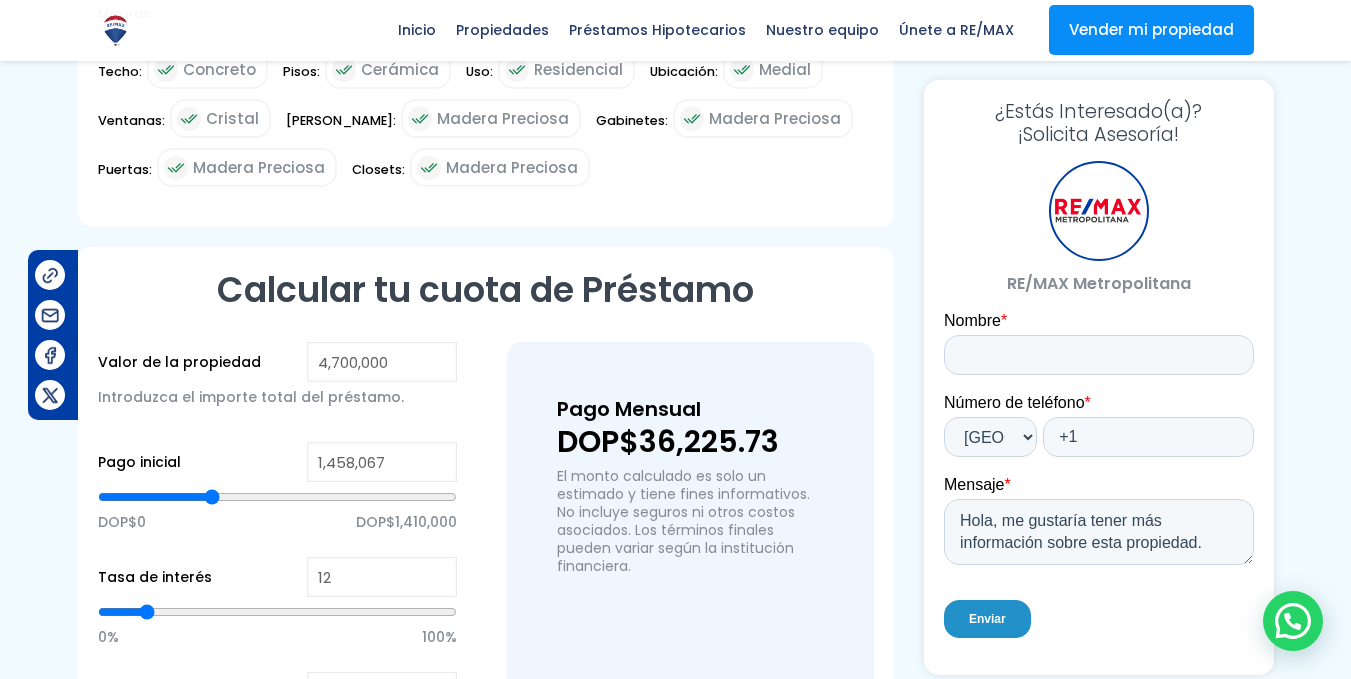 type on "1,416,995" 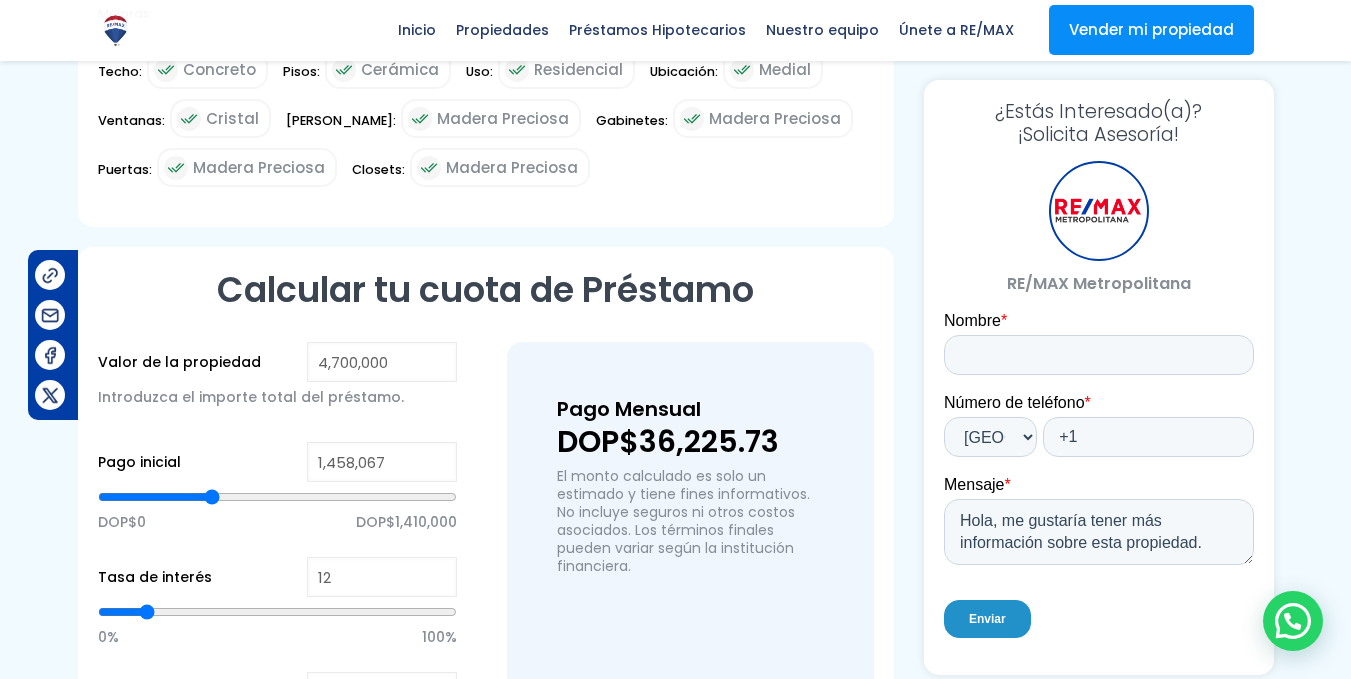 type on "1416995" 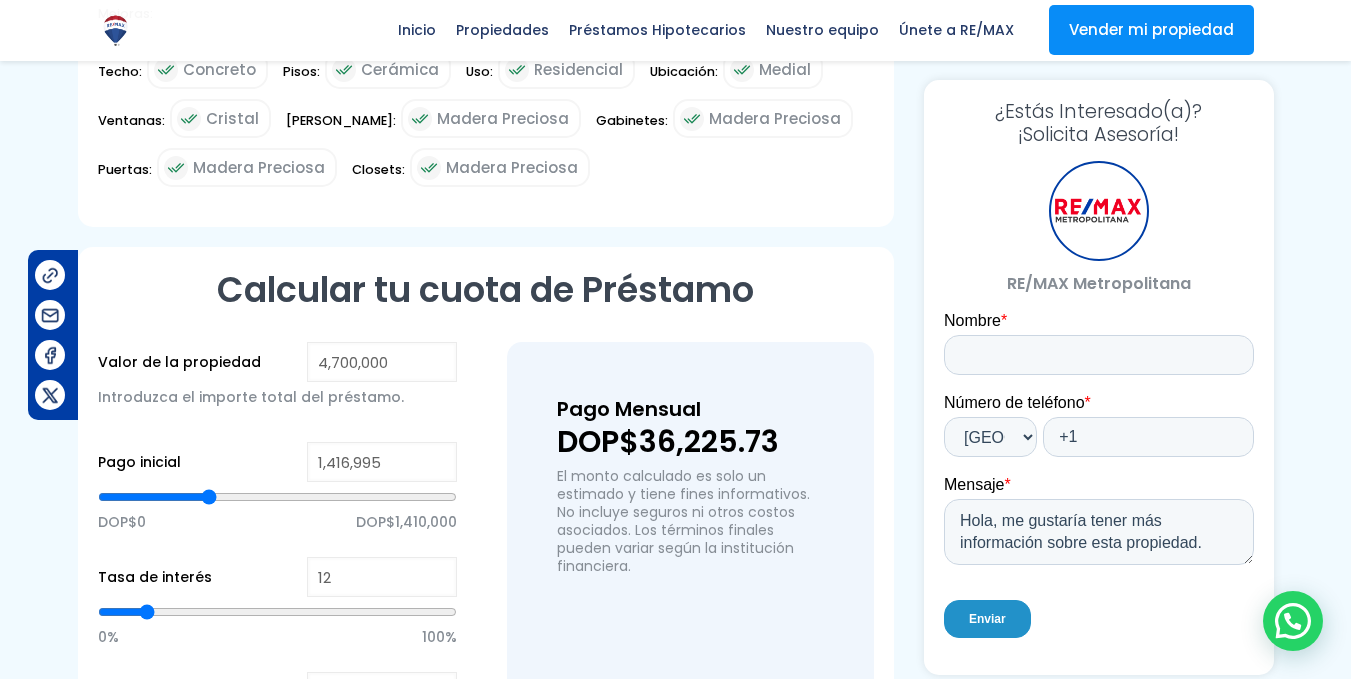 type on "1,389,614" 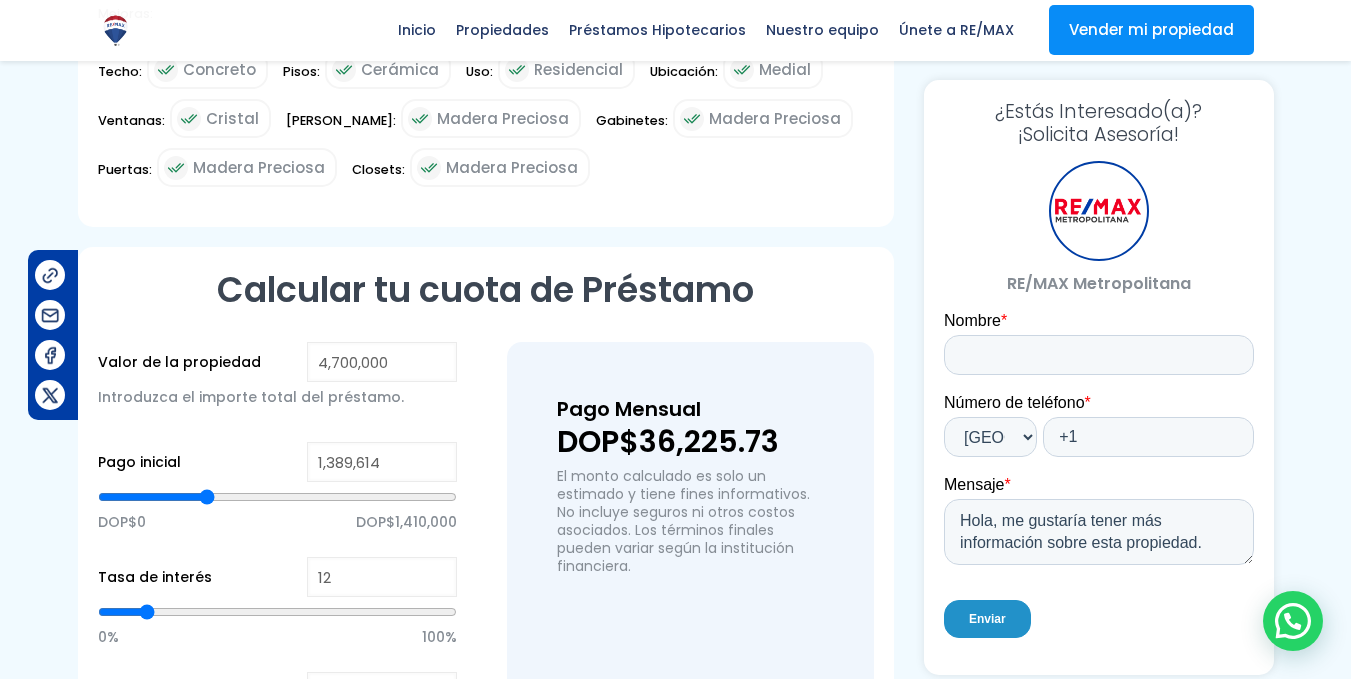 type on "1,307,469" 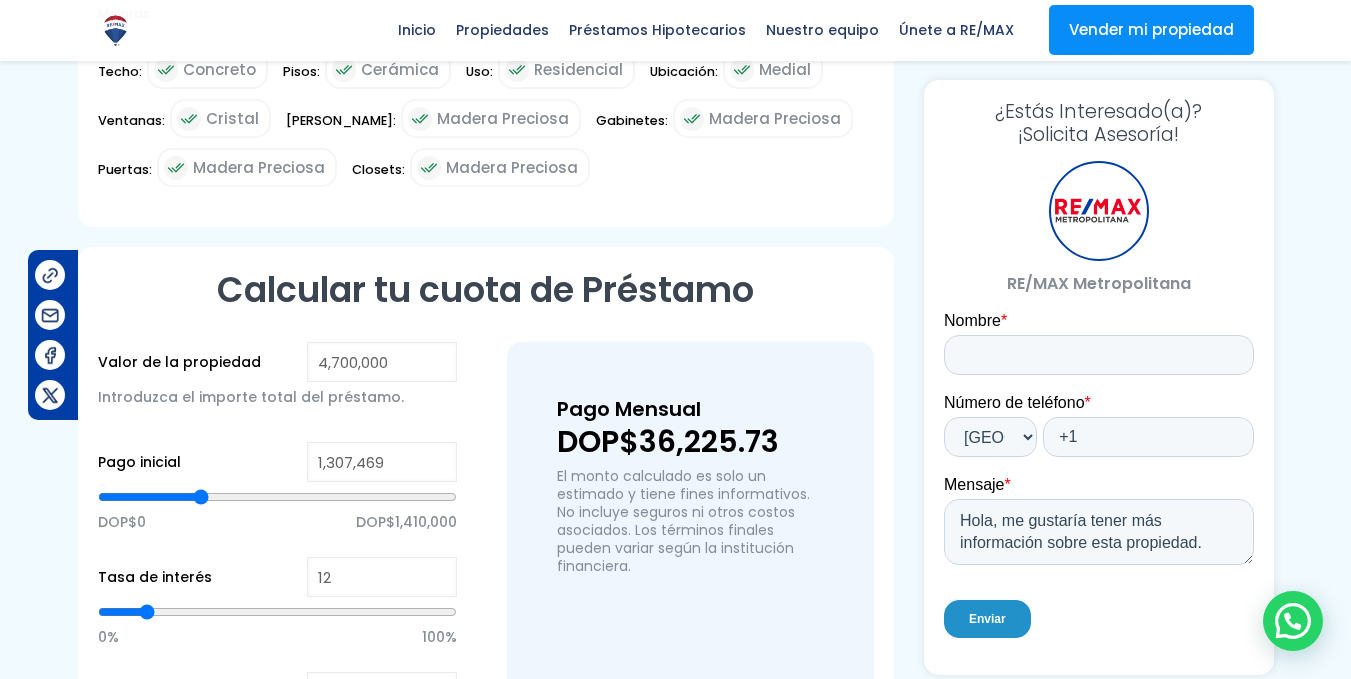 type on "1,293,778" 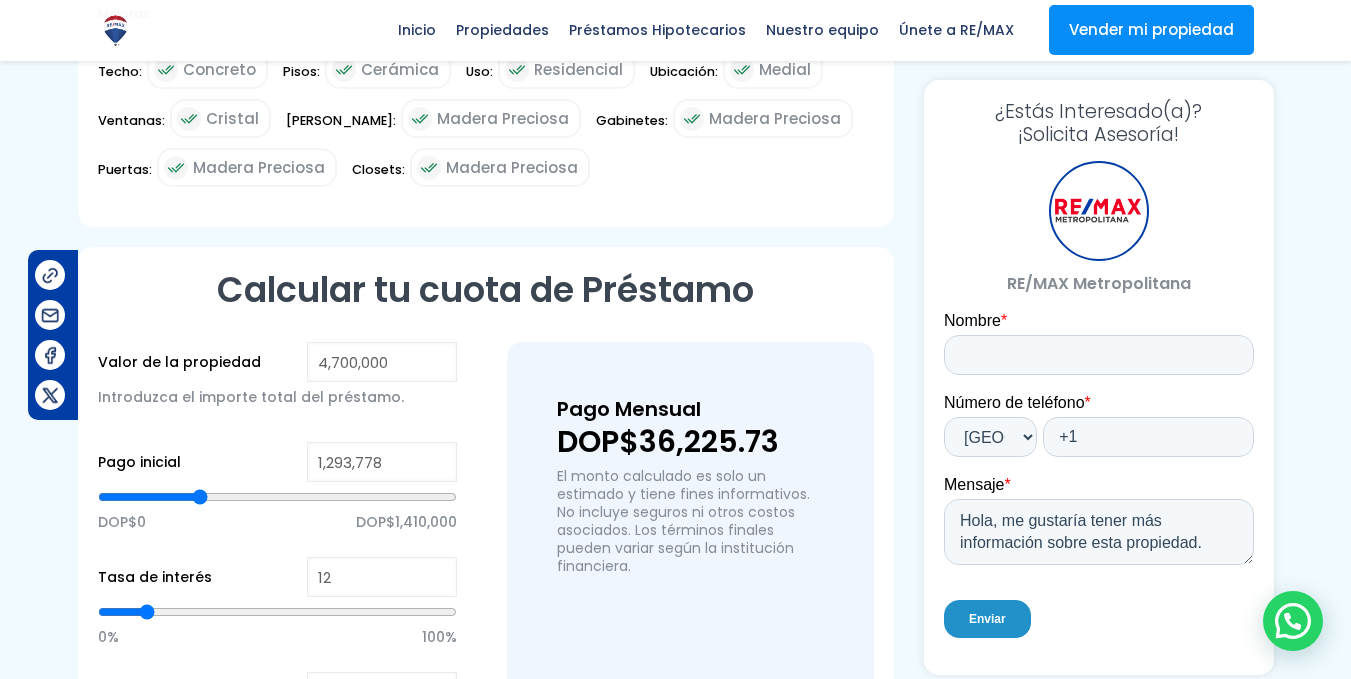 type on "1,280,087" 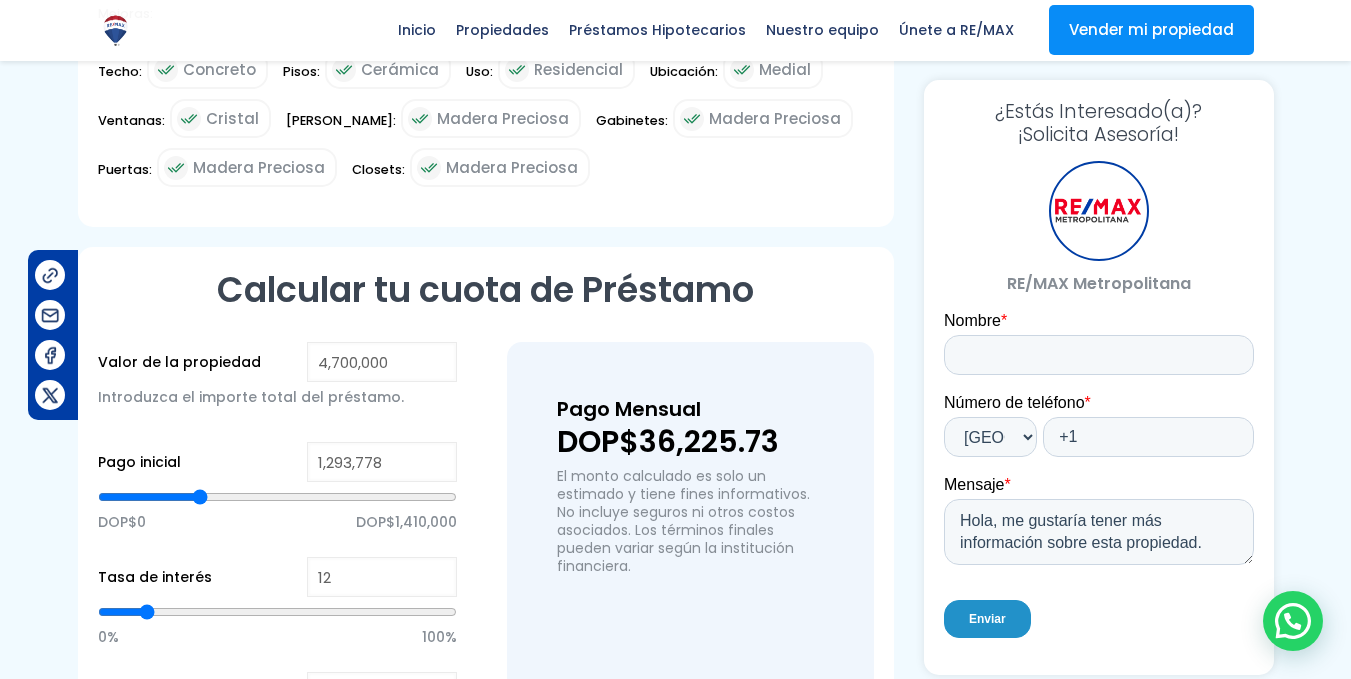 type on "1280087" 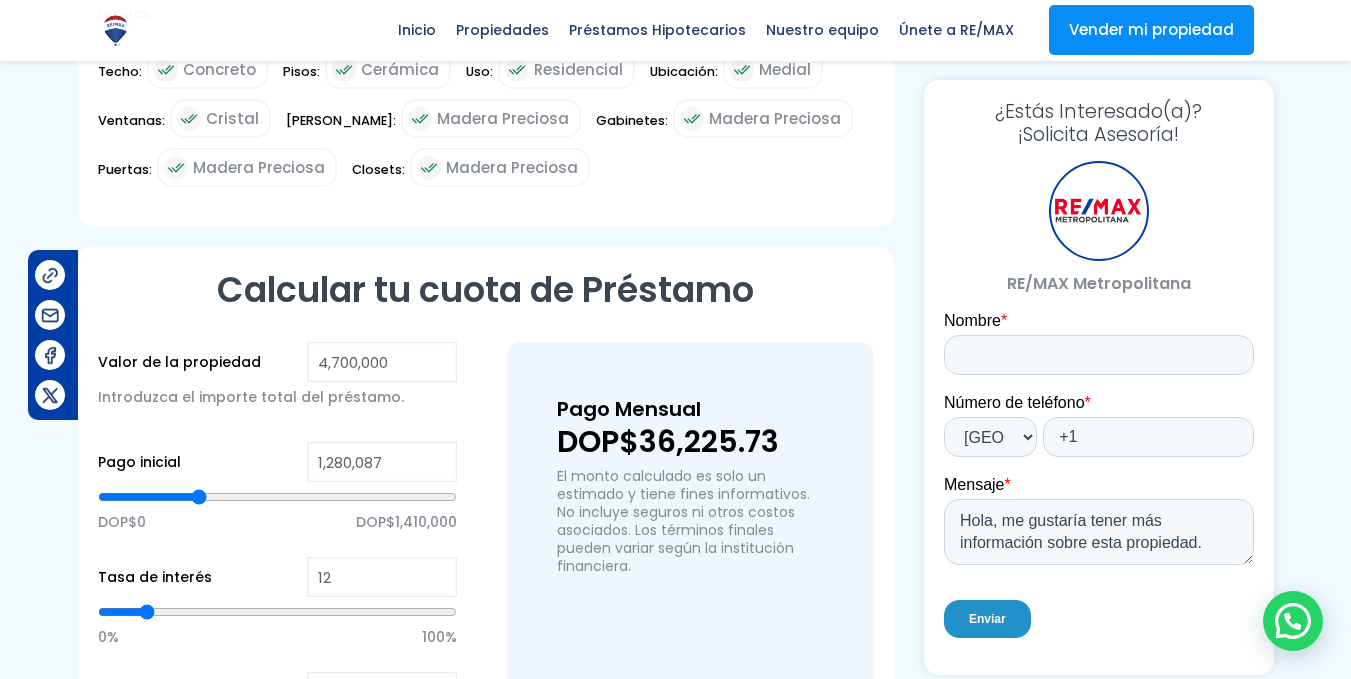 type on "1,239,015" 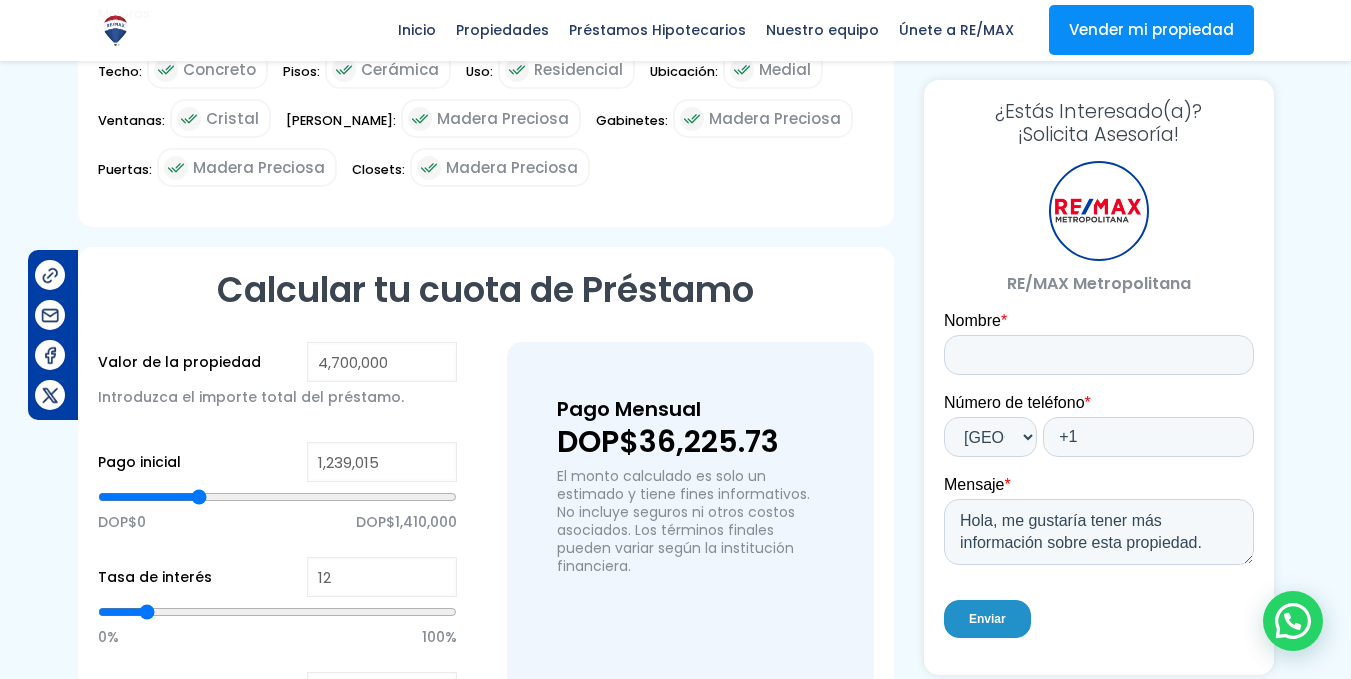 type on "1239015" 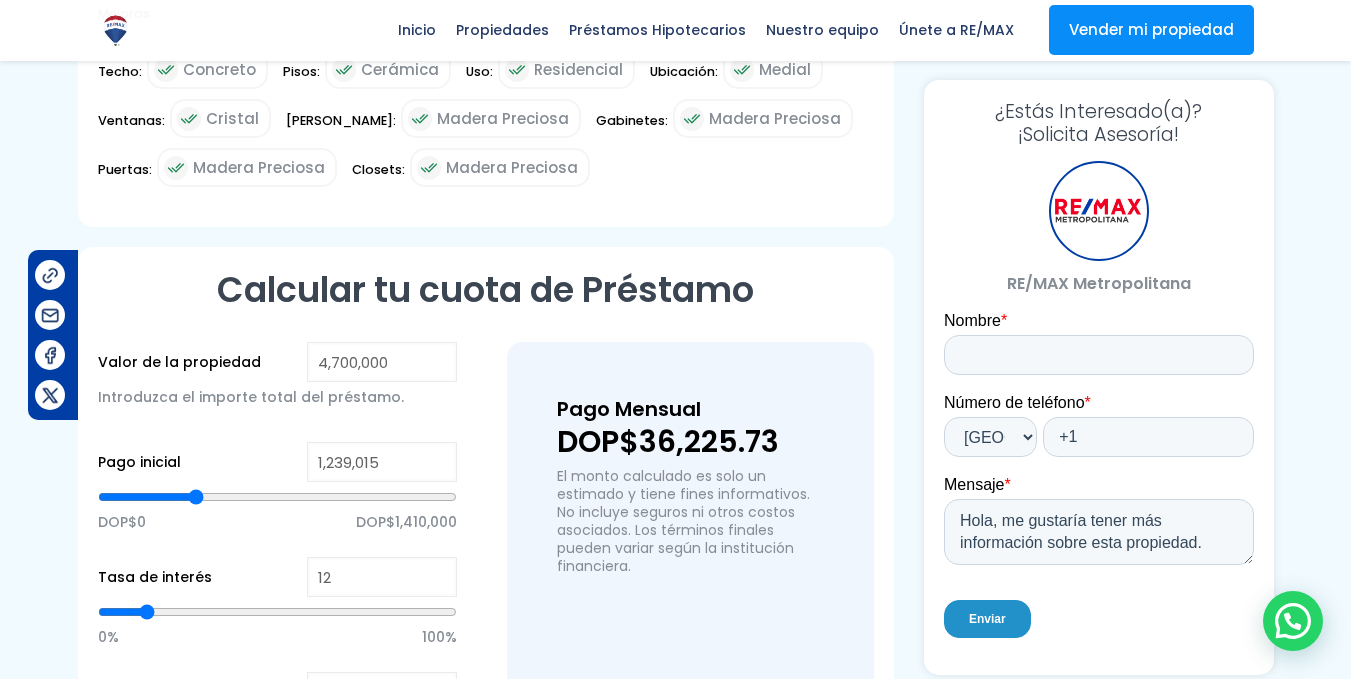 type on "1,197,943" 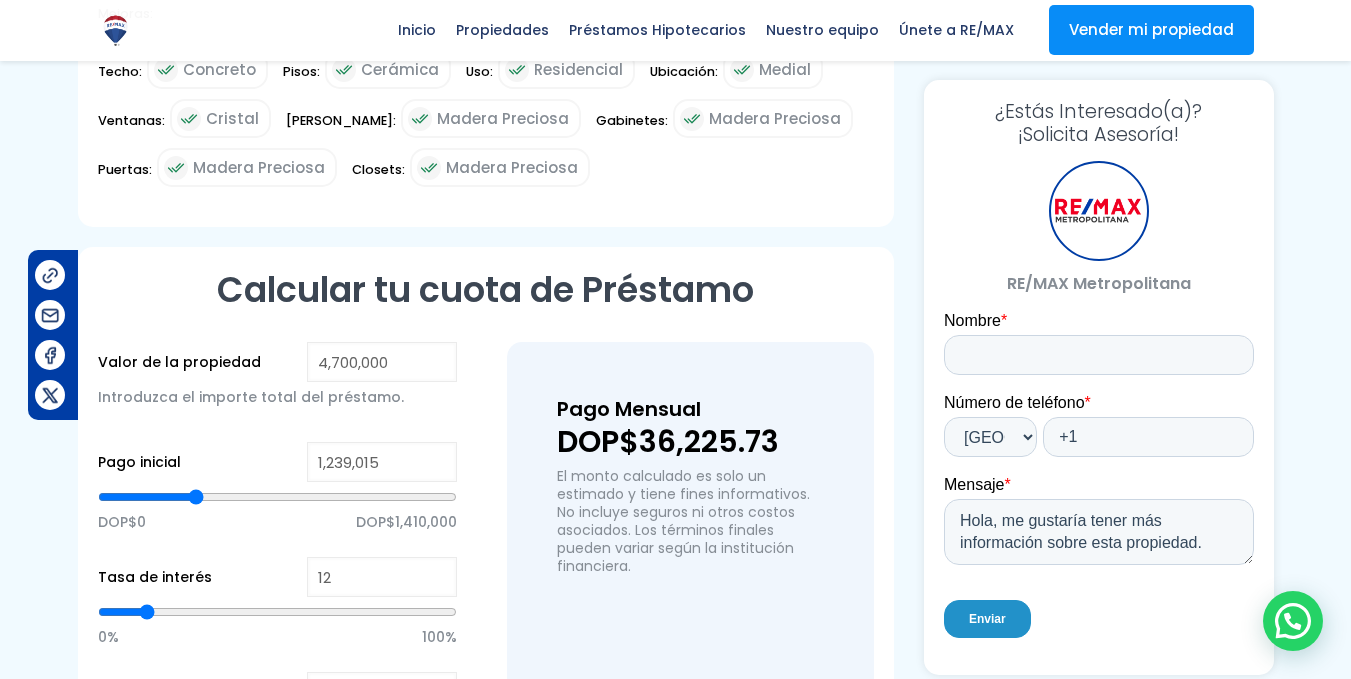 type on "1197943" 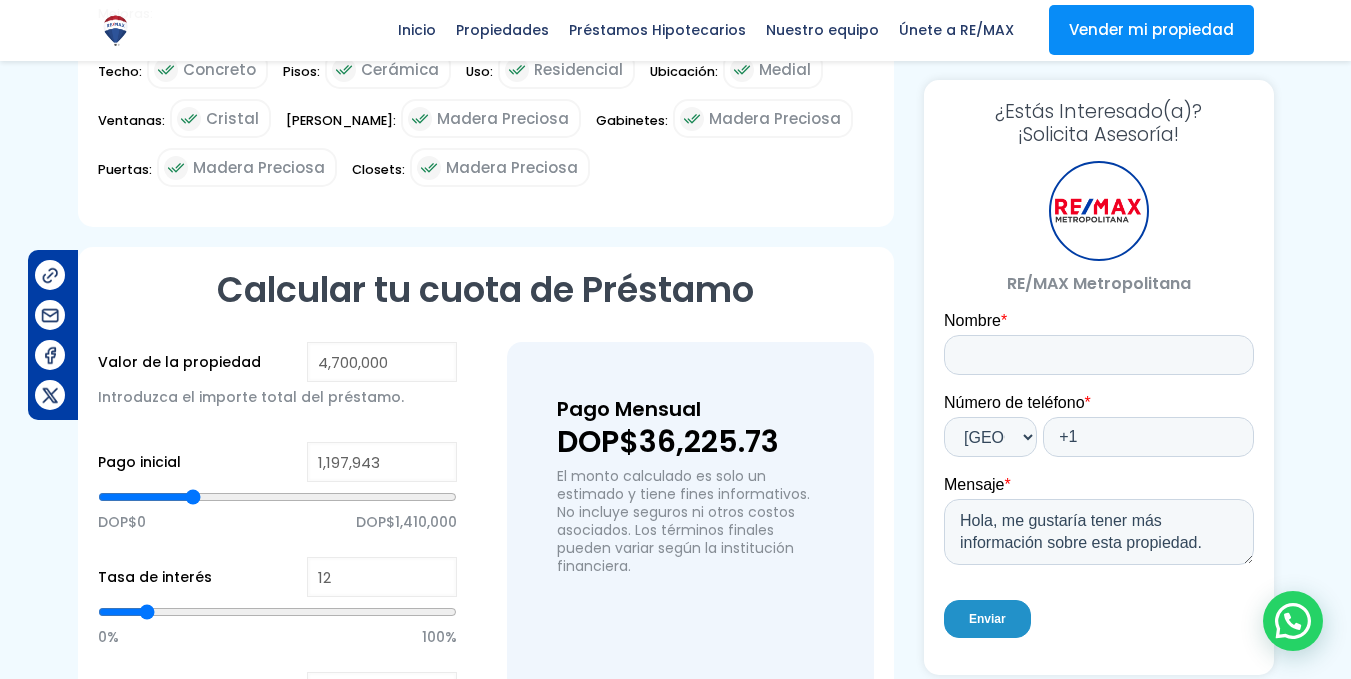 type on "1,156,870" 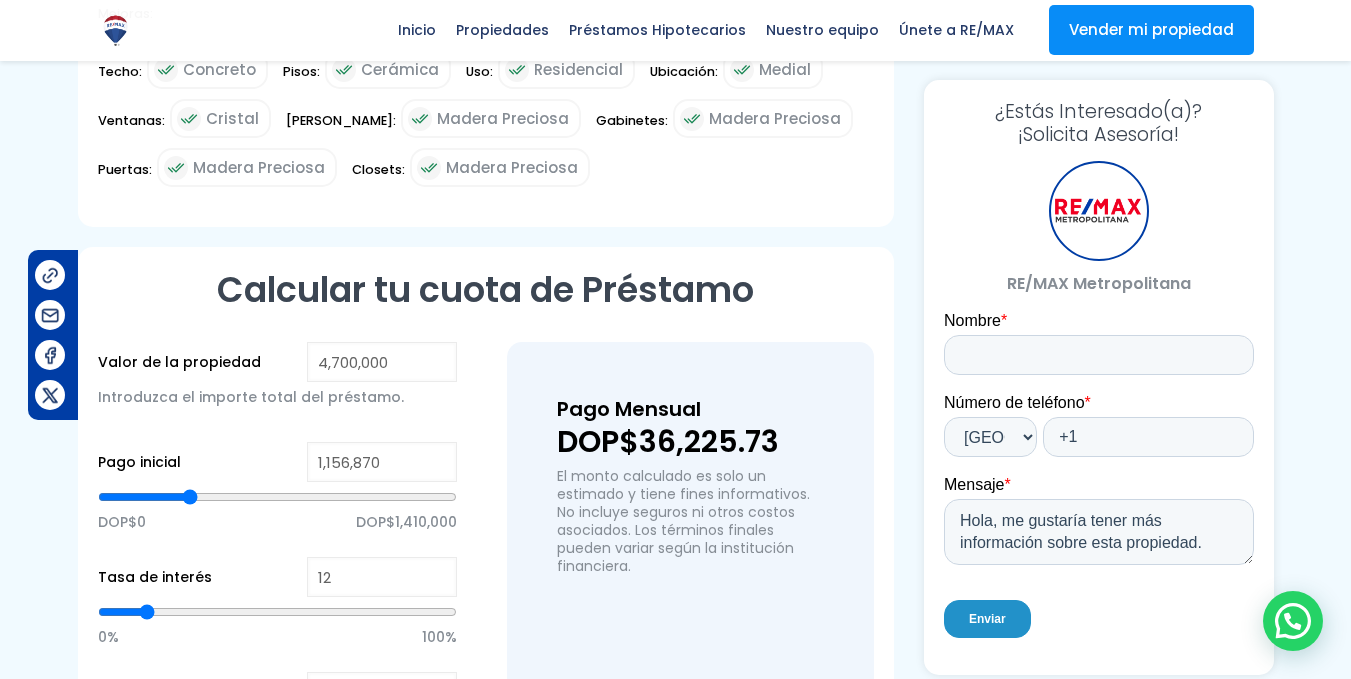 type on "1,102,107" 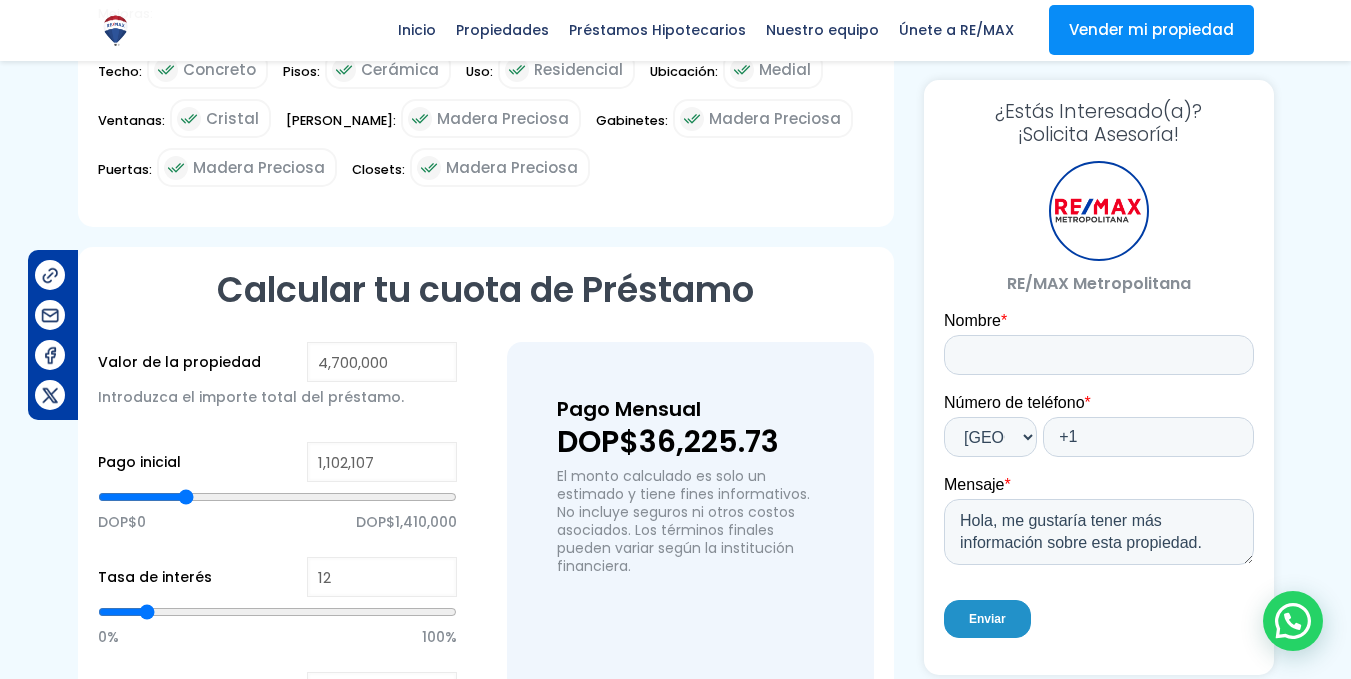 type on "1,074,726" 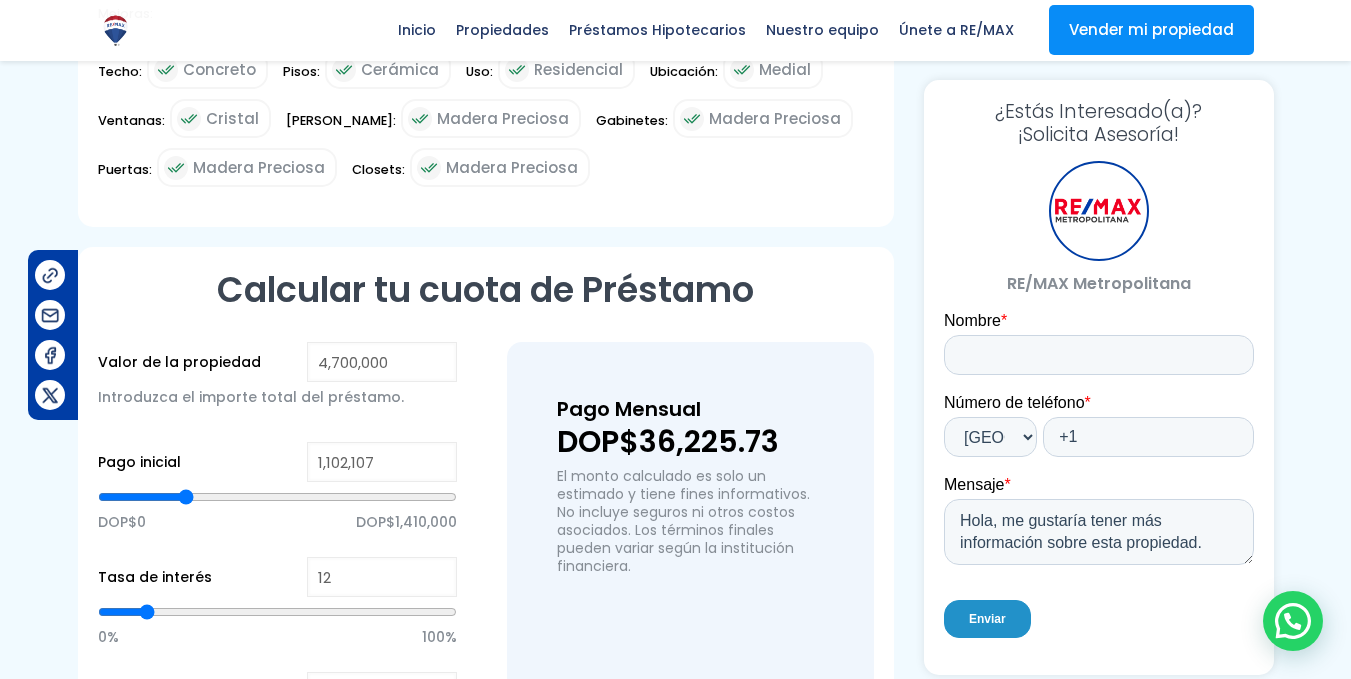 type on "1074726" 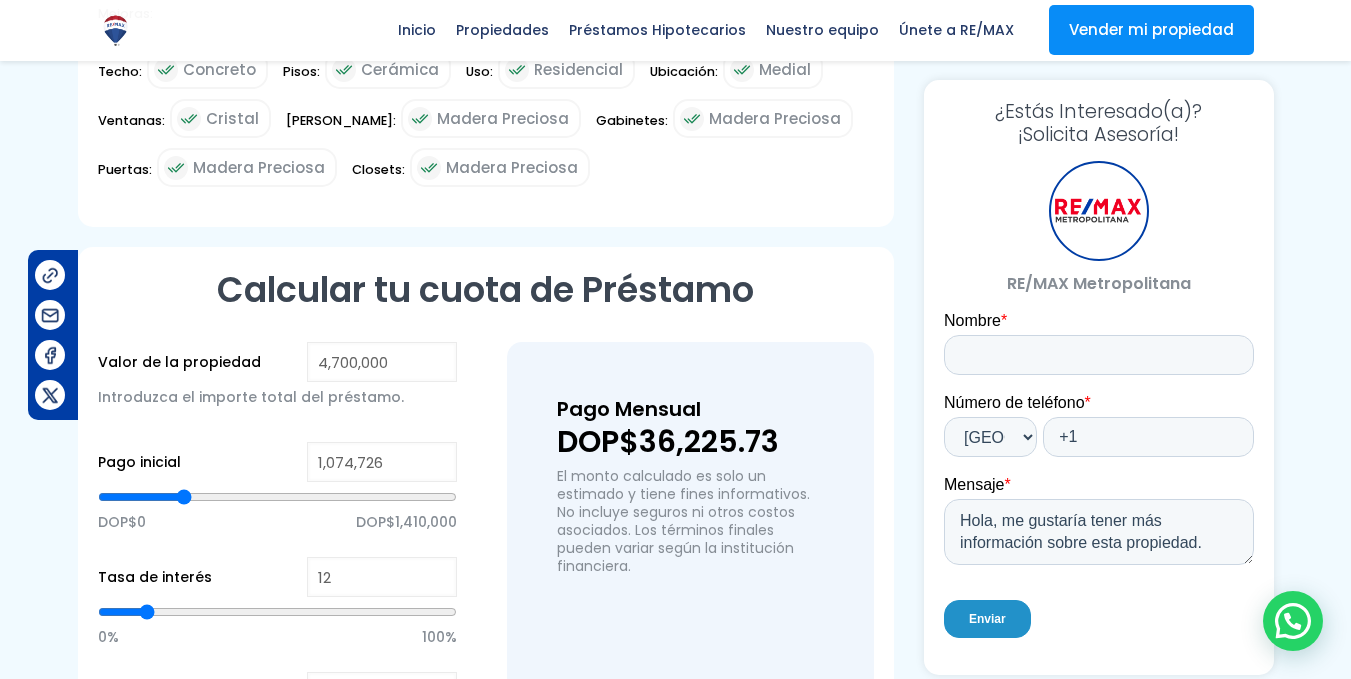 type on "1,047,344" 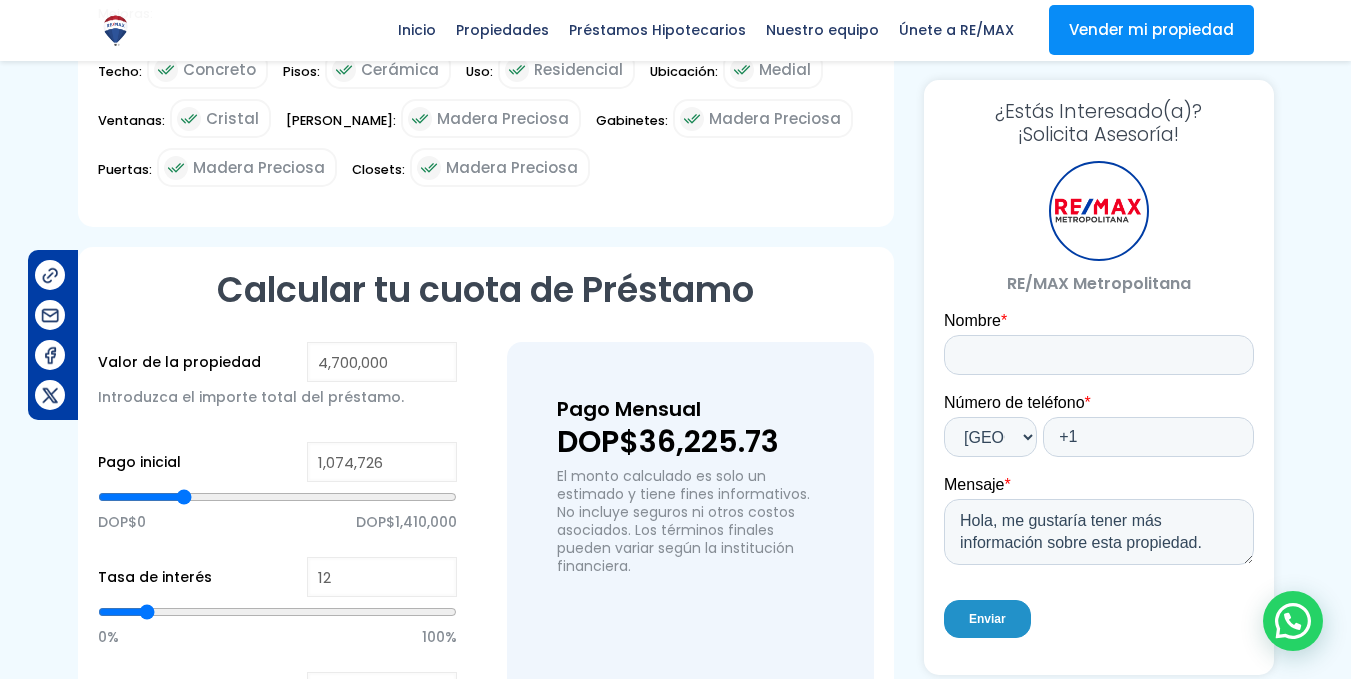 type on "1047344" 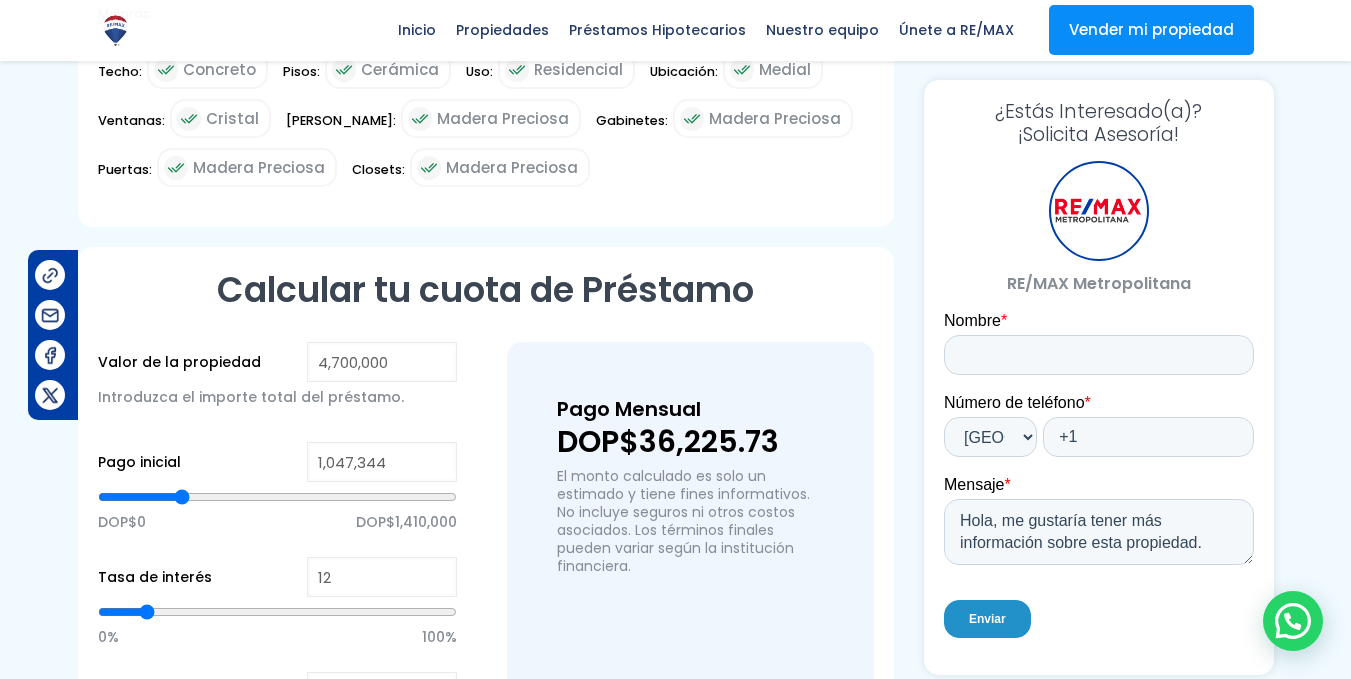 type on "992,581" 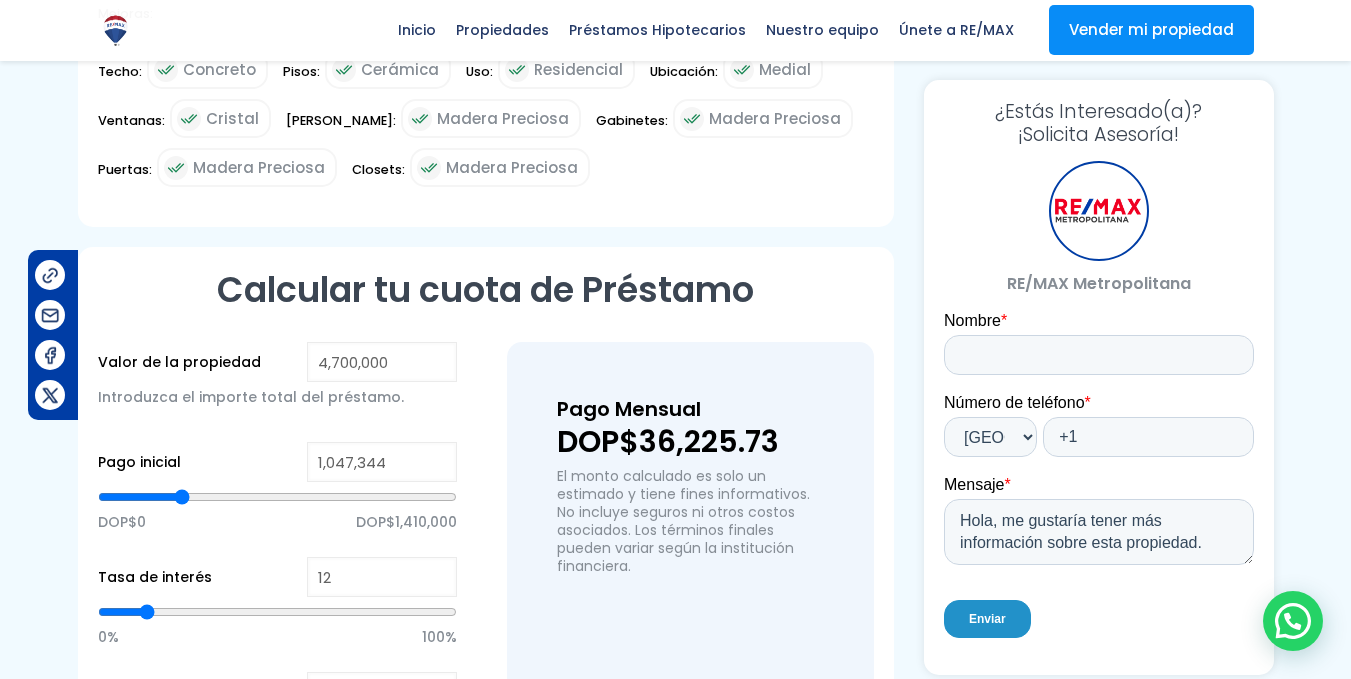 type on "992581" 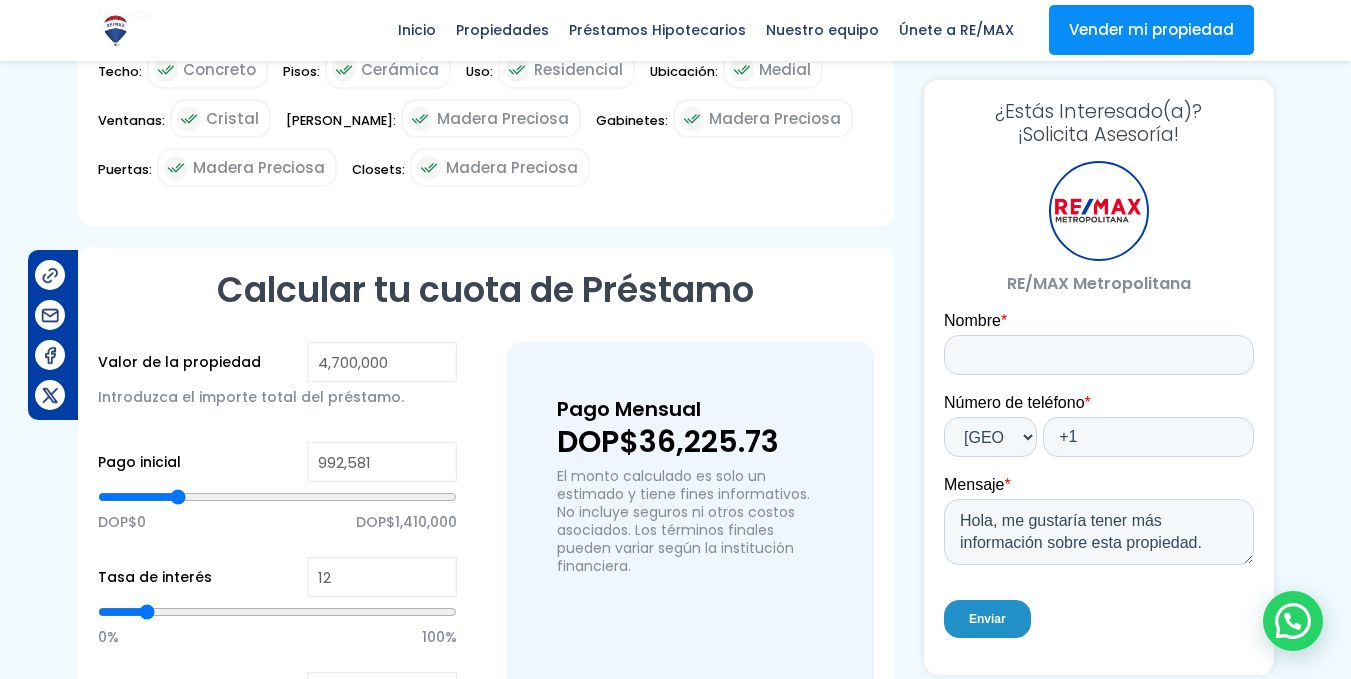 type on "937,818" 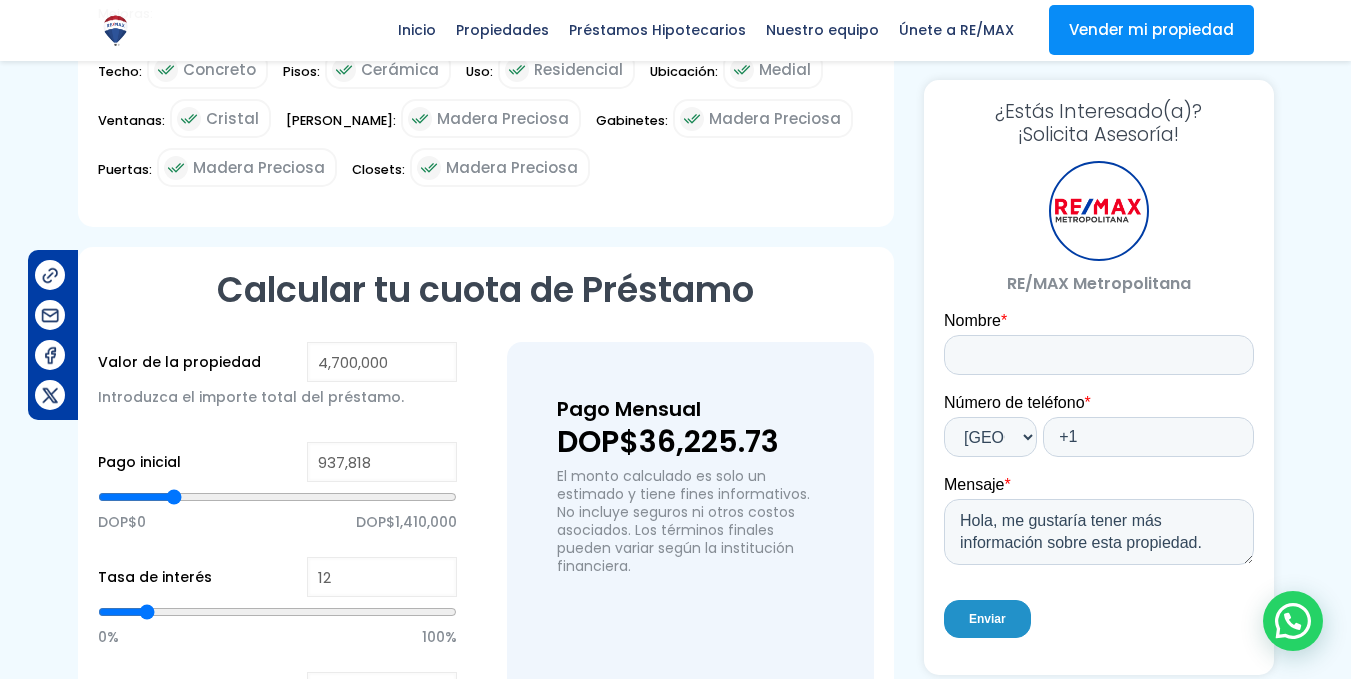 type on "828,292" 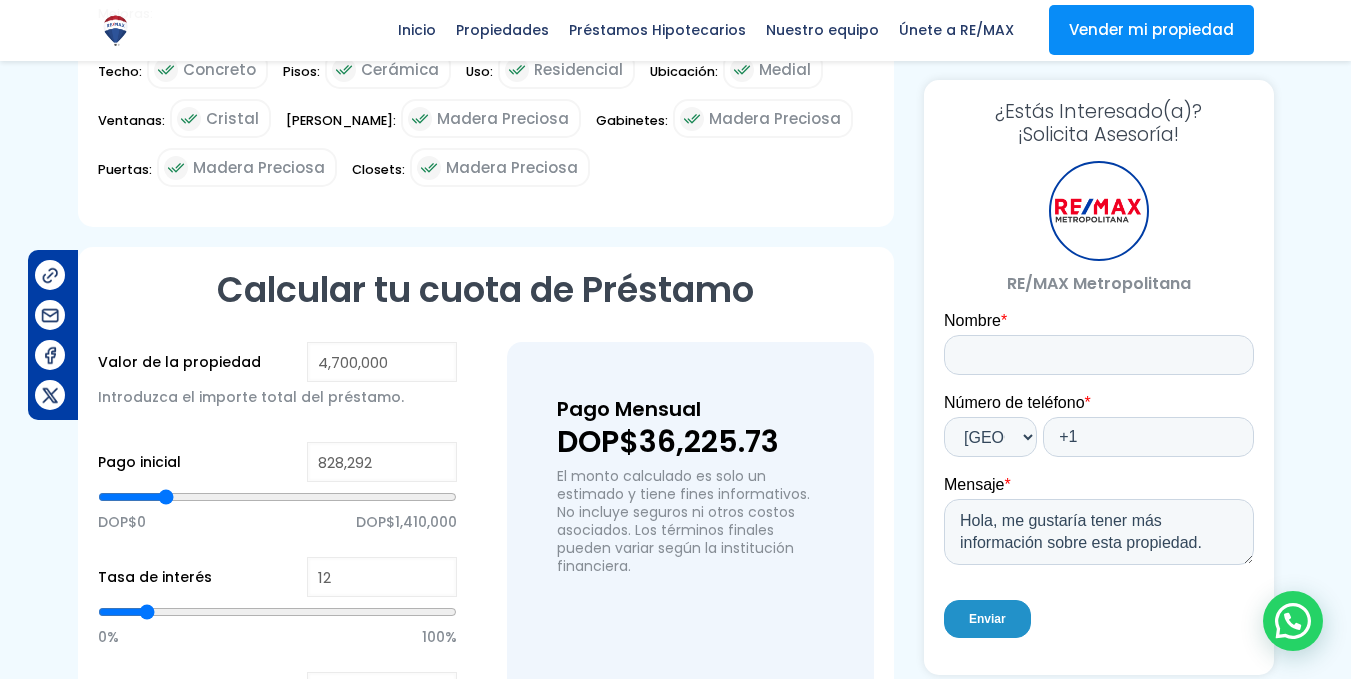 type on "759,838" 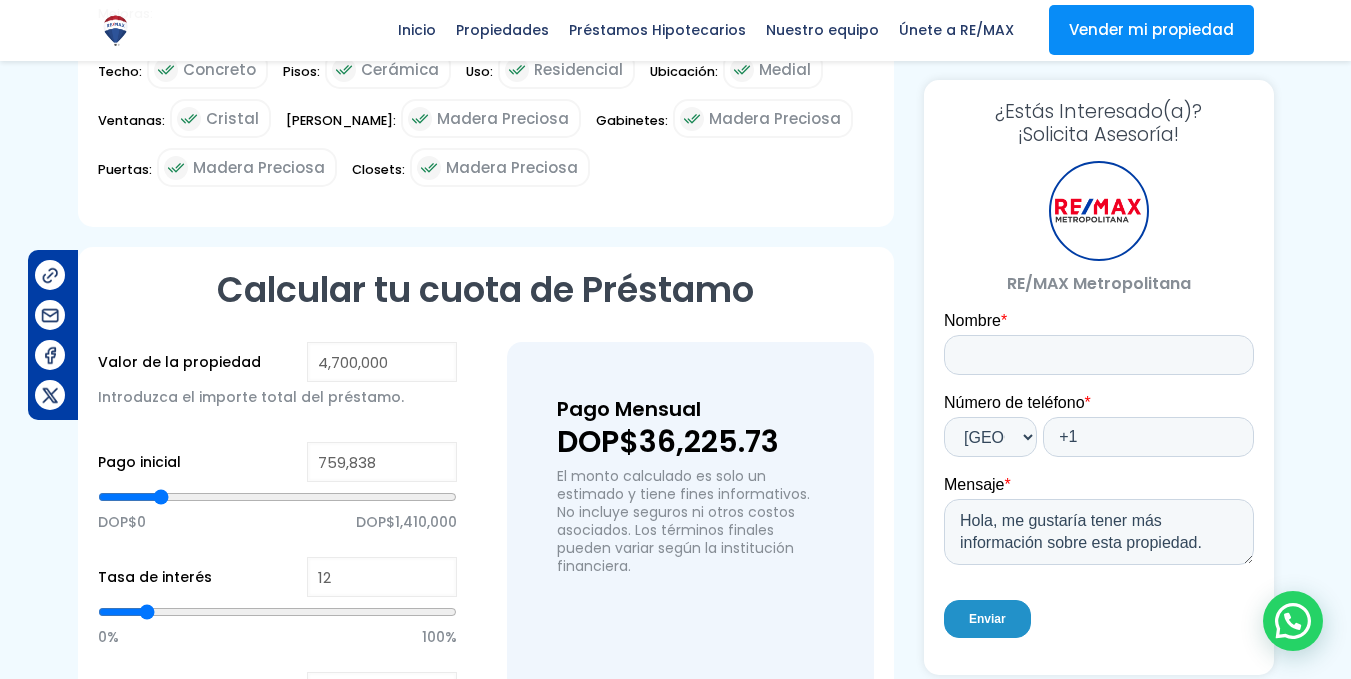 type on "732,456" 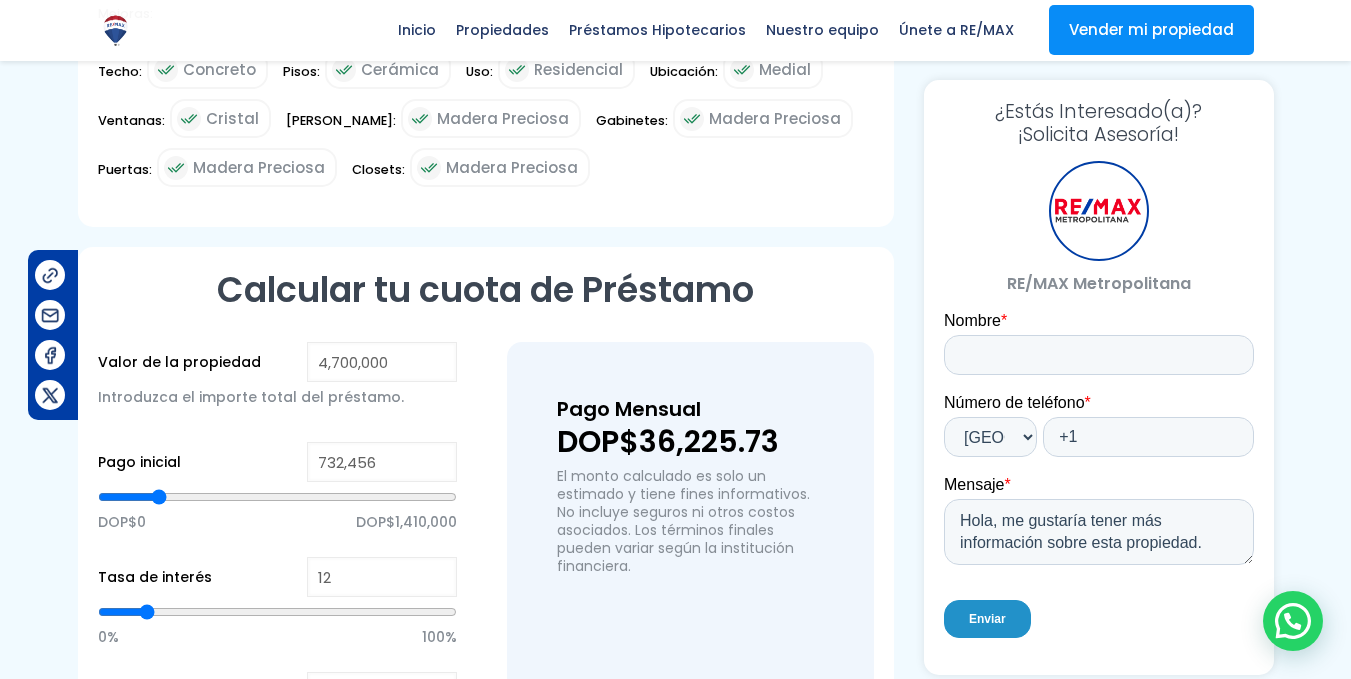 type on "705,075" 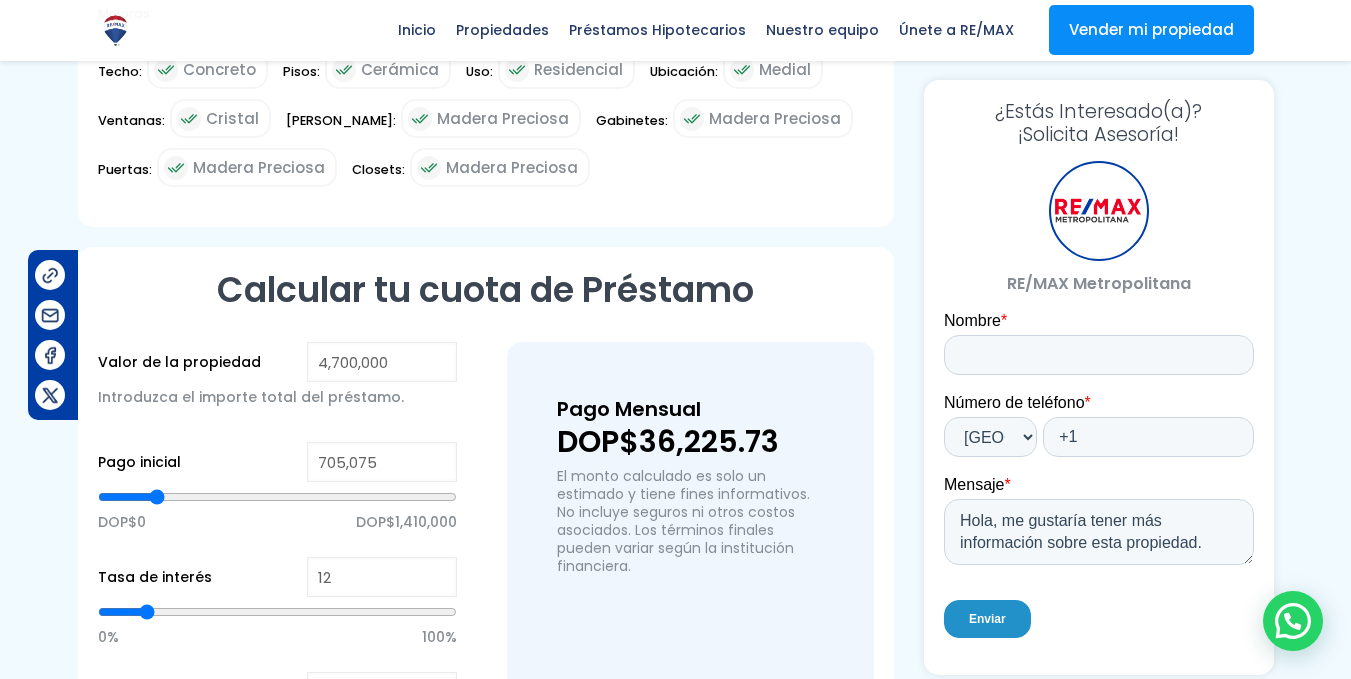 type on "691,384" 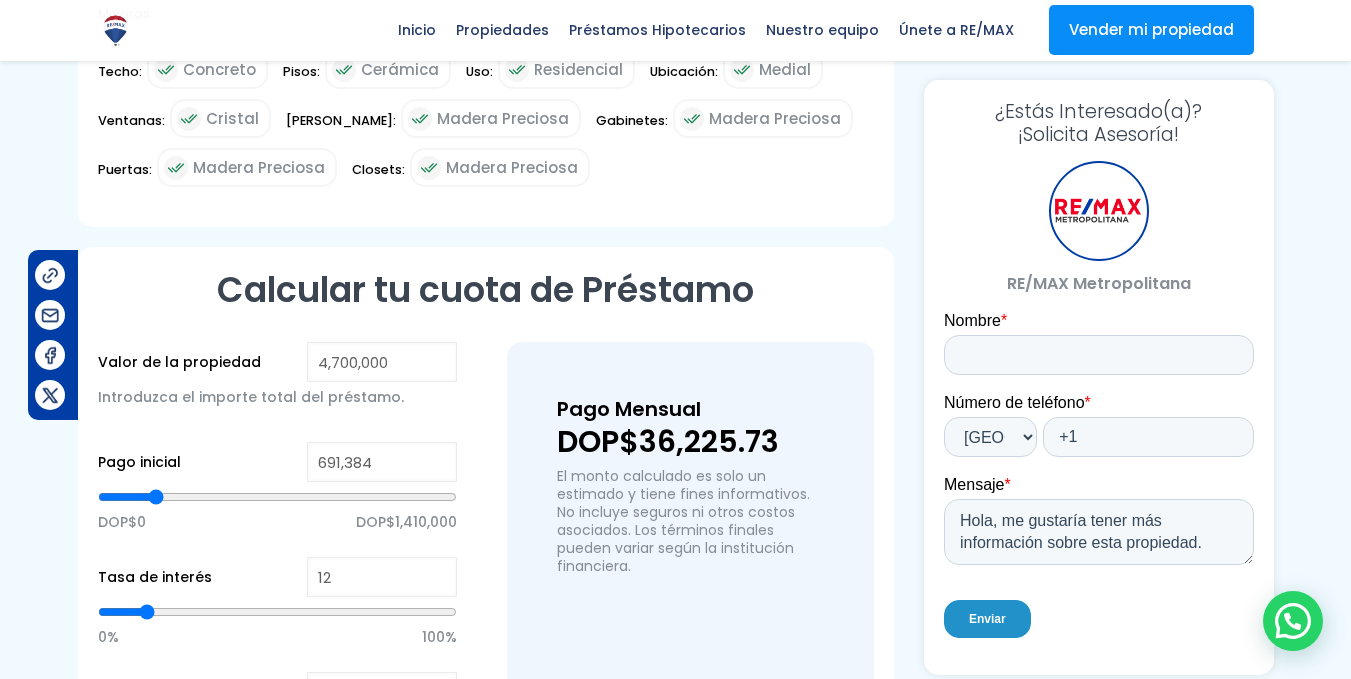 type on "677,693" 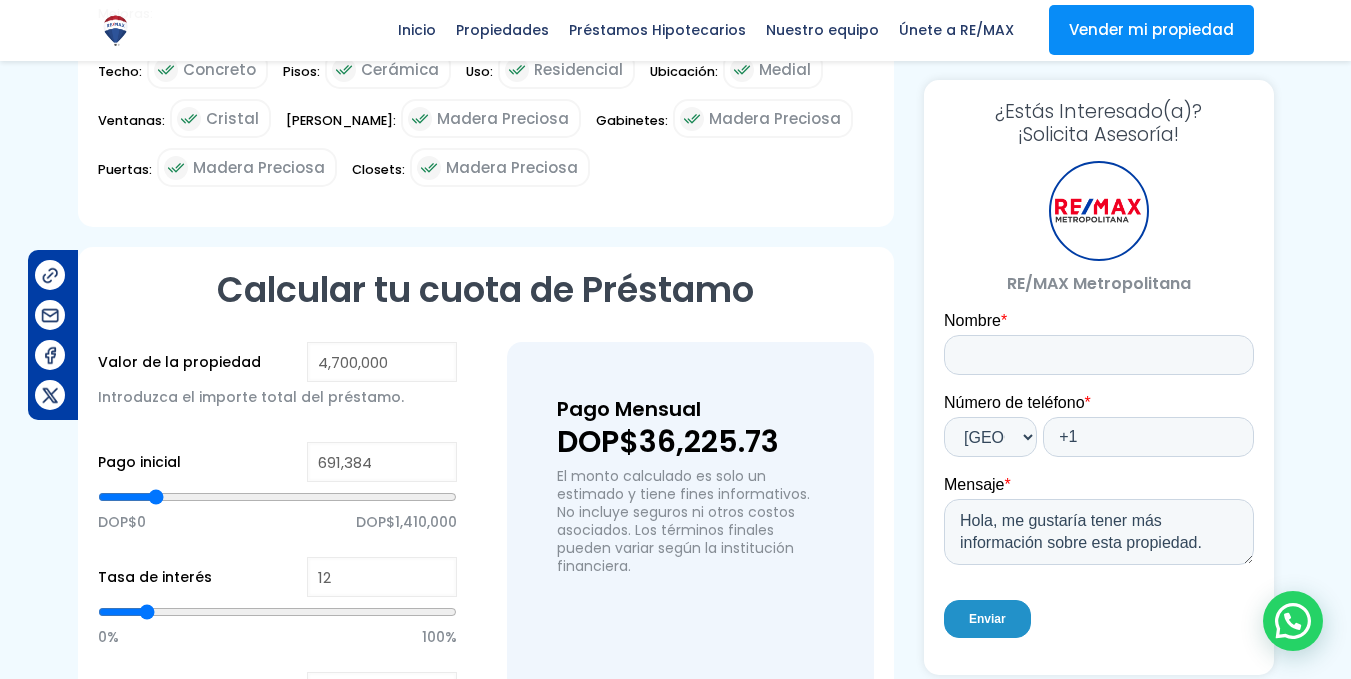 type on "677693" 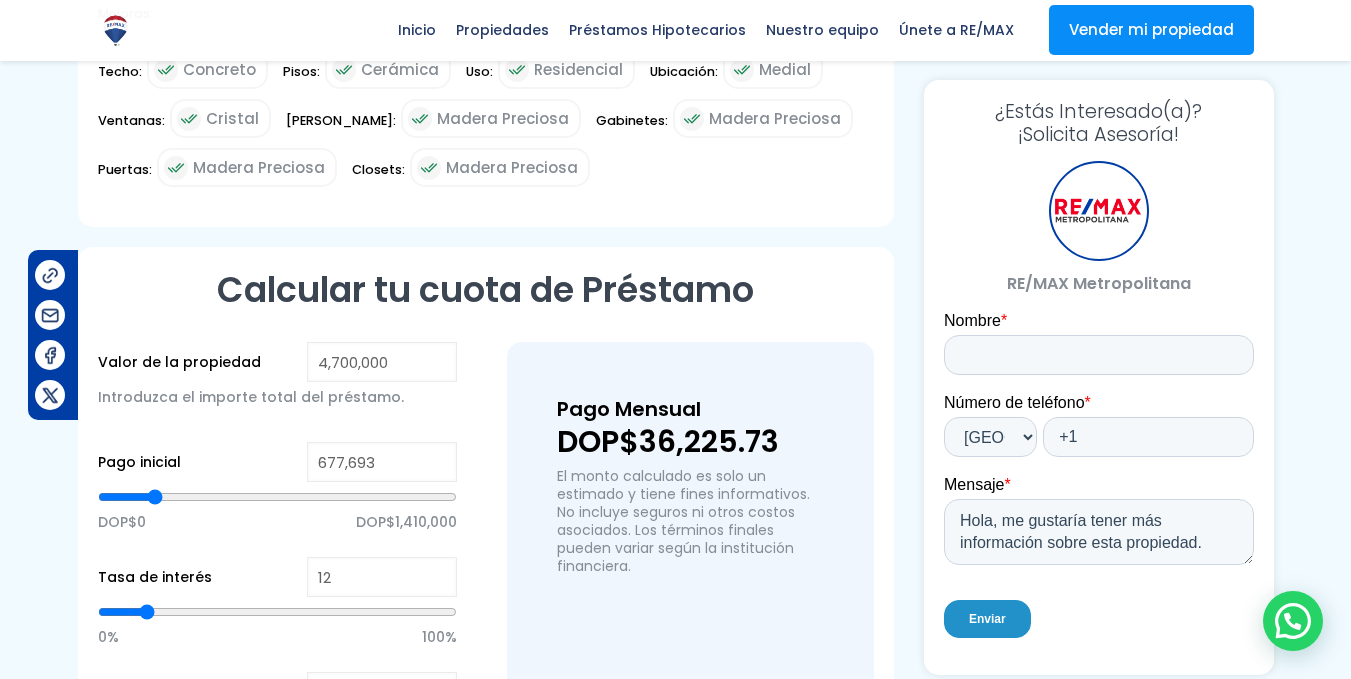 type on "664,003" 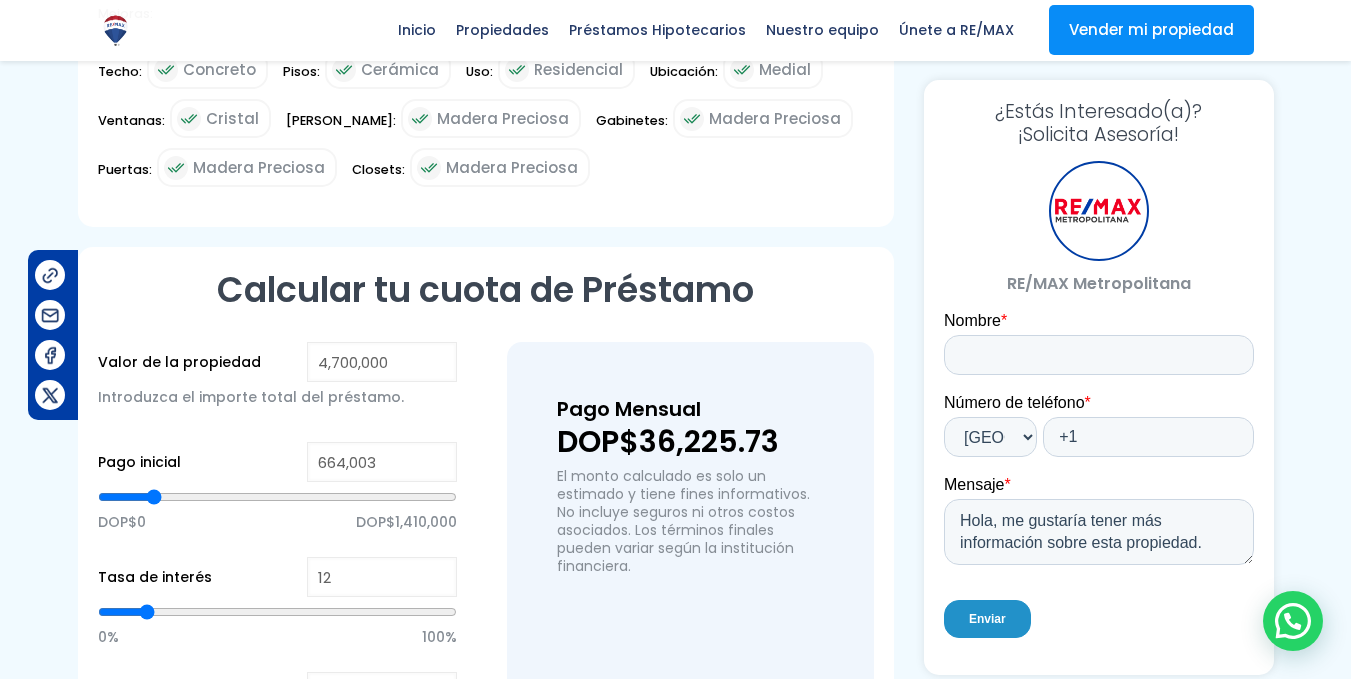 type on "650,312" 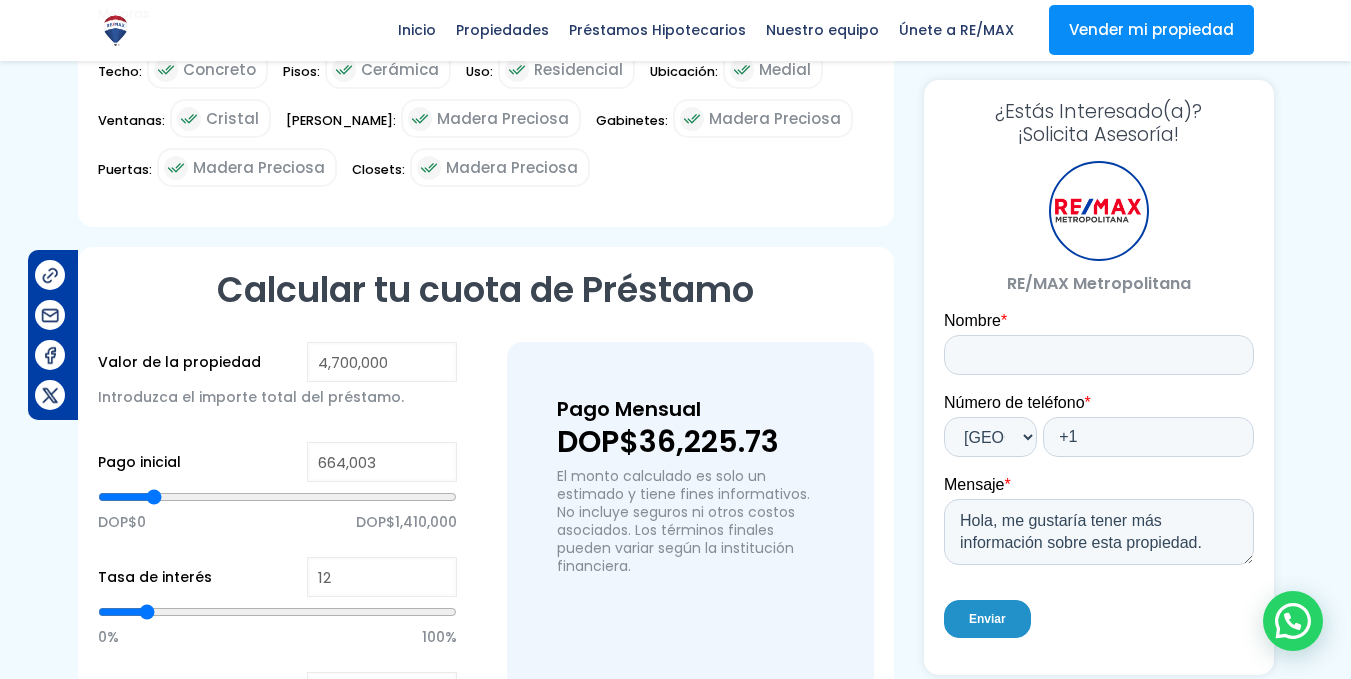 type on "650312" 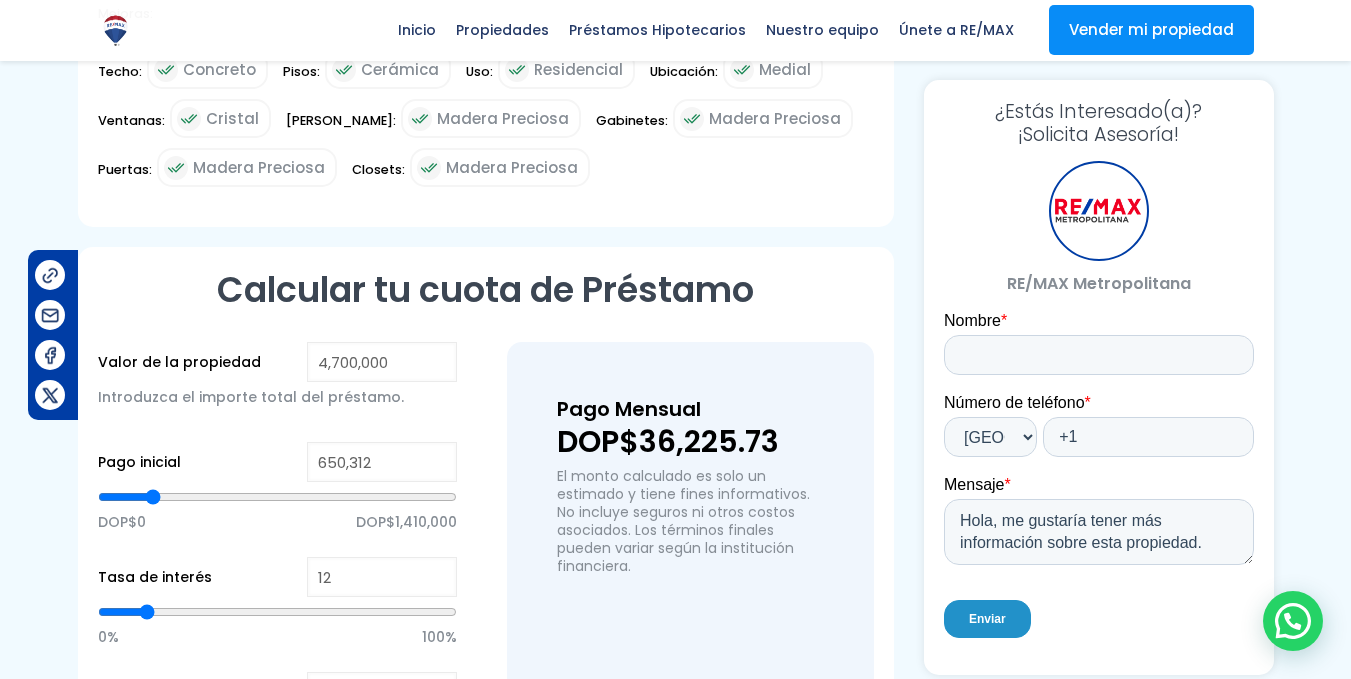 type on "636,621" 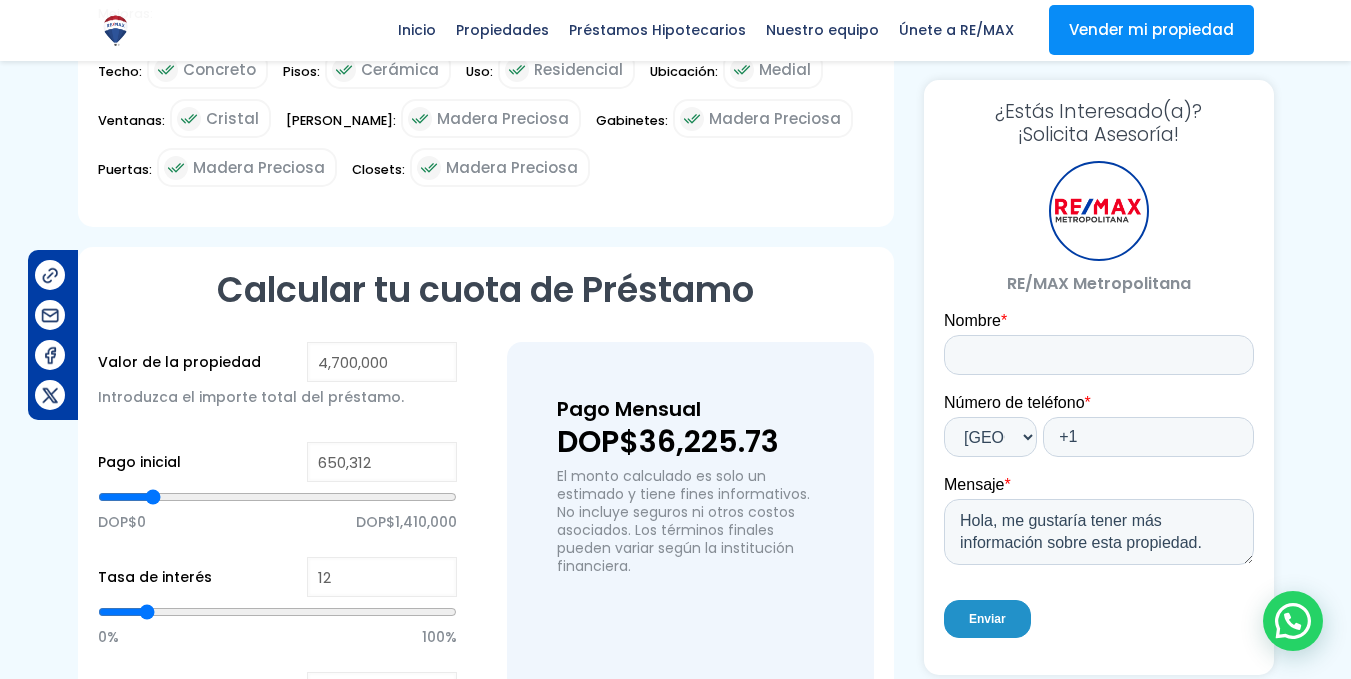 type on "636621" 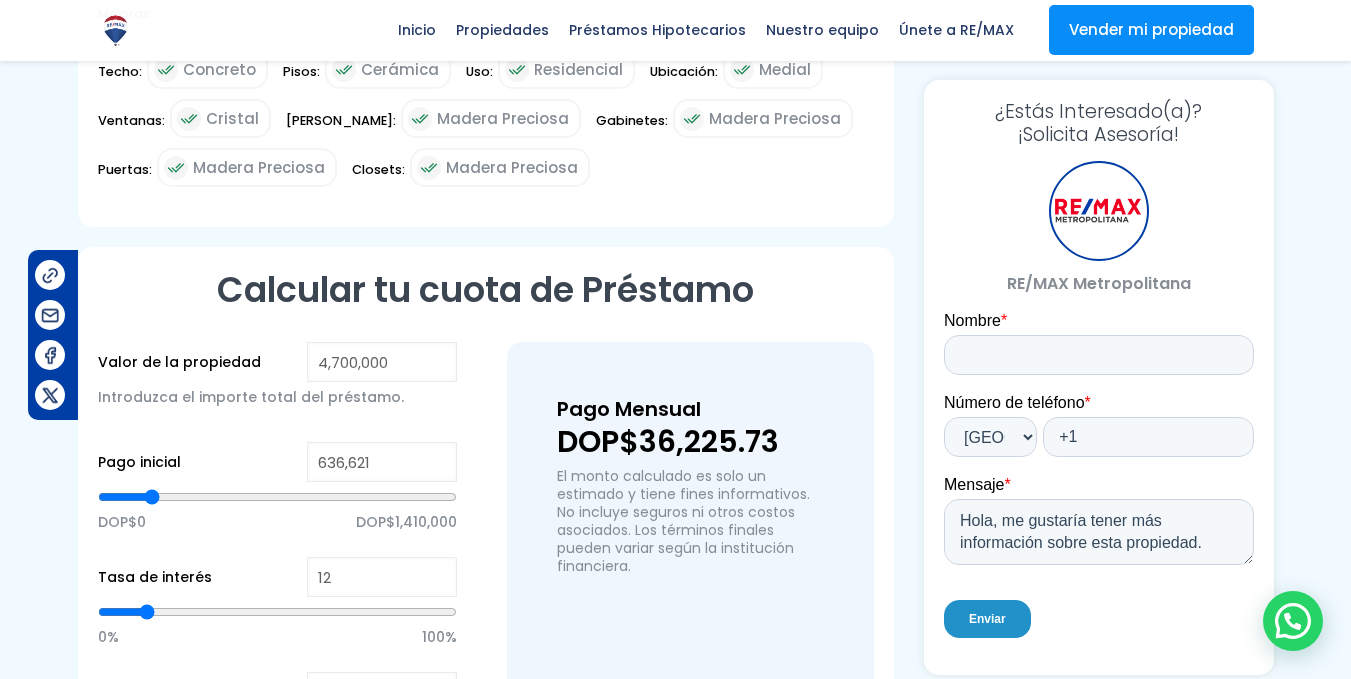 type on "622,930" 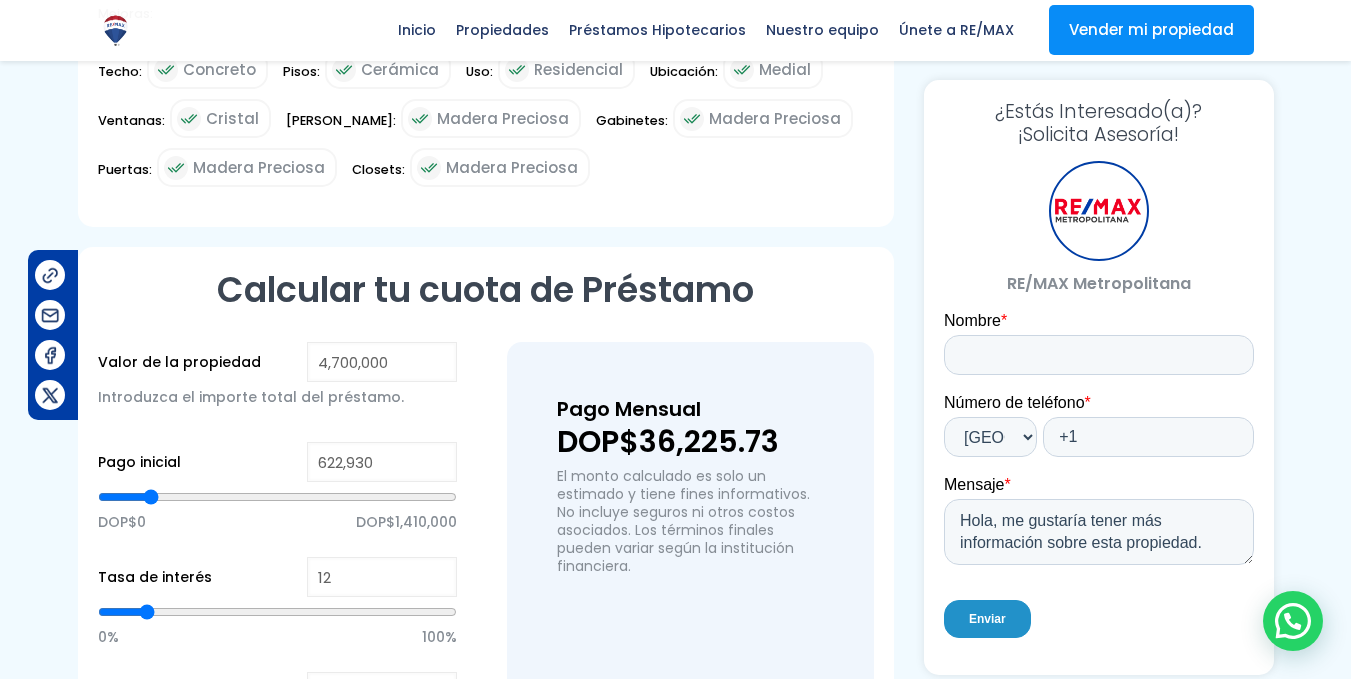 type on "609,239" 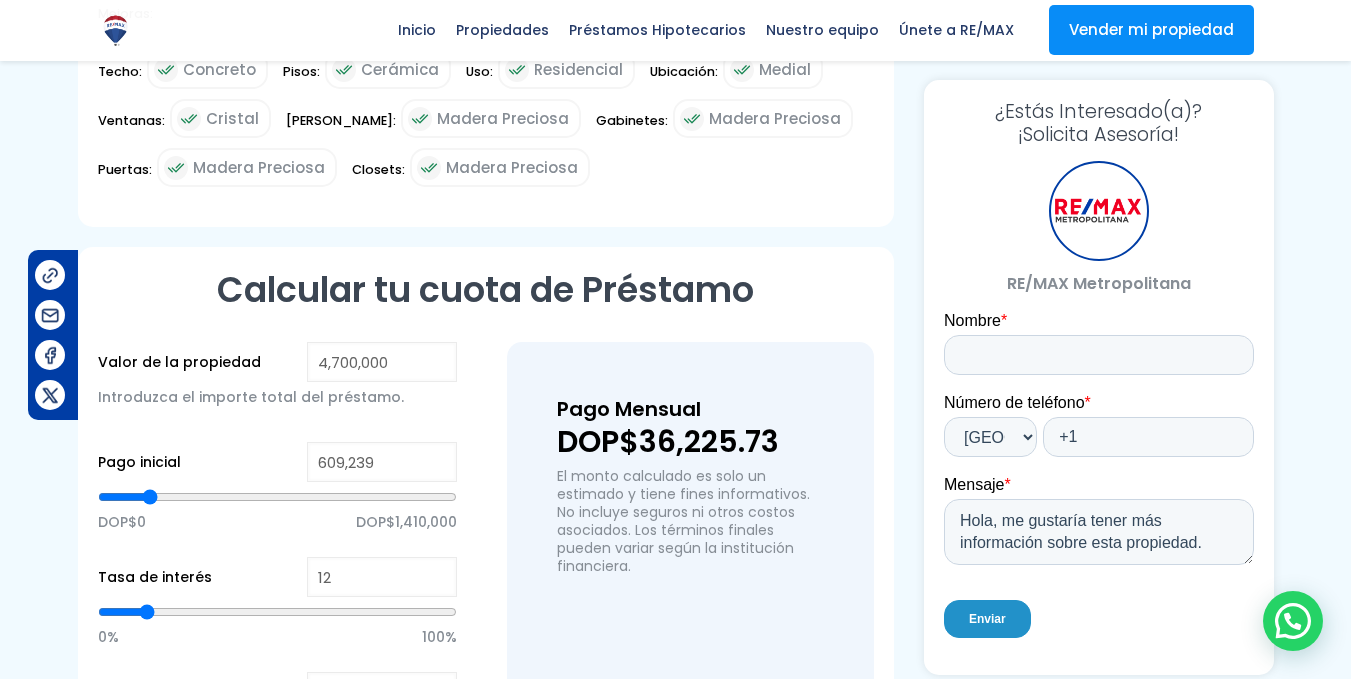 type on "595,549" 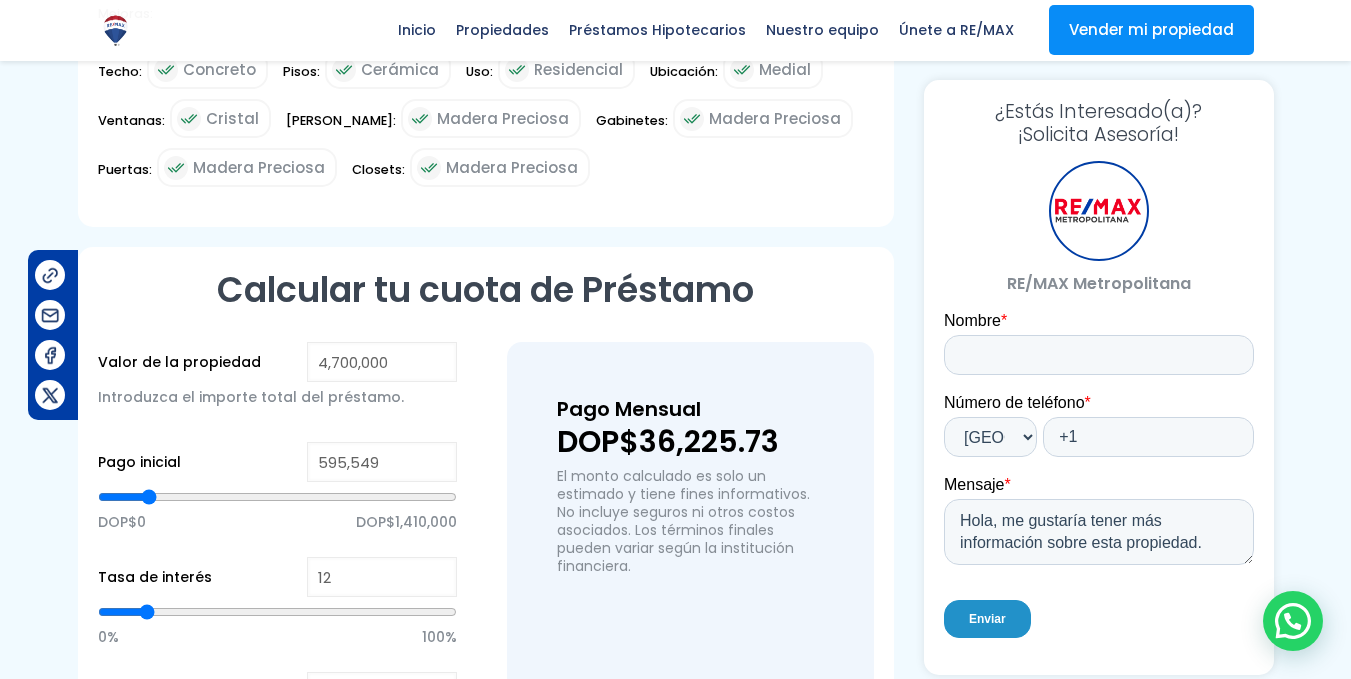 type on "581,858" 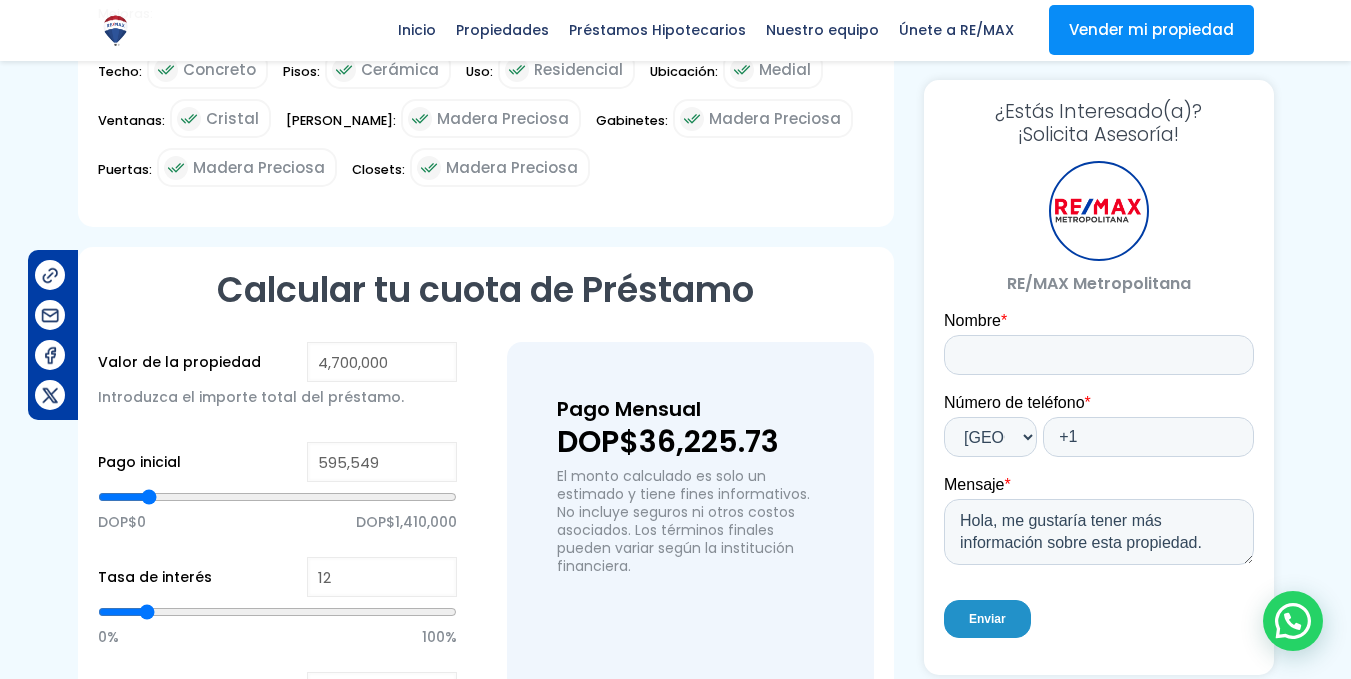 type on "581858" 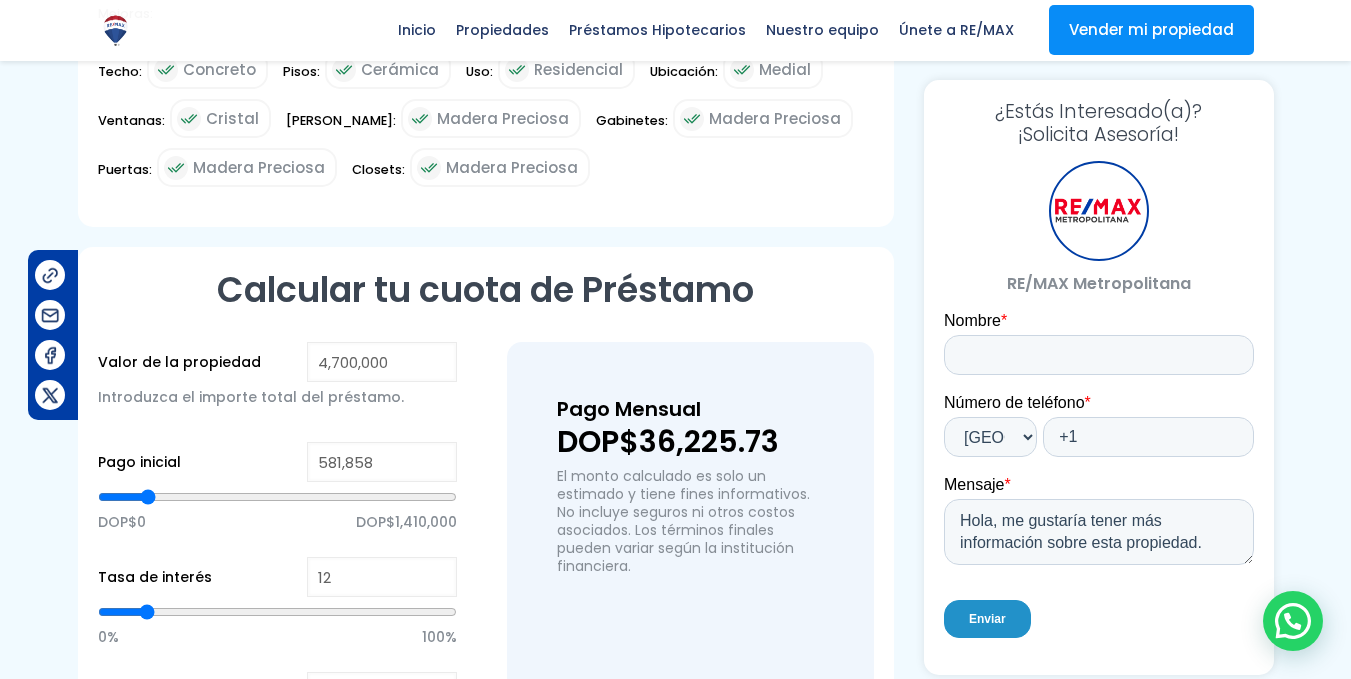 type on "568,167" 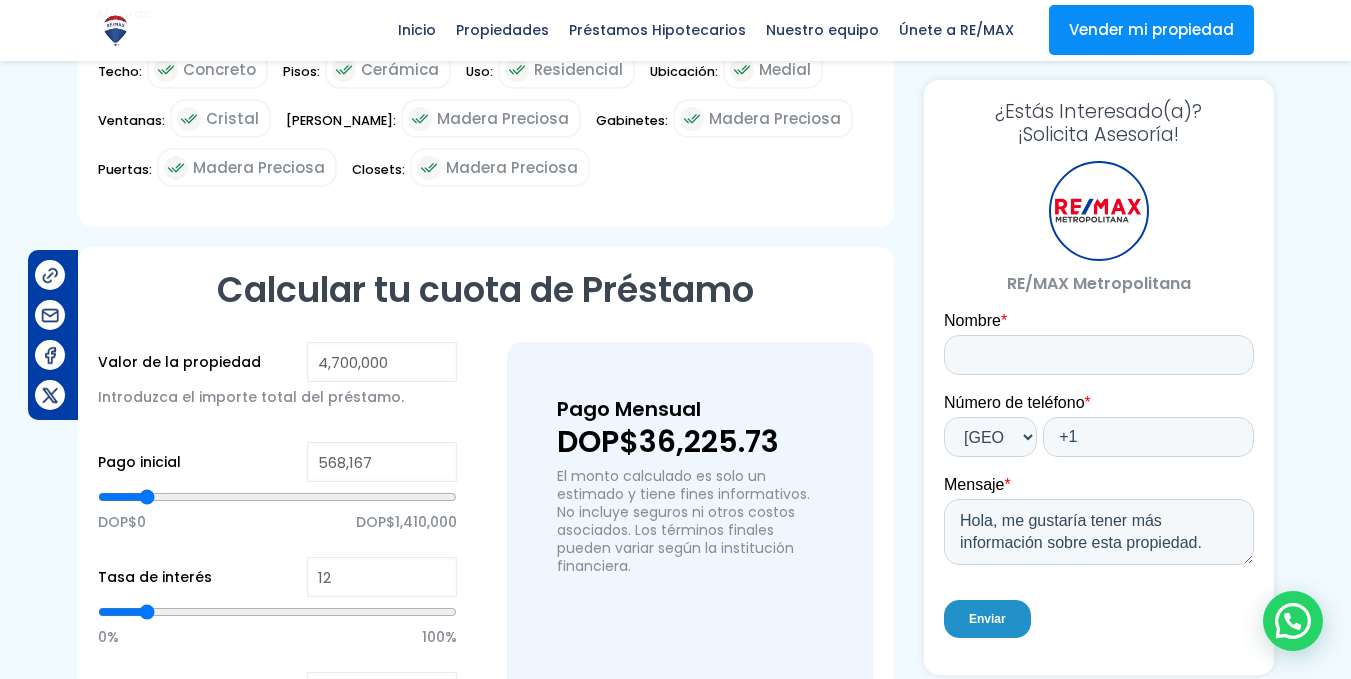 type on "554,476" 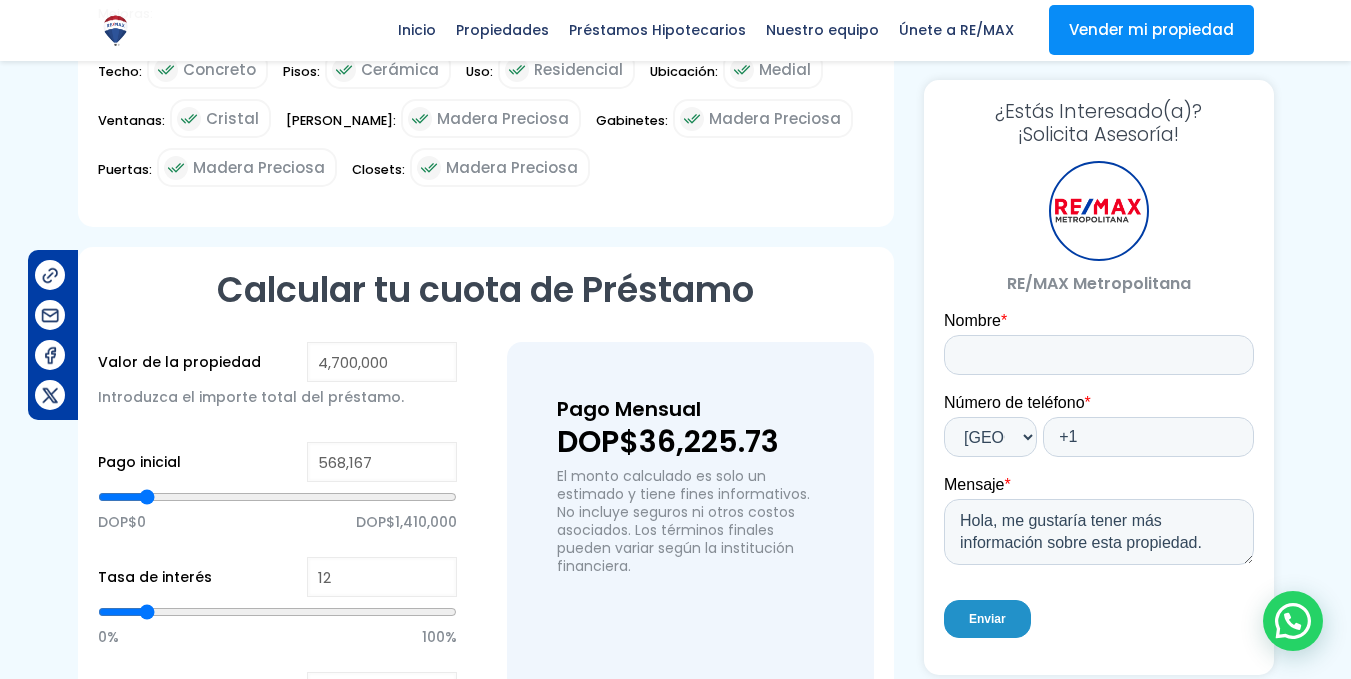 type on "554476" 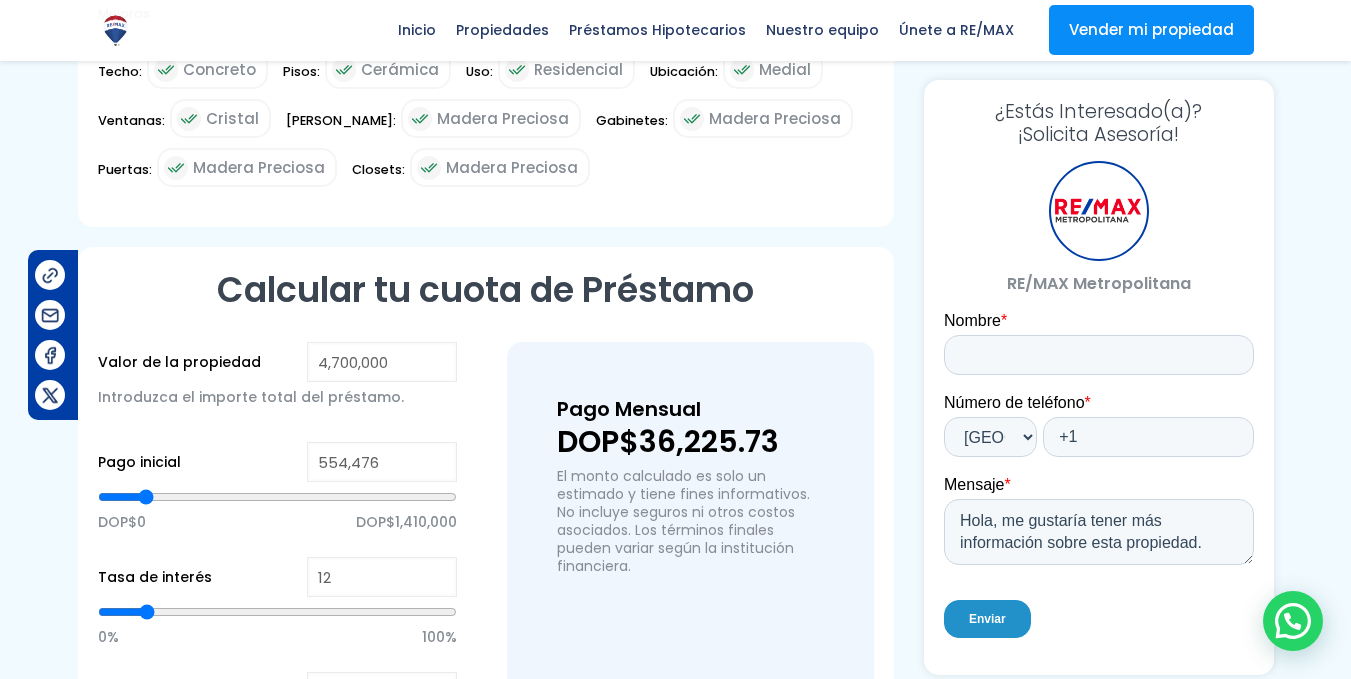 type on "527,095" 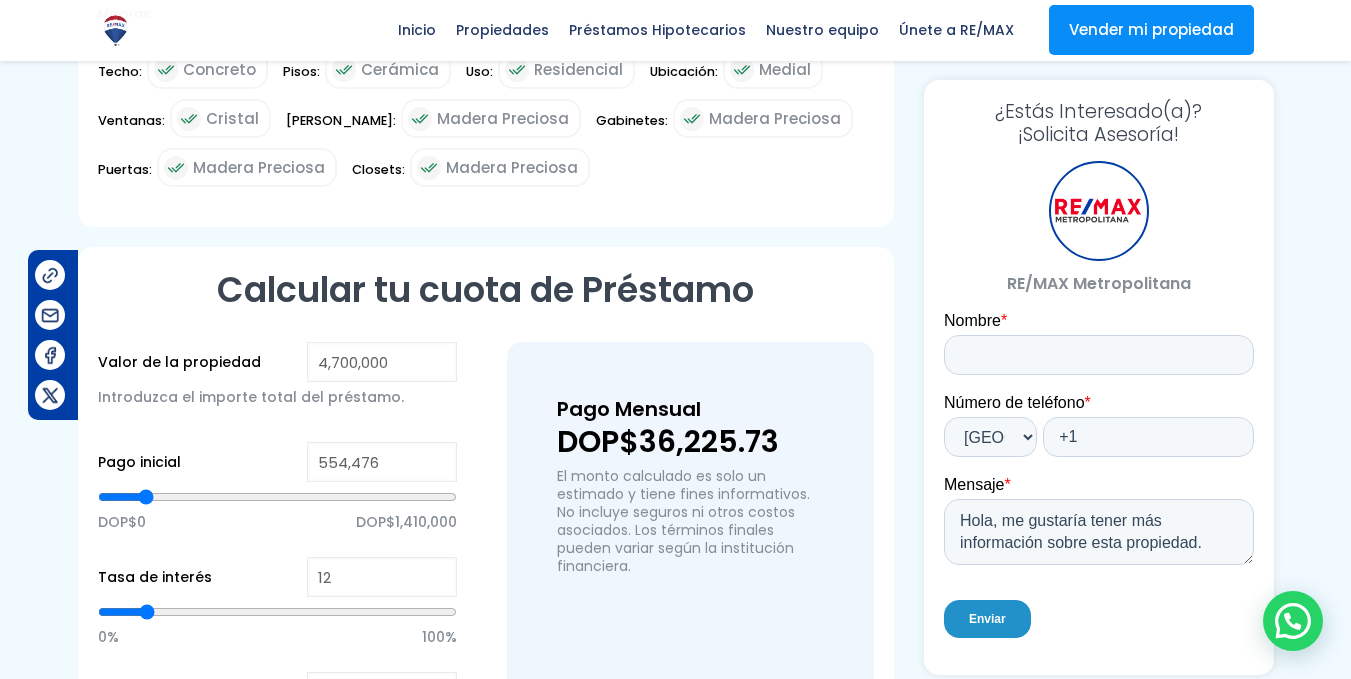 type on "527095" 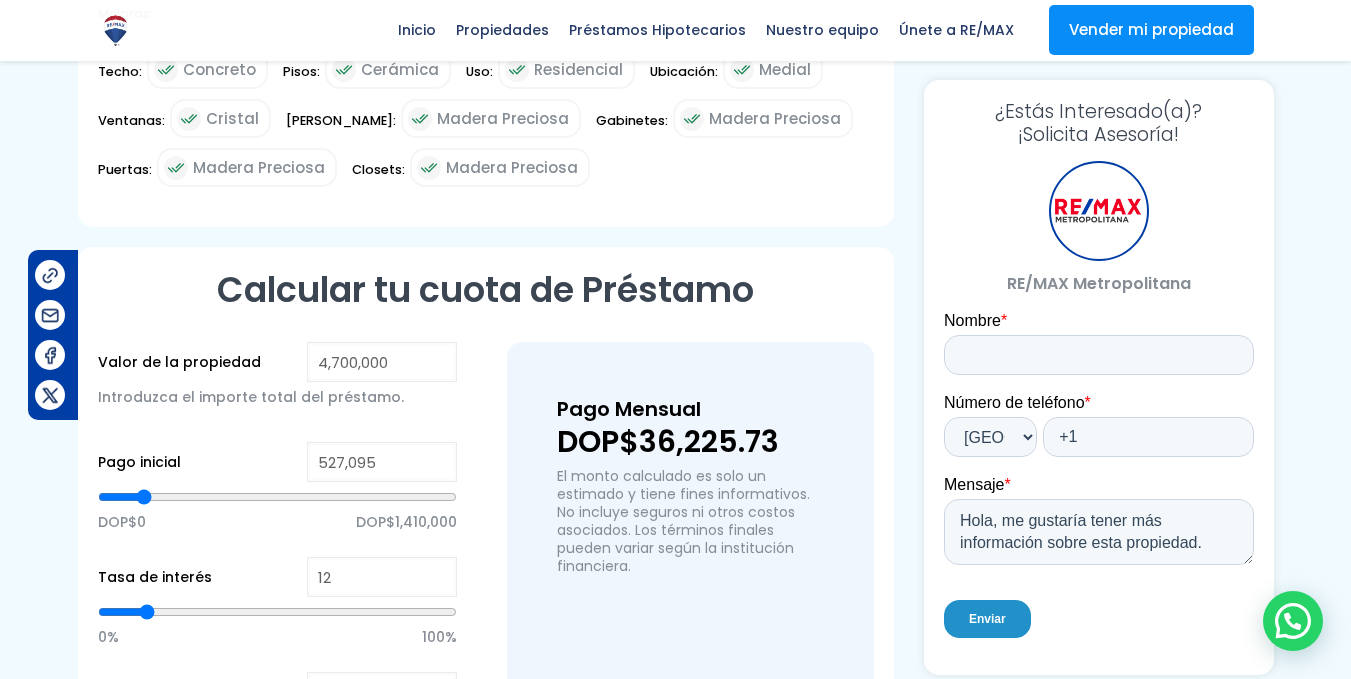 type on "486,022" 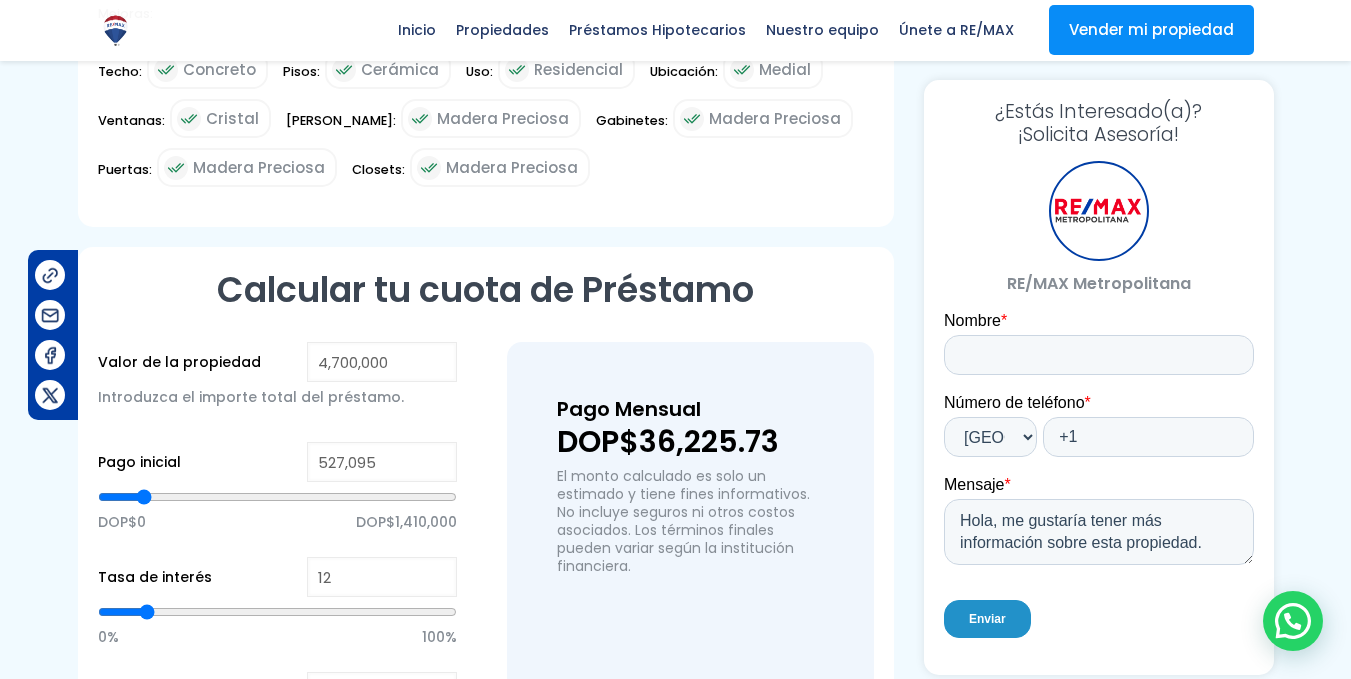type on "486022" 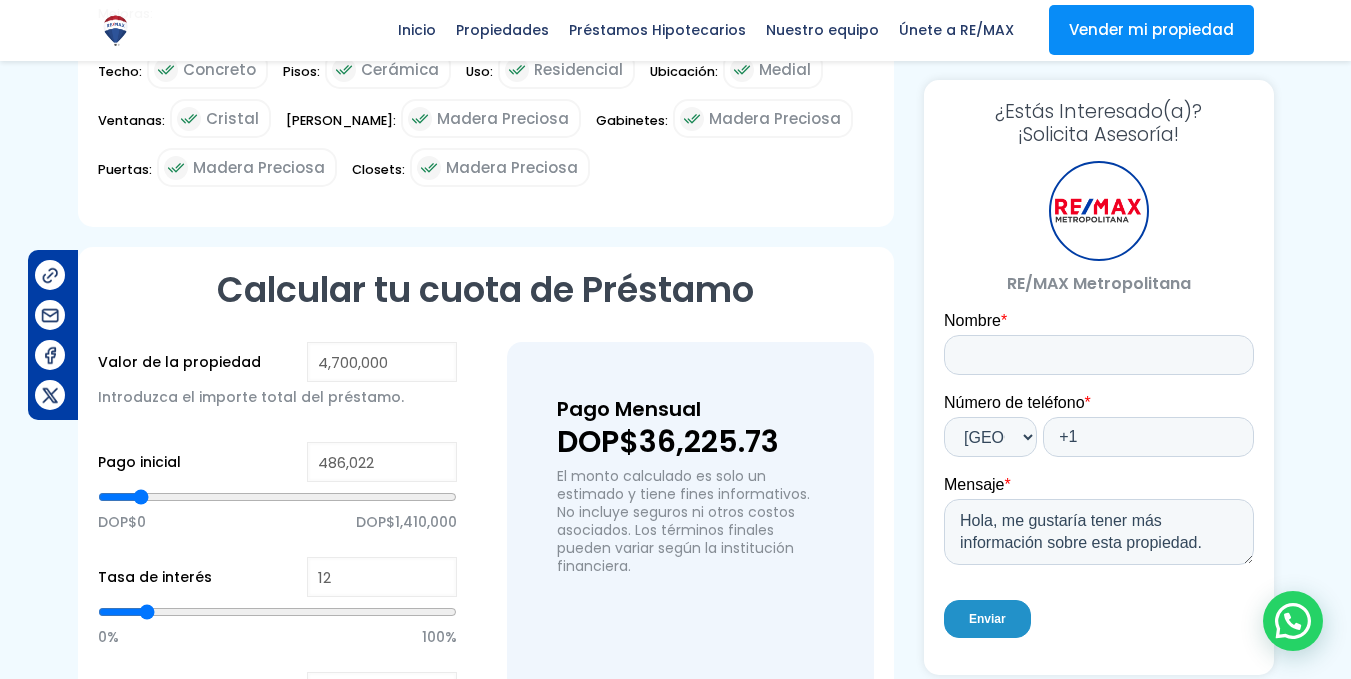 type on "472,332" 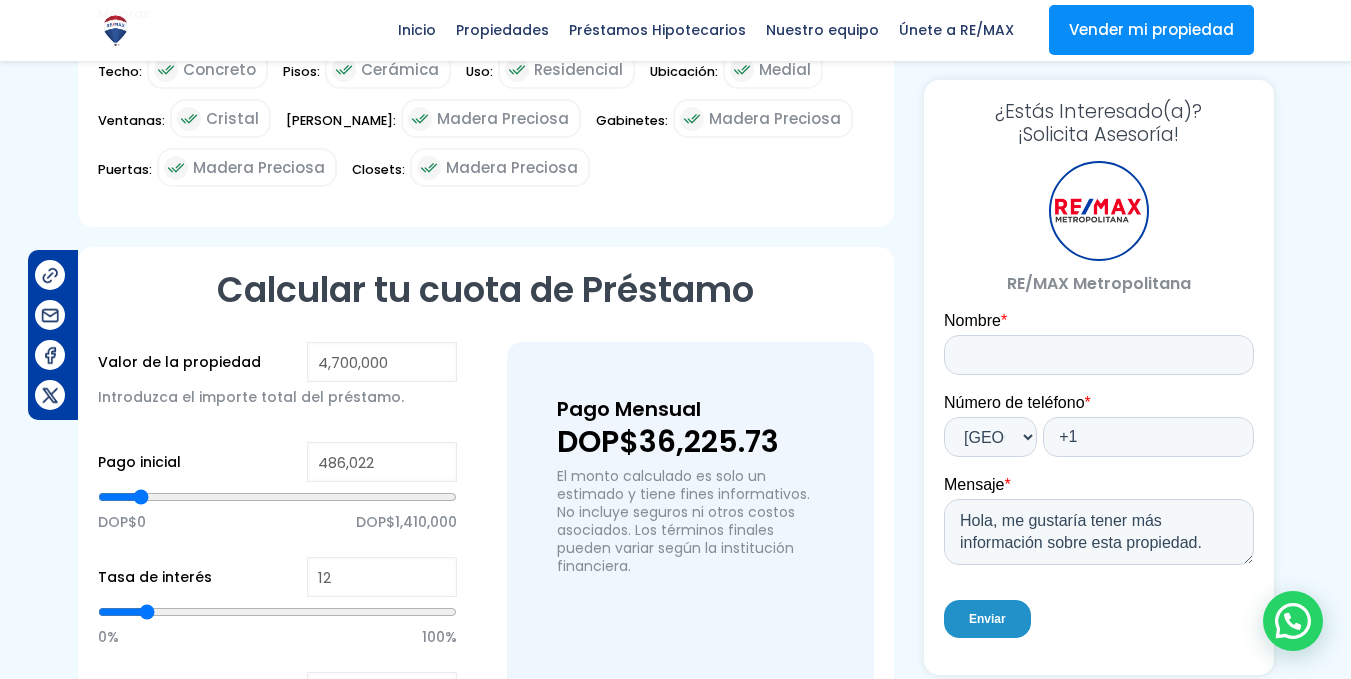 type on "472332" 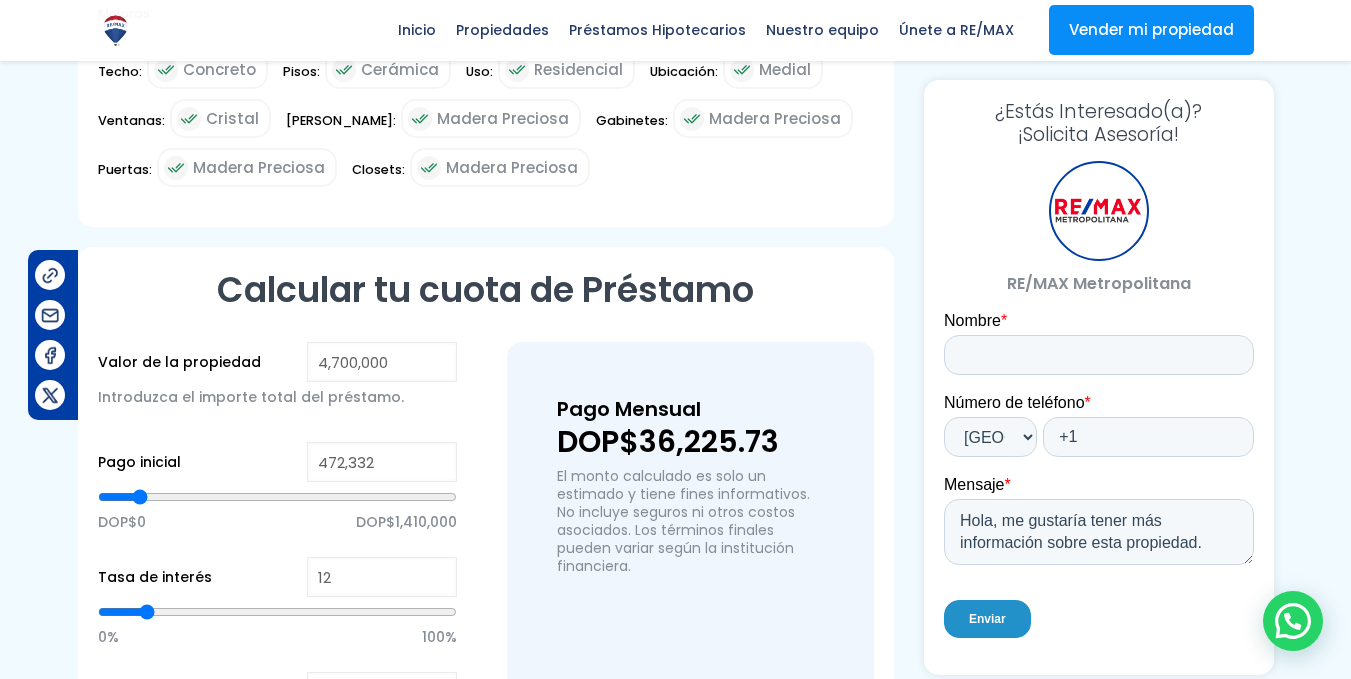 type on "458,641" 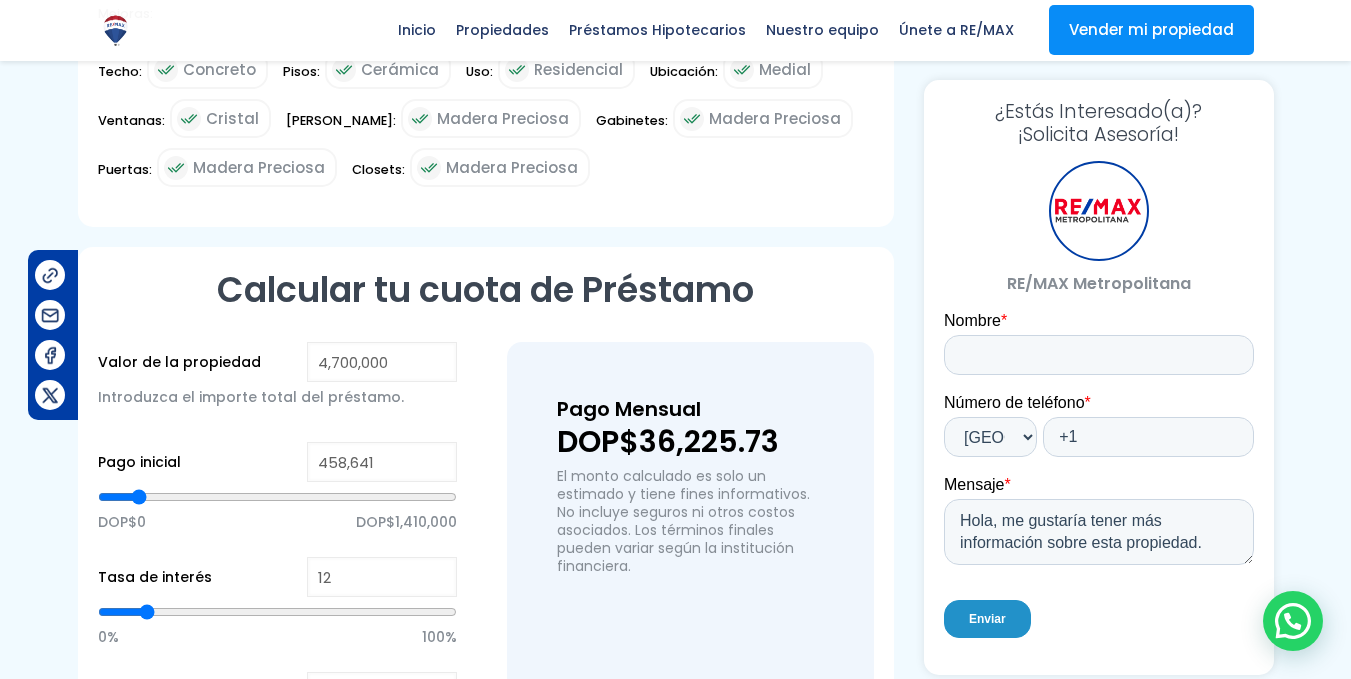 type on "444,950" 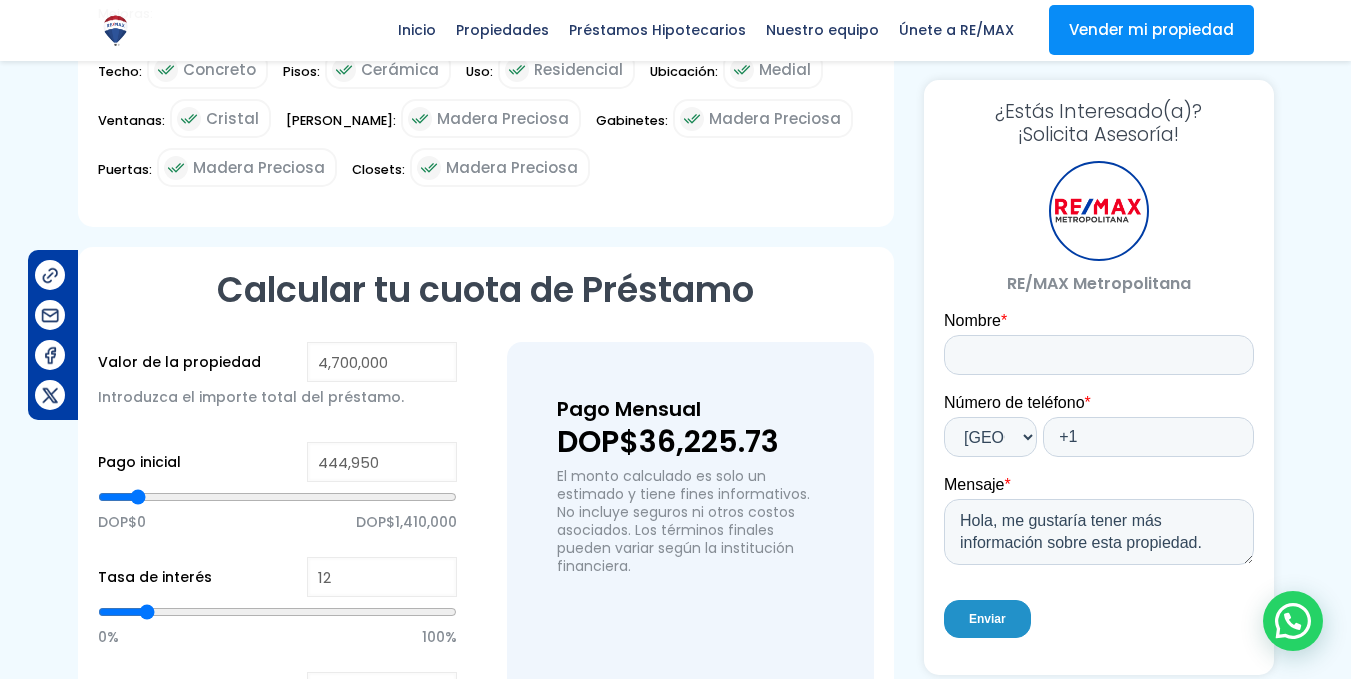 type on "403,878" 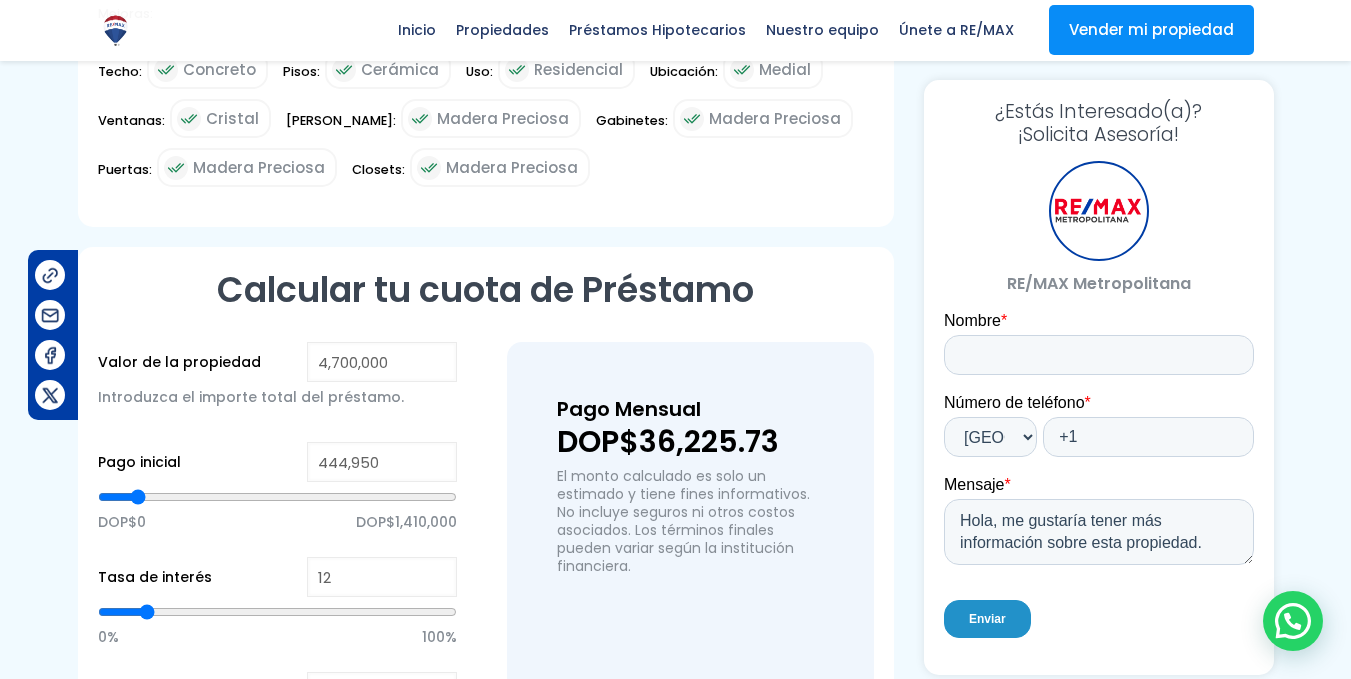 type on "403878" 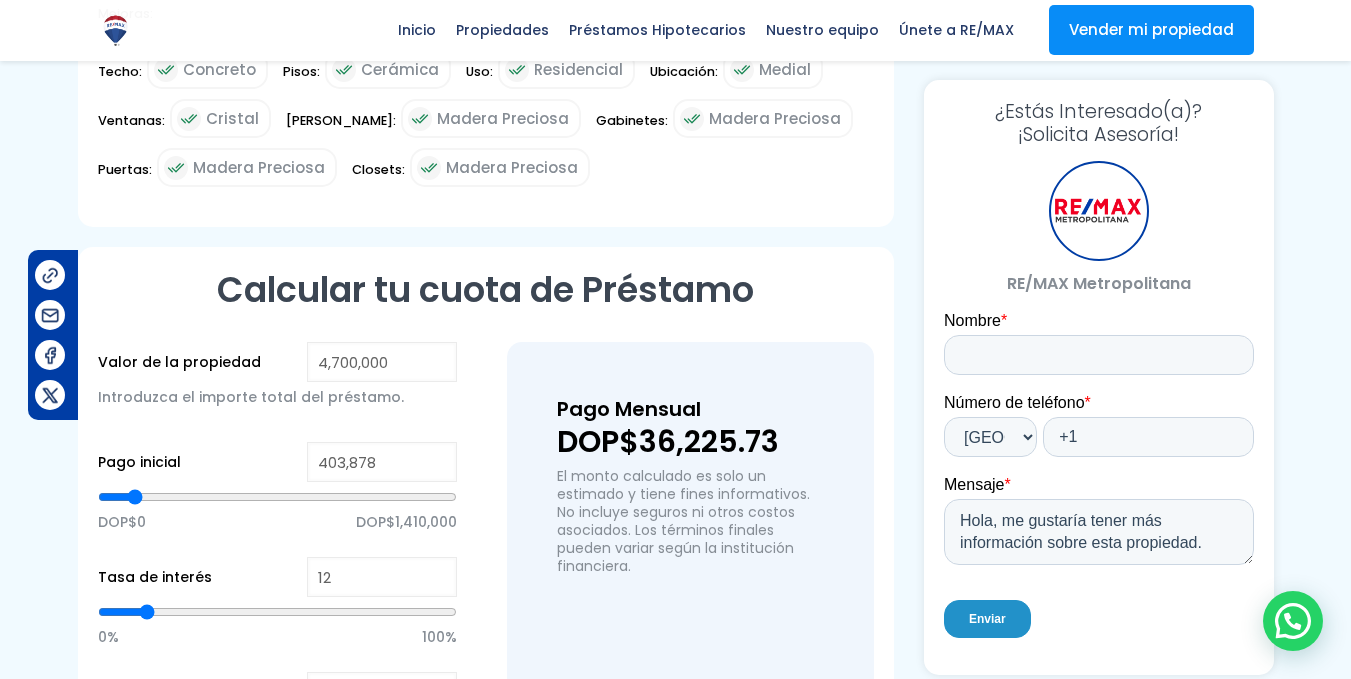 type on "376,496" 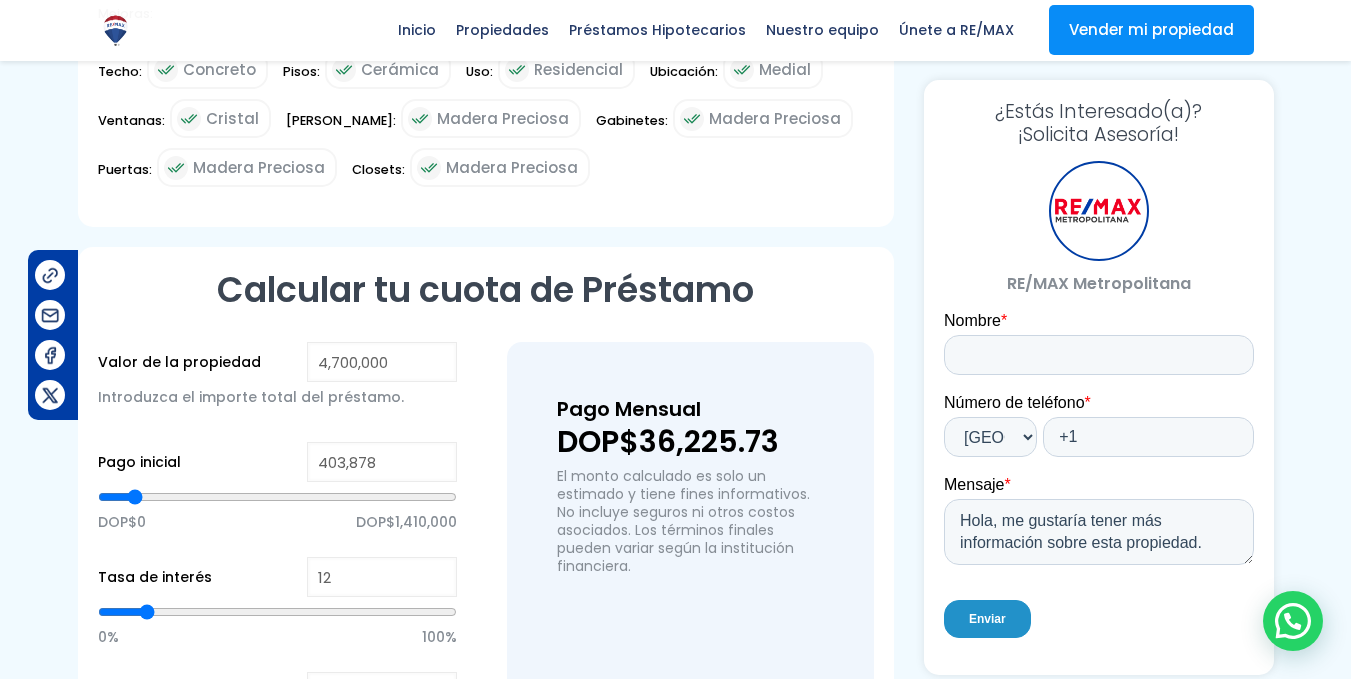 type on "376496" 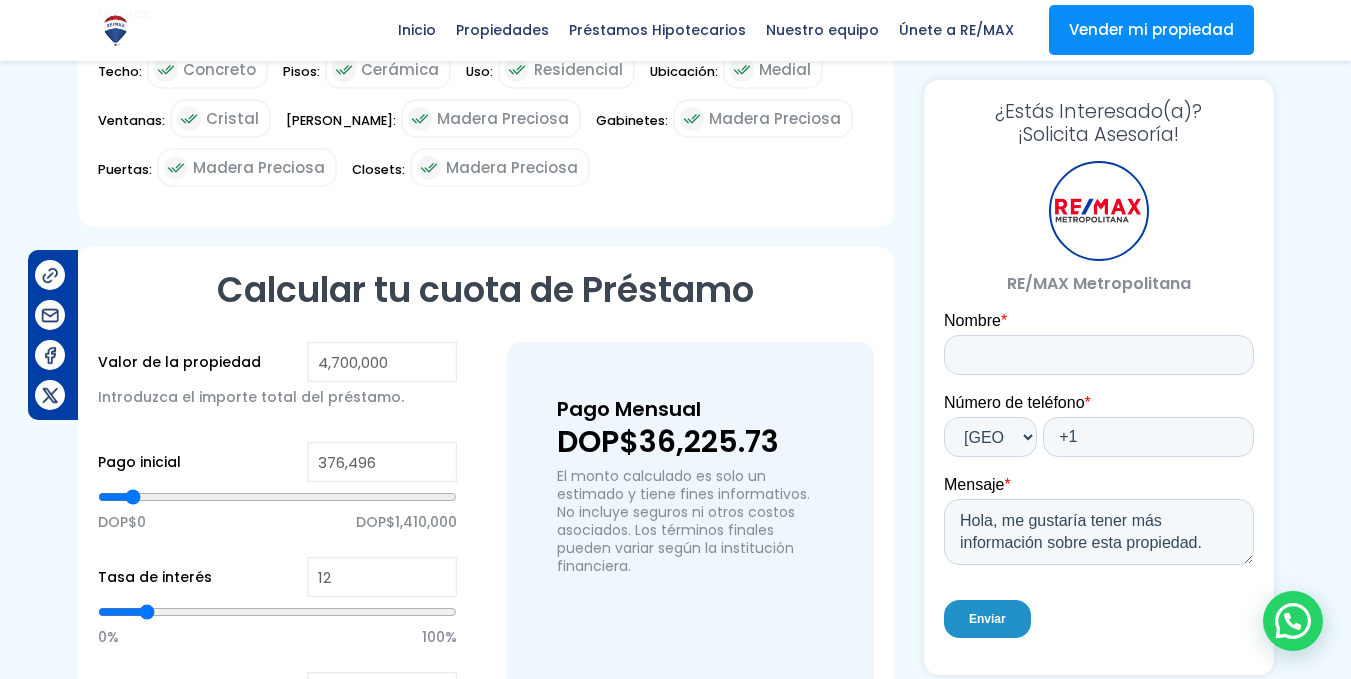 type on "349,115" 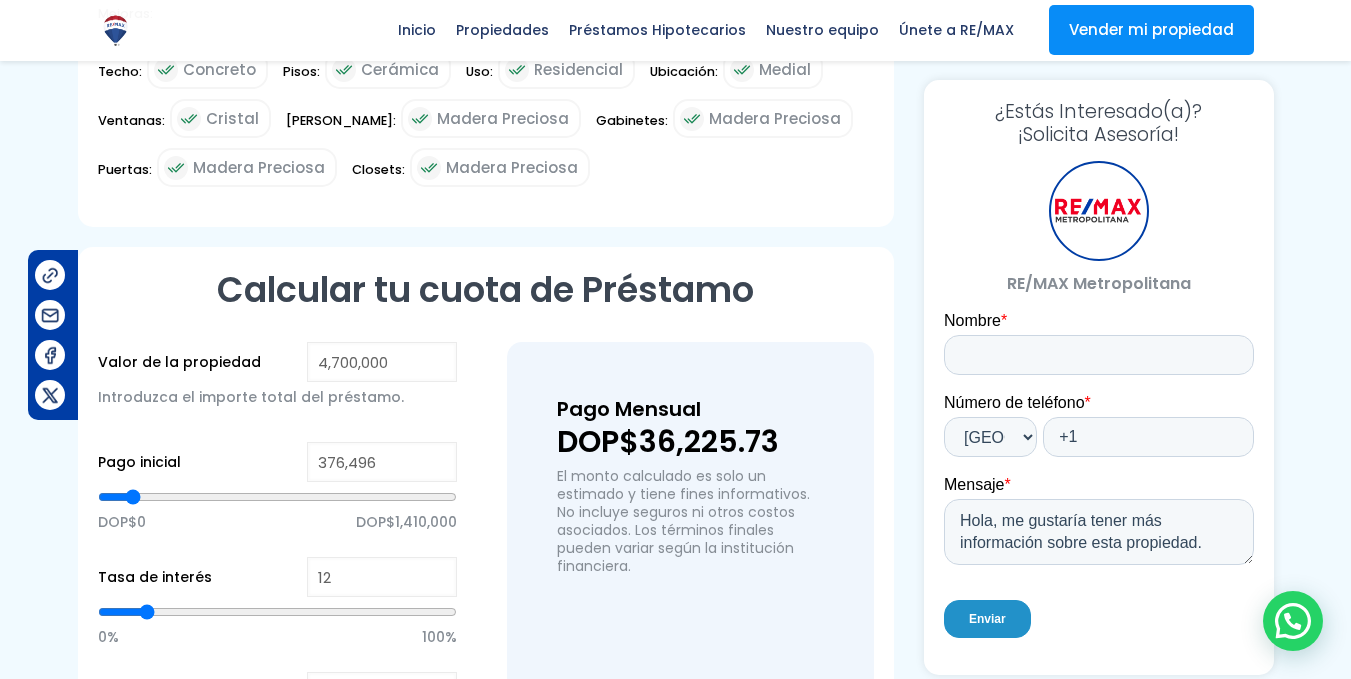 type on "349115" 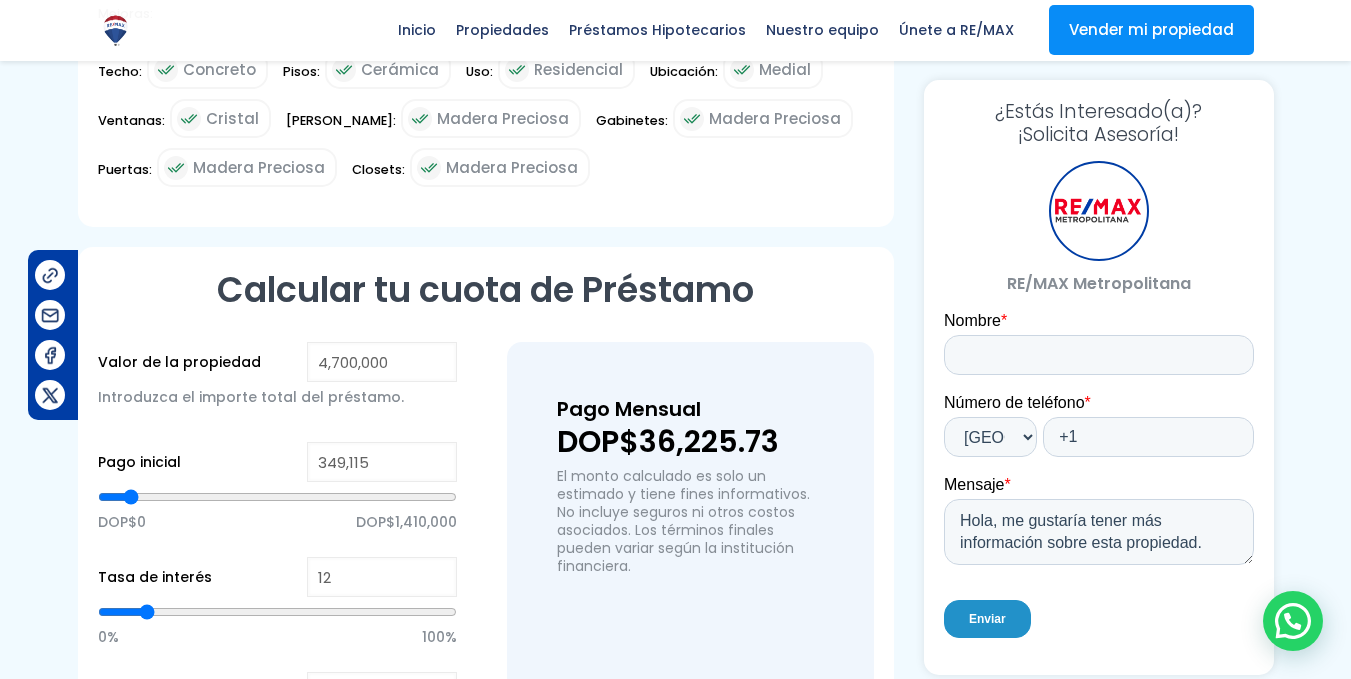 type on "321,733" 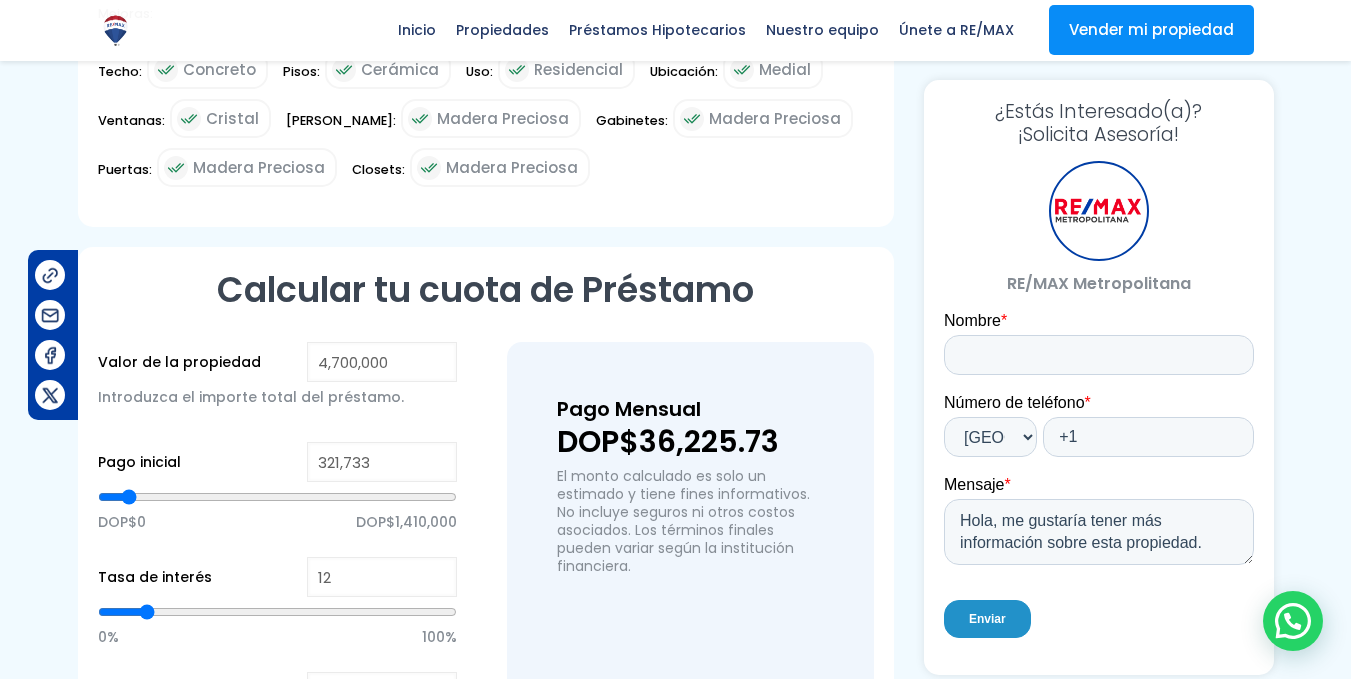 type on "294,352" 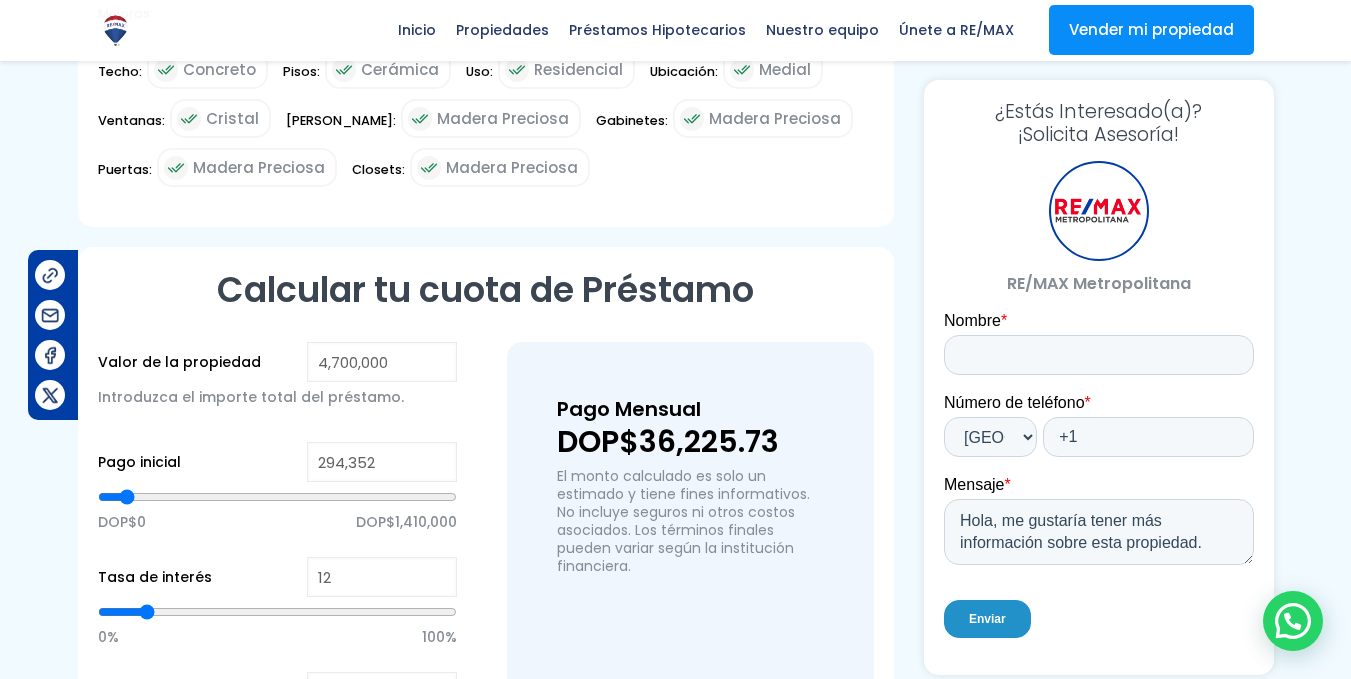 drag, startPoint x: 260, startPoint y: 431, endPoint x: 127, endPoint y: 446, distance: 133.84319 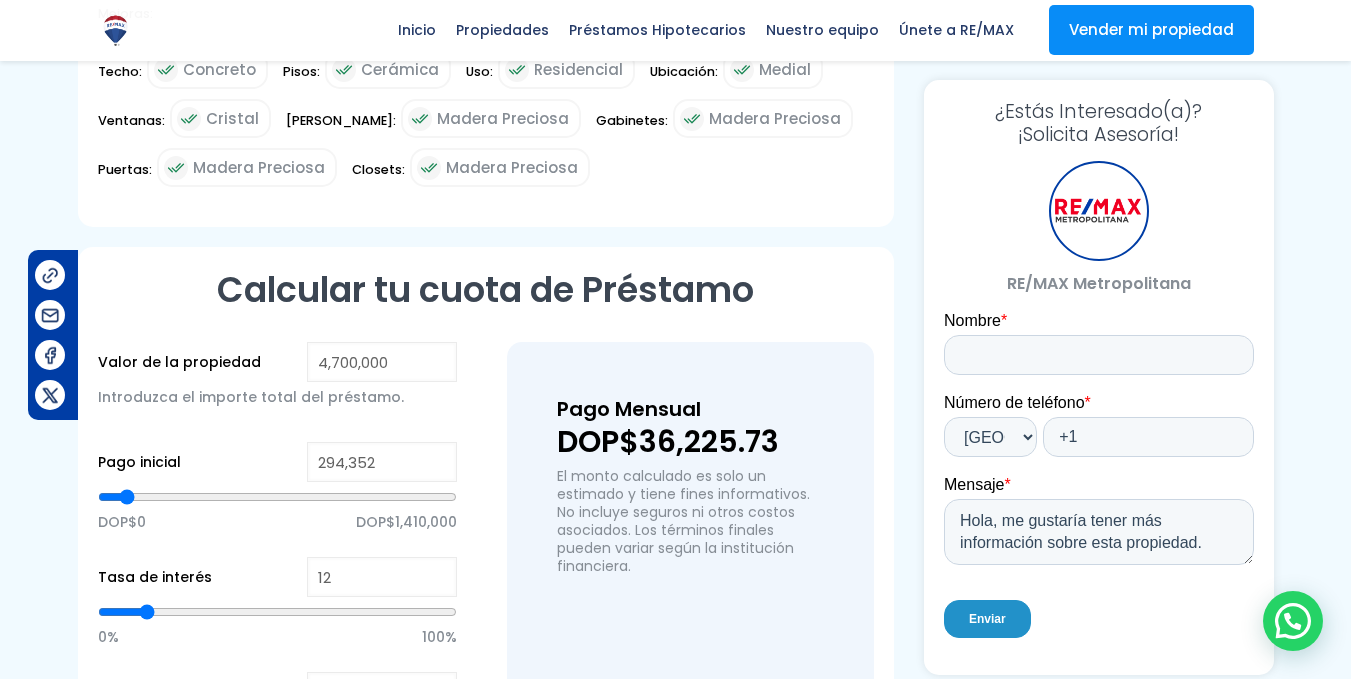 type on "294352" 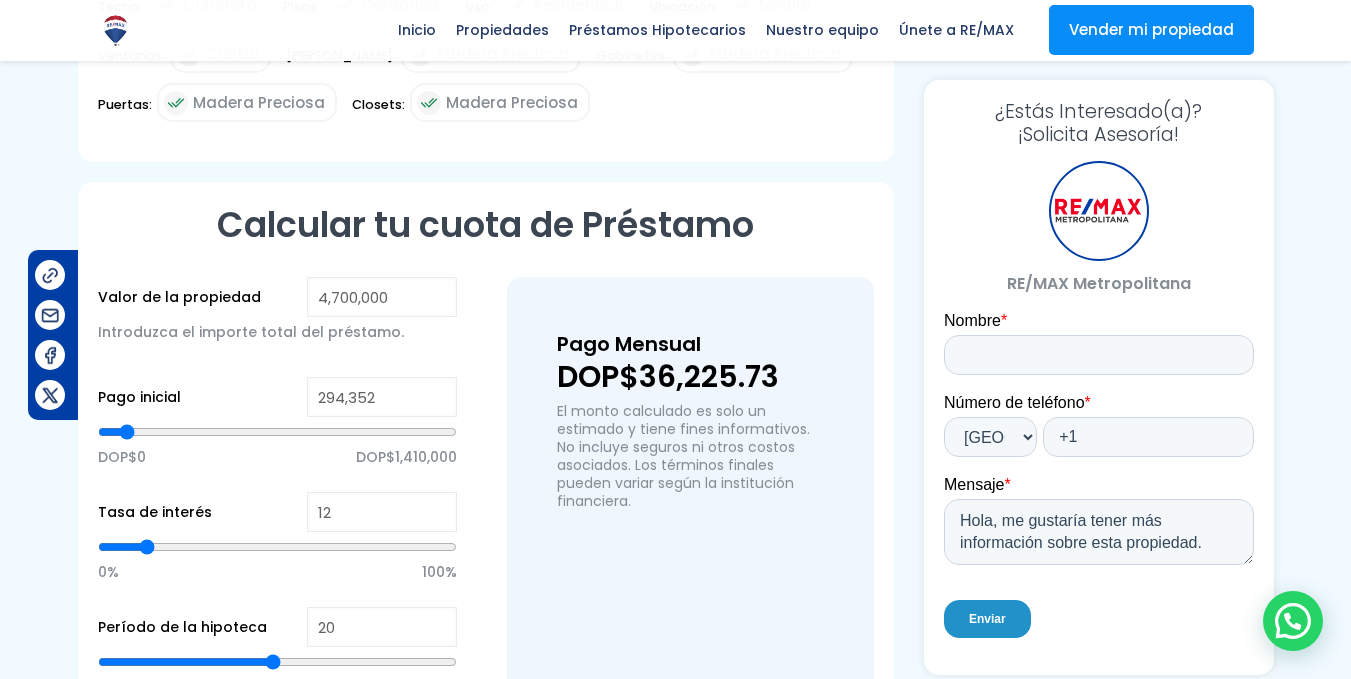 scroll, scrollTop: 1200, scrollLeft: 0, axis: vertical 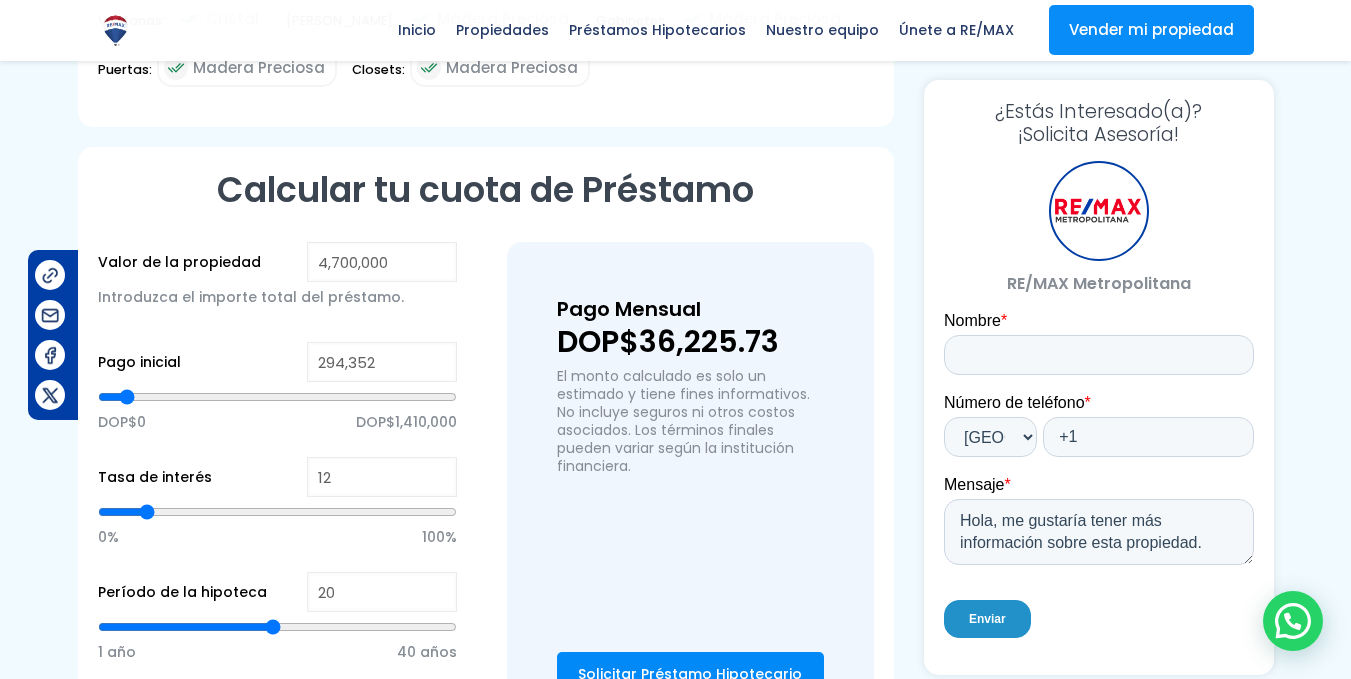 type on "21" 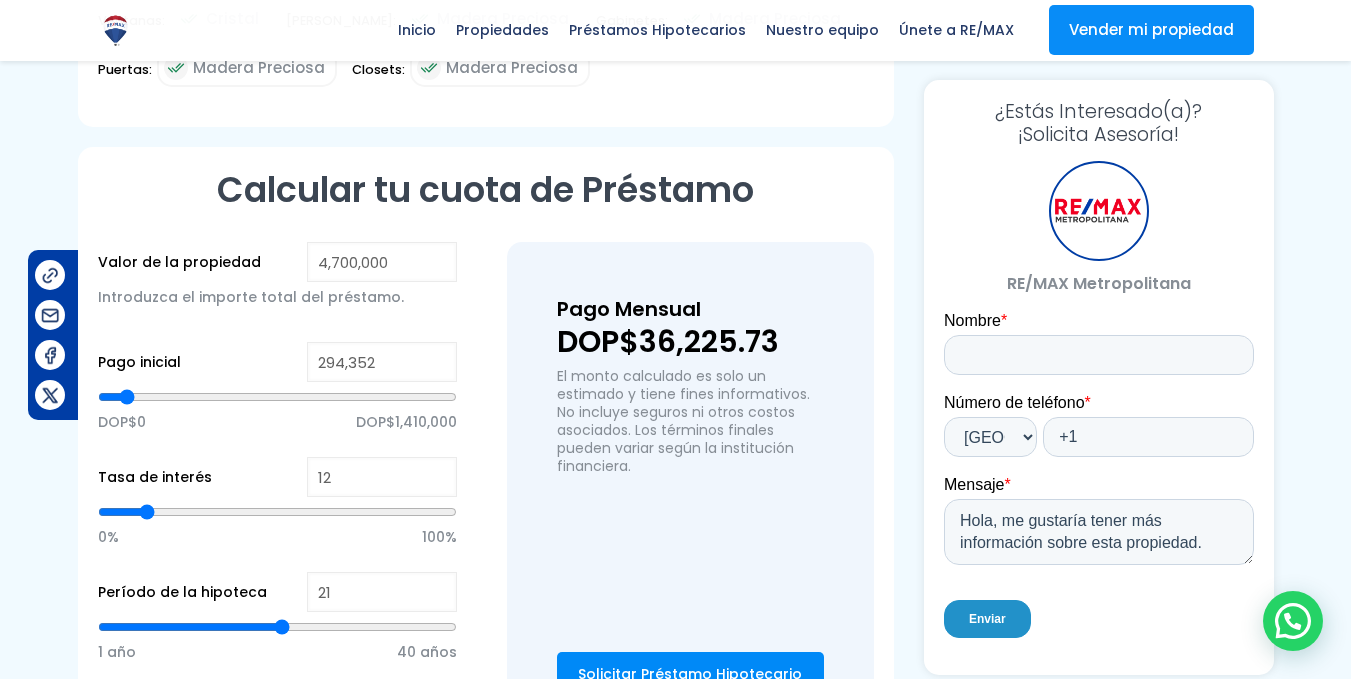 type on "22" 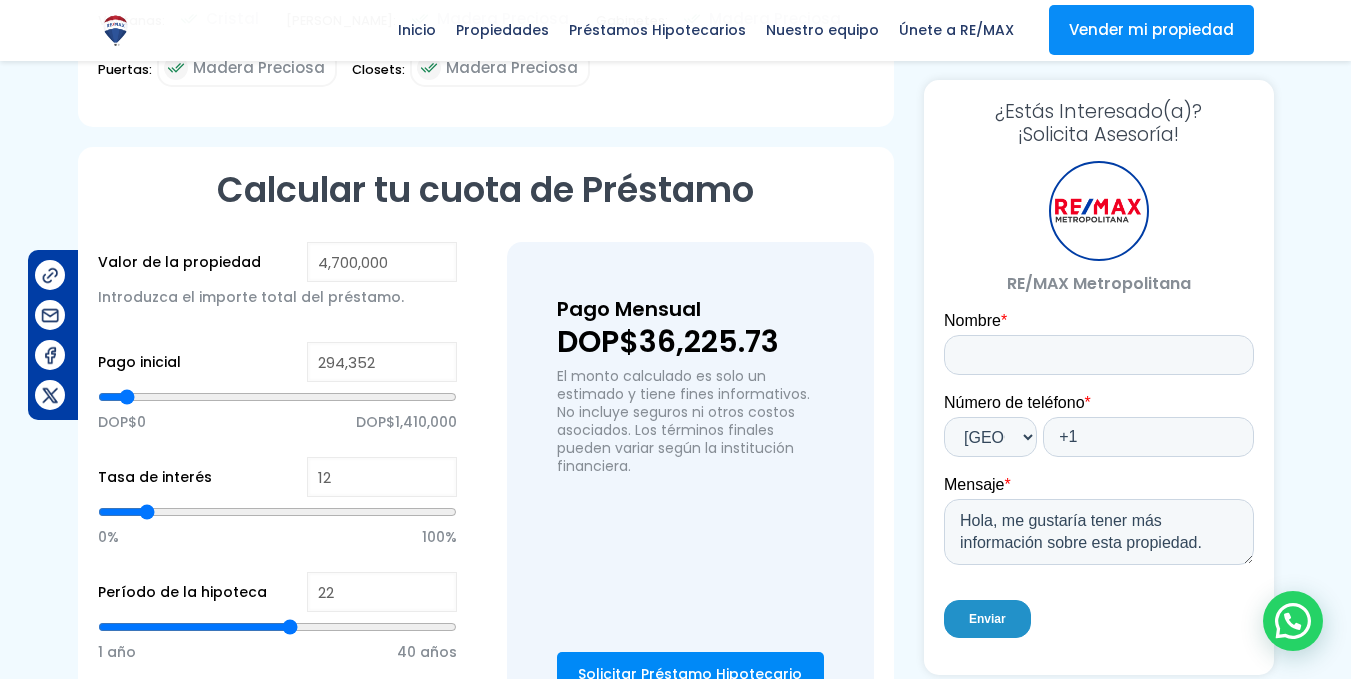 type on "23" 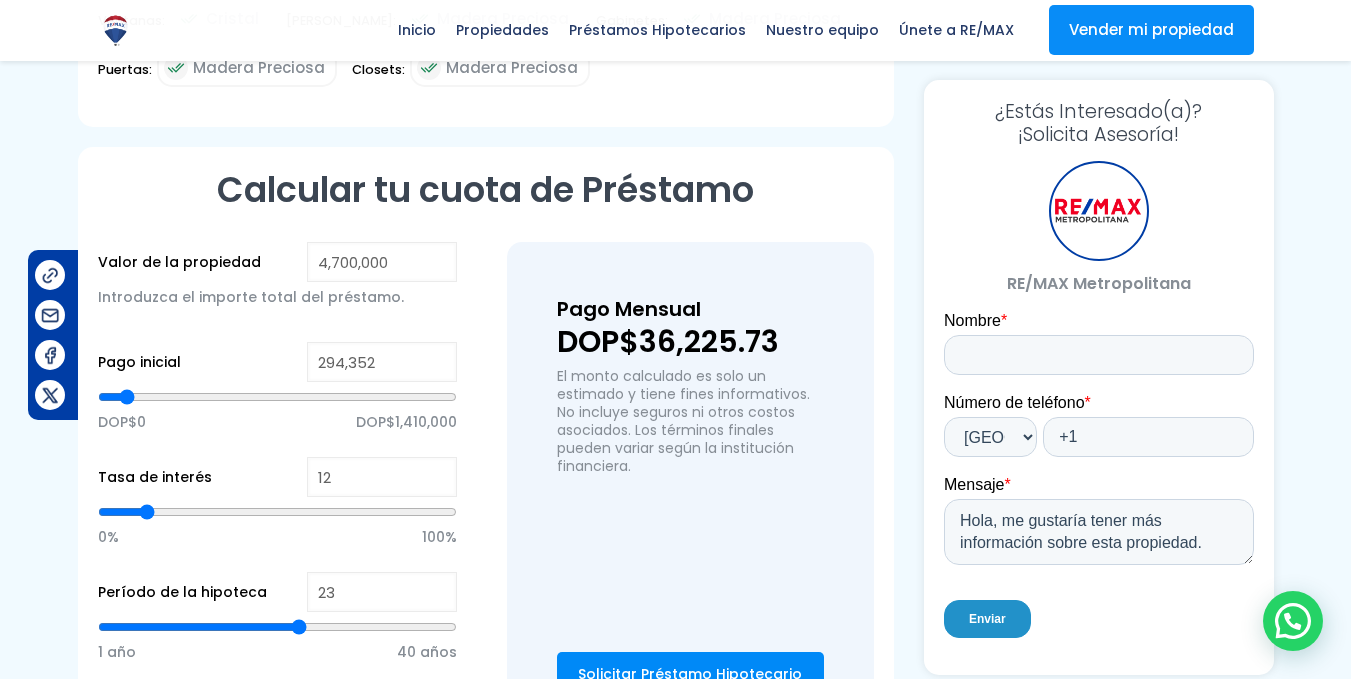 type on "24" 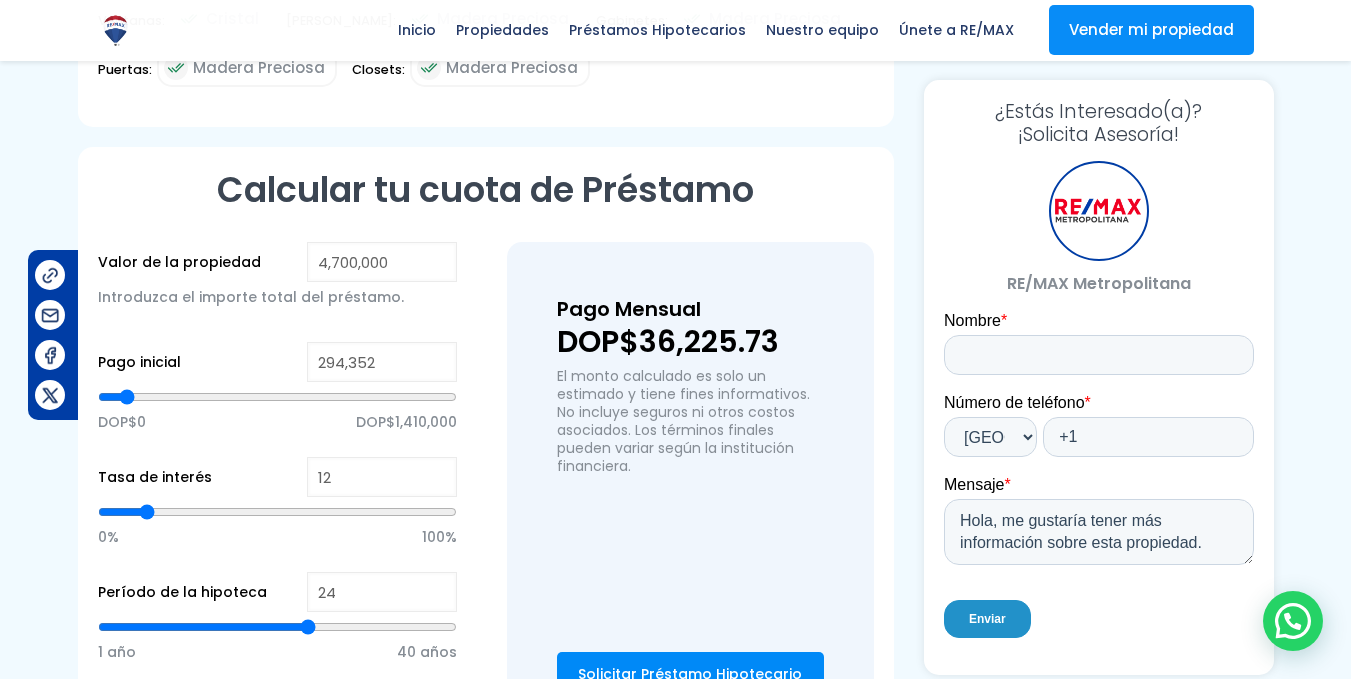 type on "25" 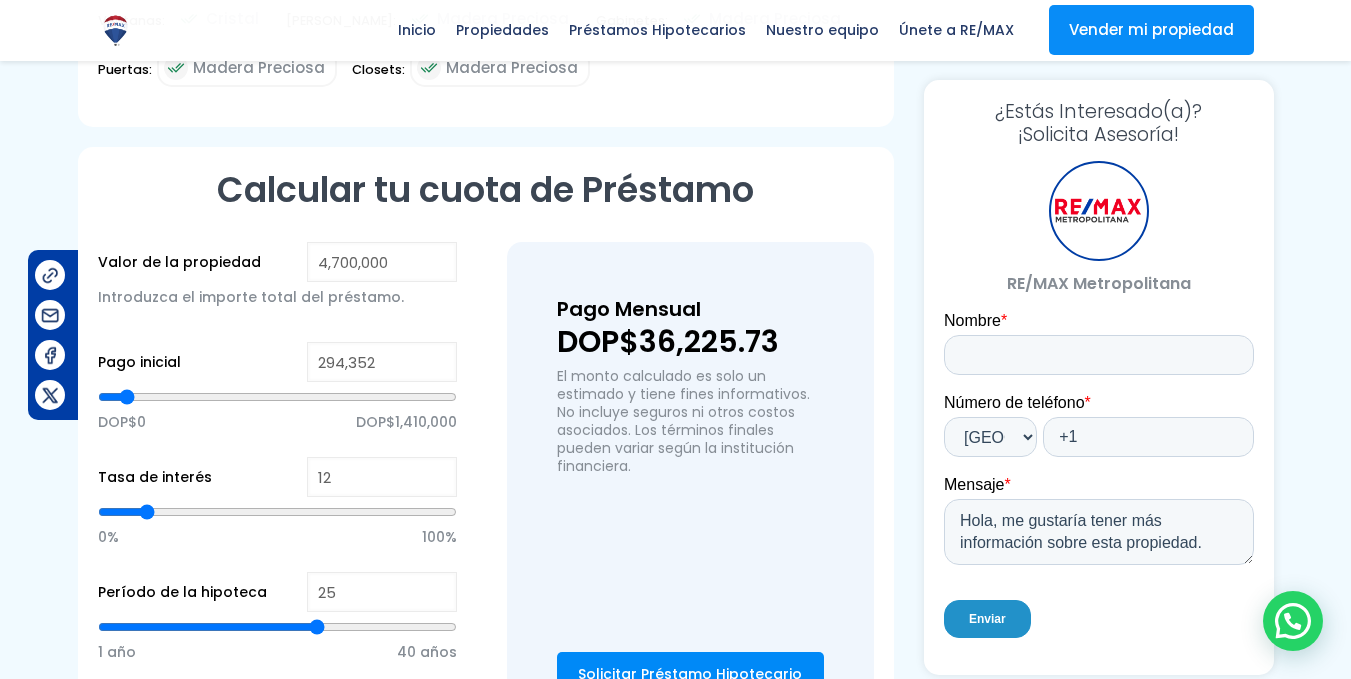 type on "26" 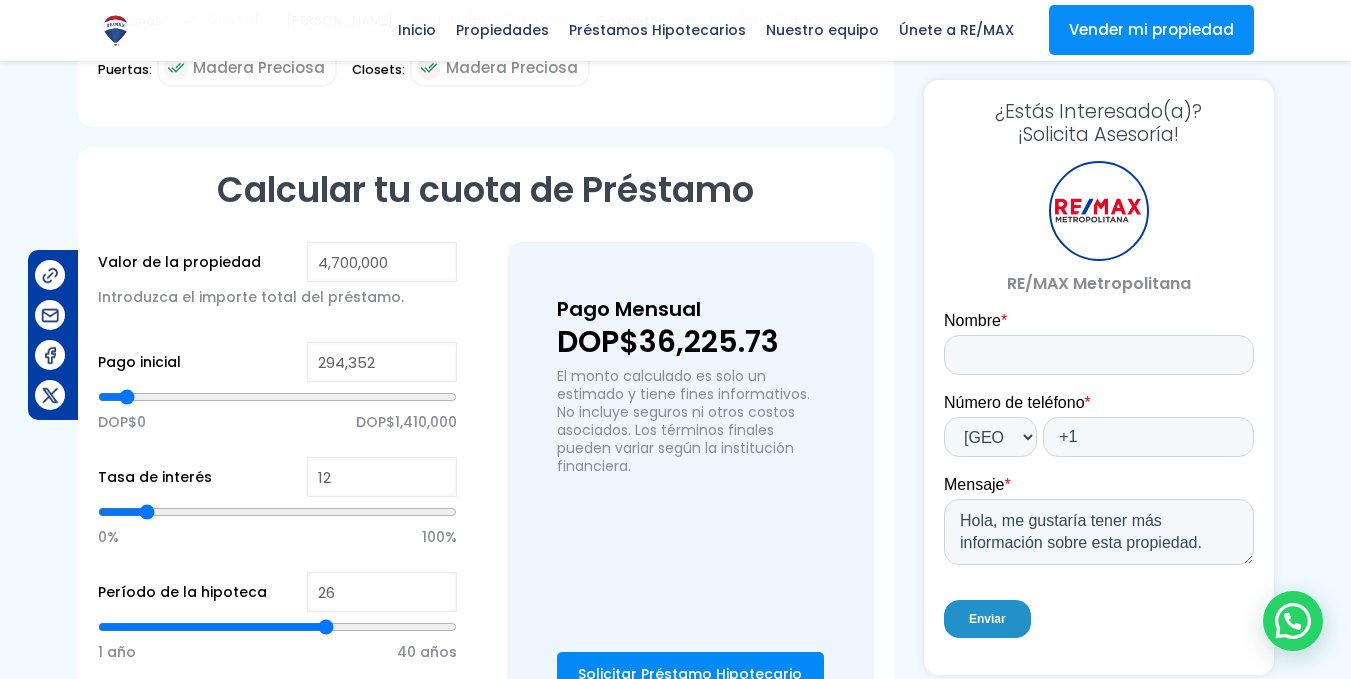 type on "27" 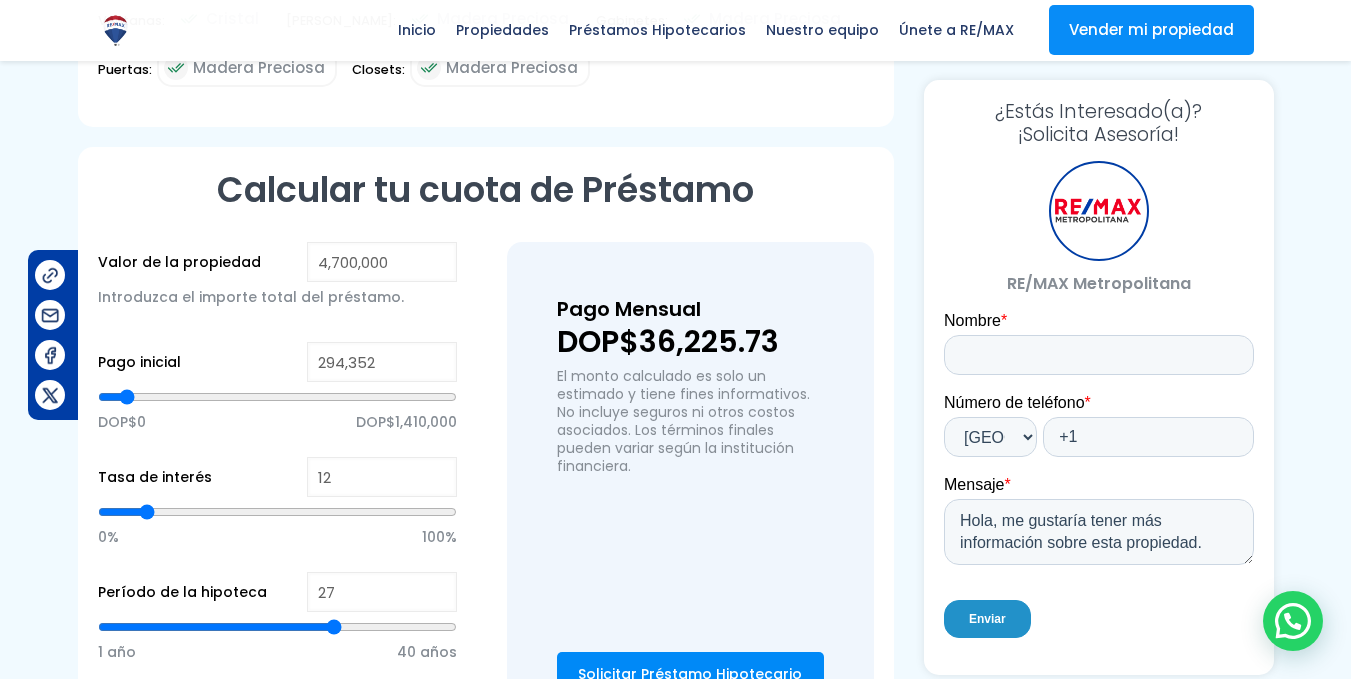 type on "28" 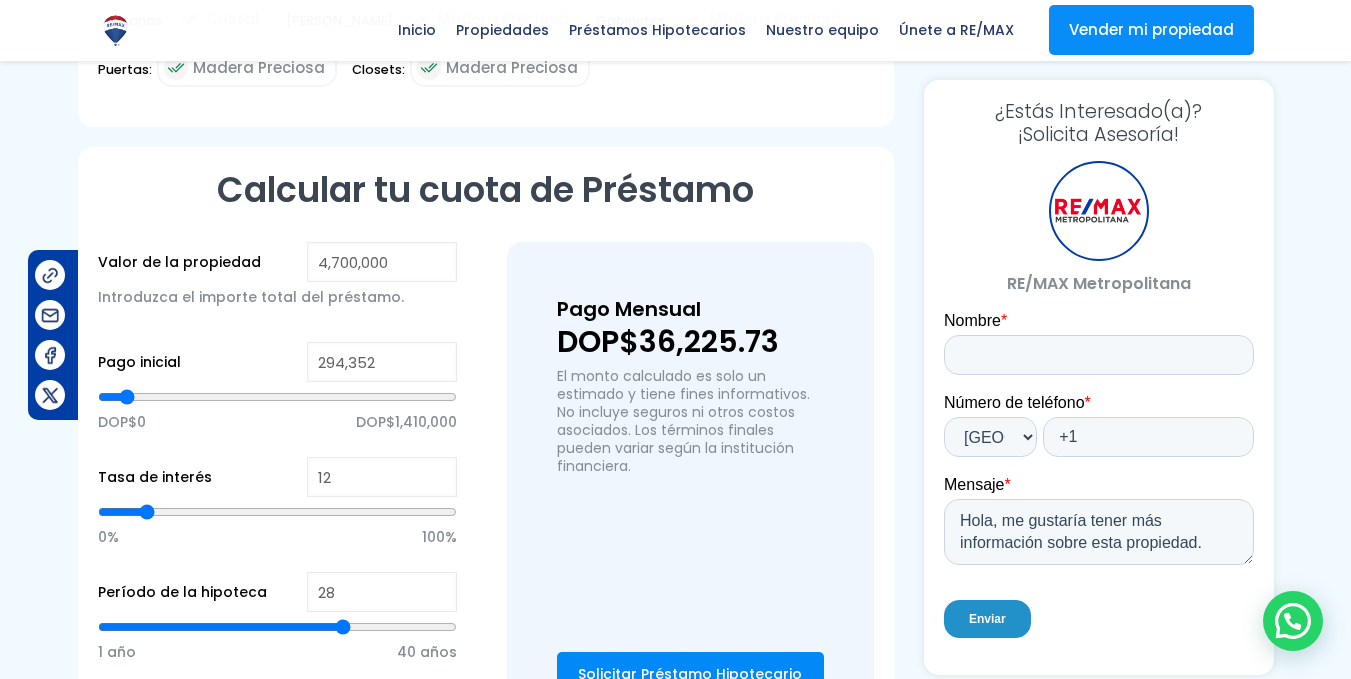 type on "29" 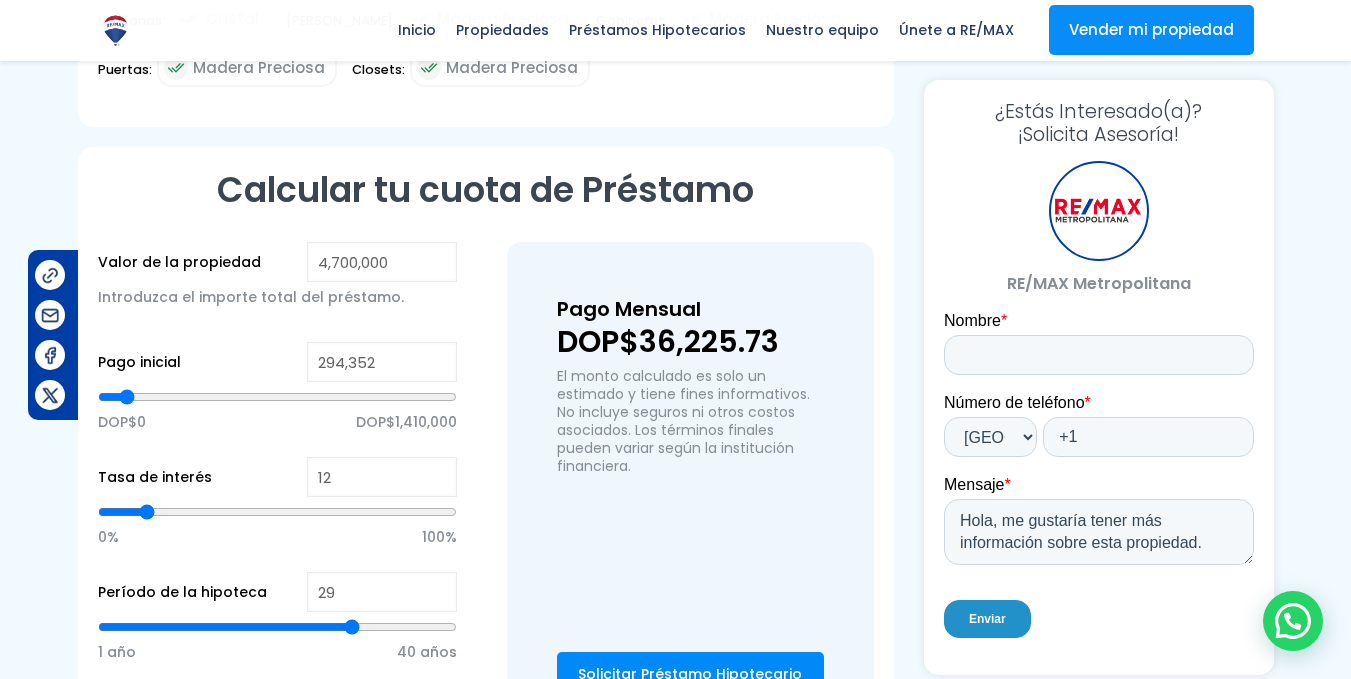 type on "30" 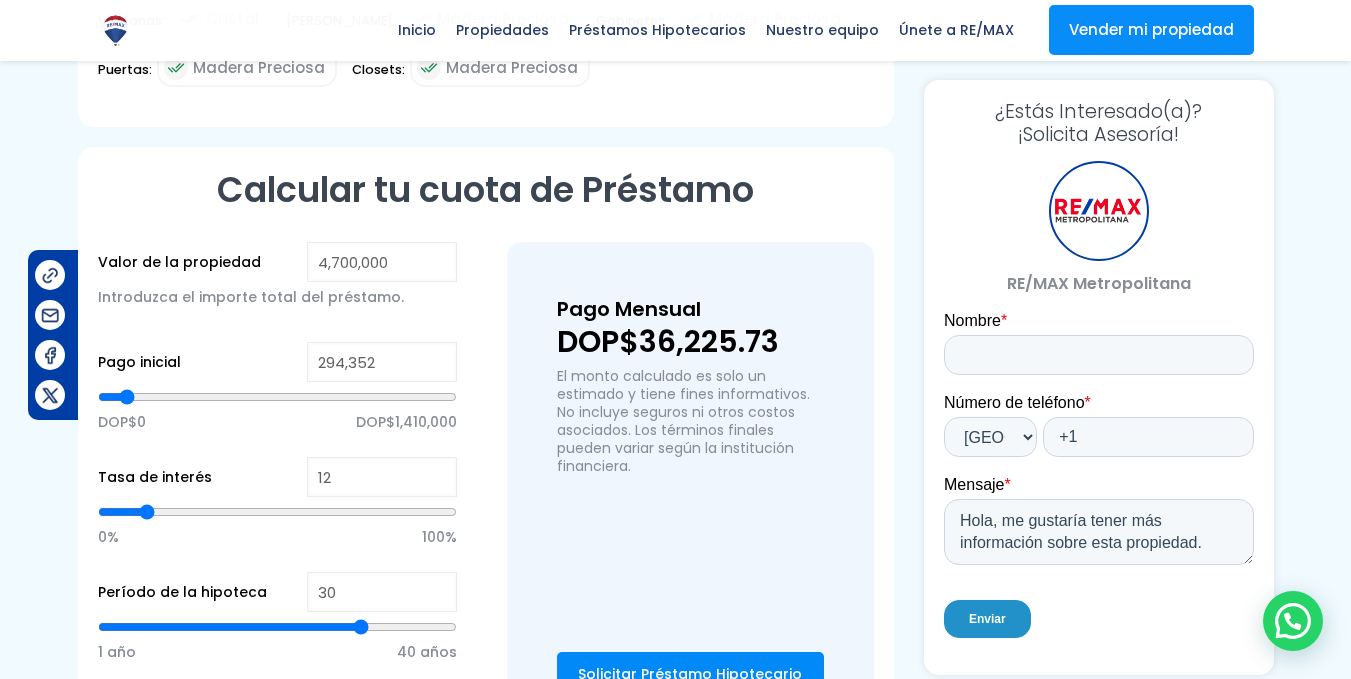 drag, startPoint x: 274, startPoint y: 563, endPoint x: 364, endPoint y: 561, distance: 90.02222 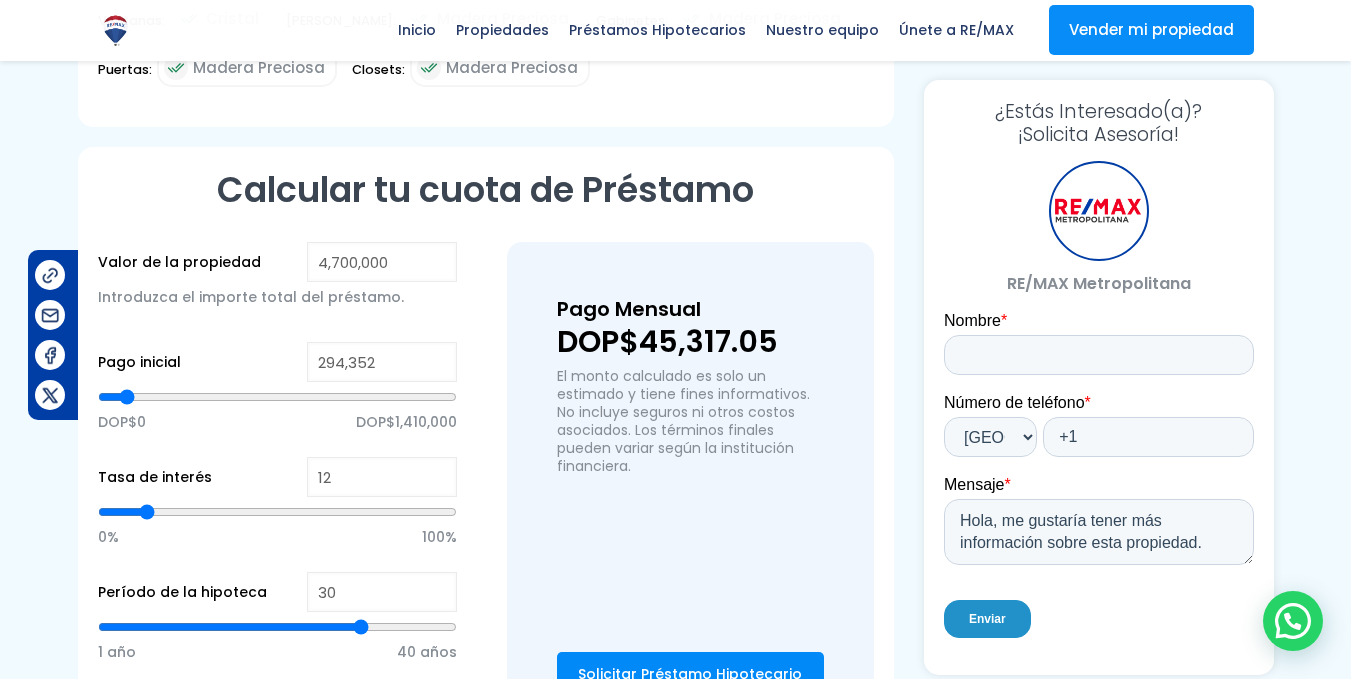 click at bounding box center [277, 397] 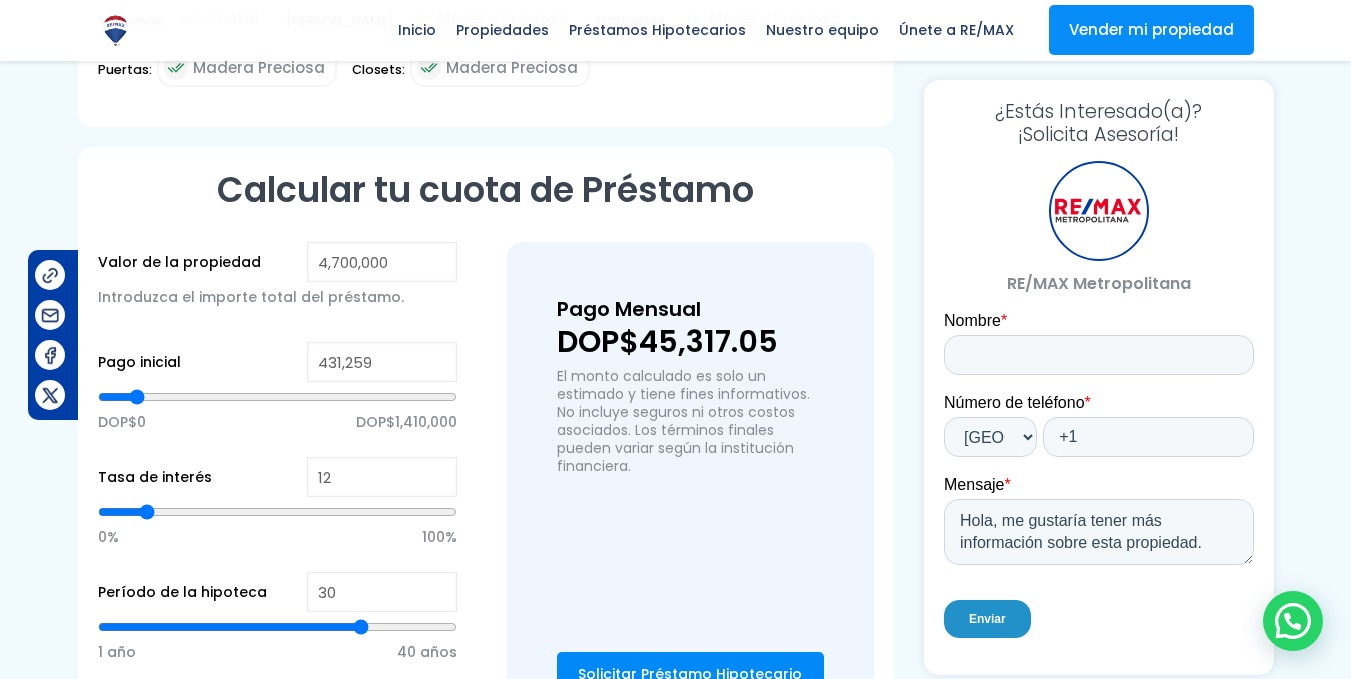 type on "431259" 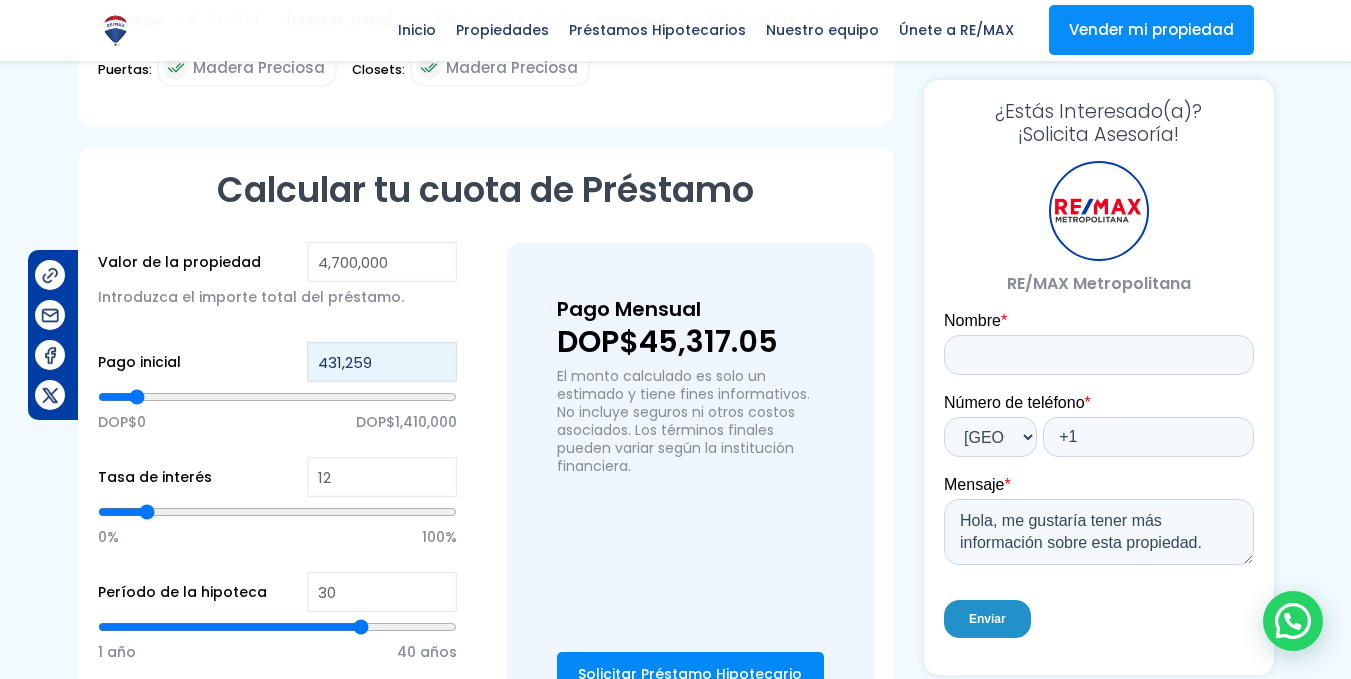 click on "431,259" at bounding box center [382, 362] 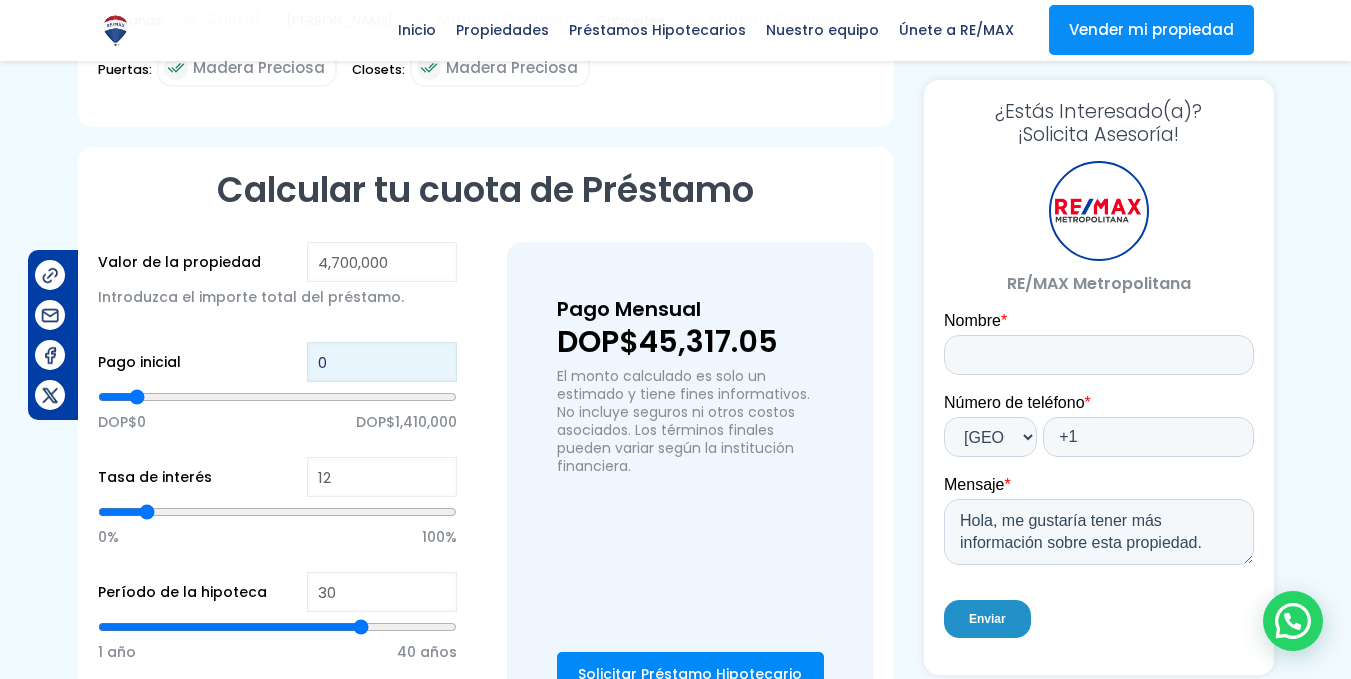 type on "0" 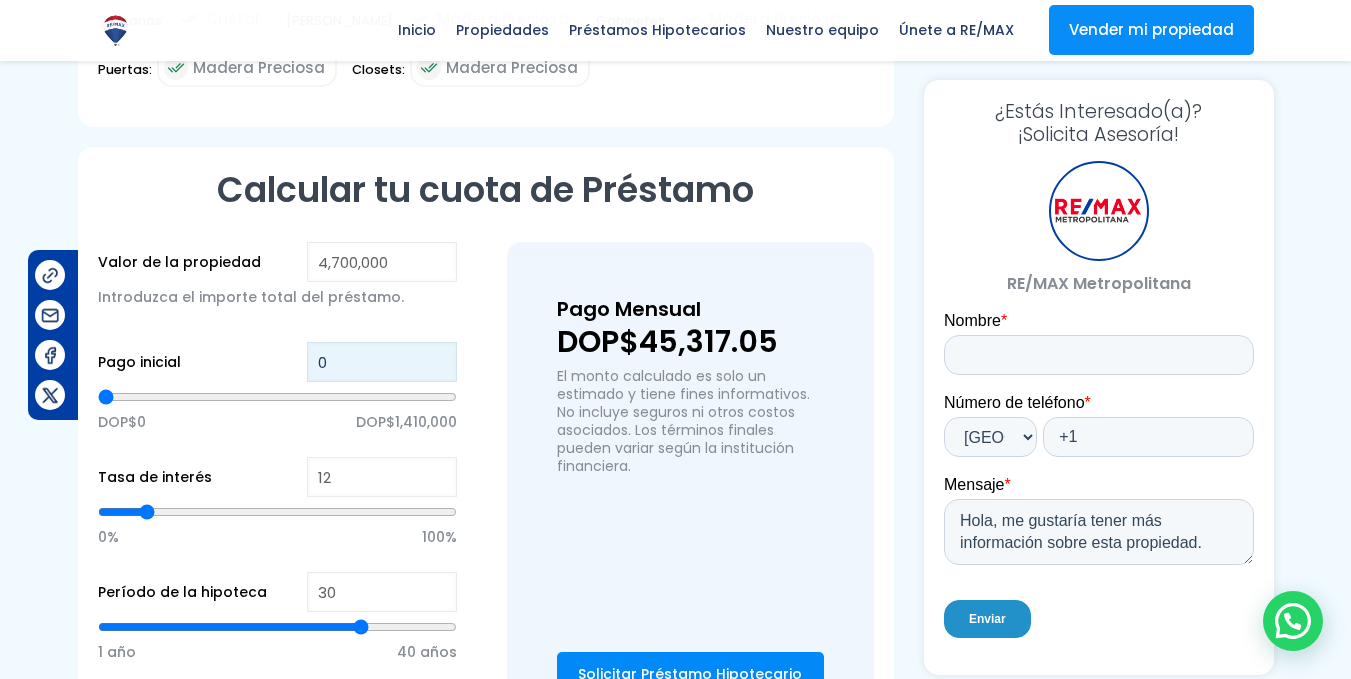 type on "3" 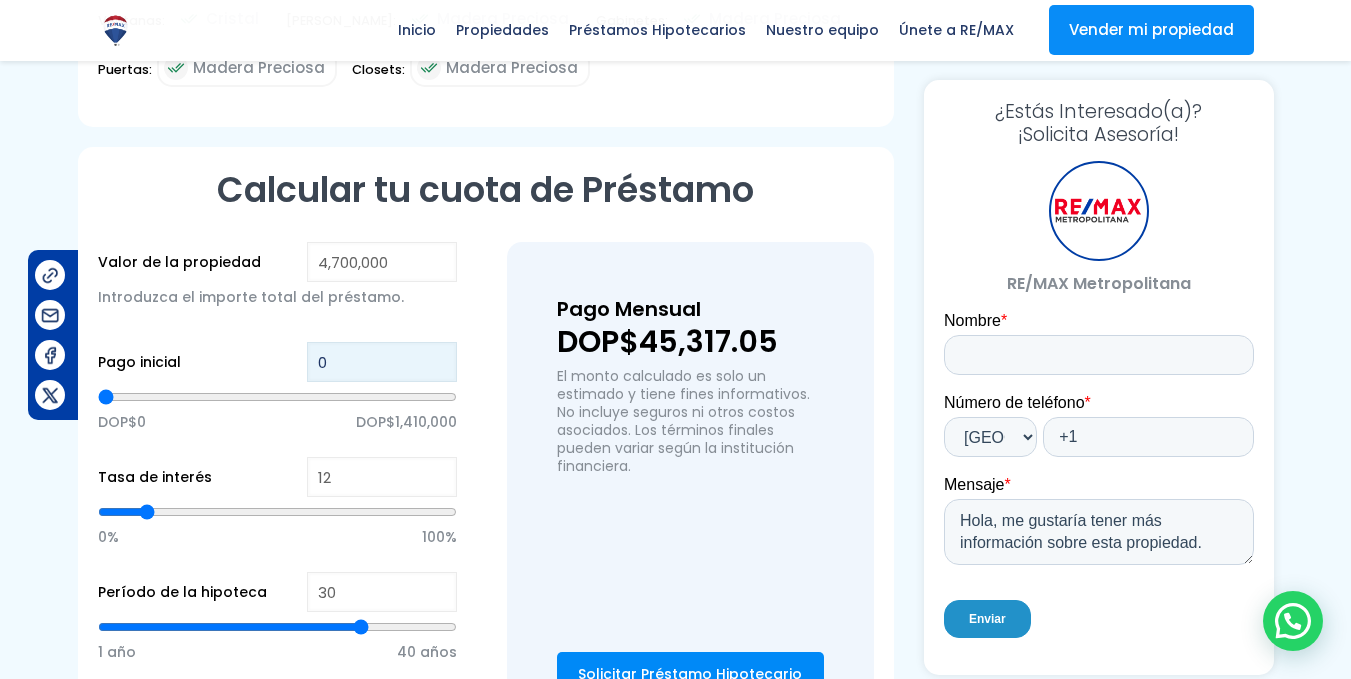 type on "3" 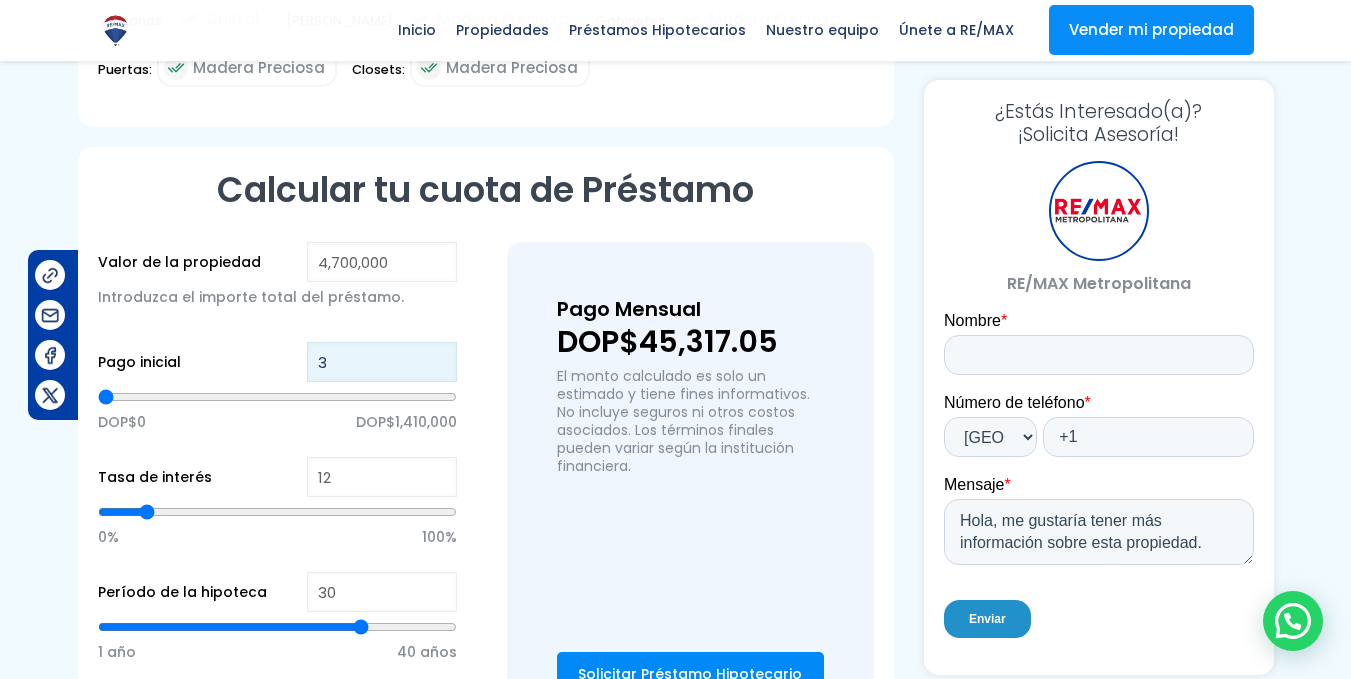 type on "30" 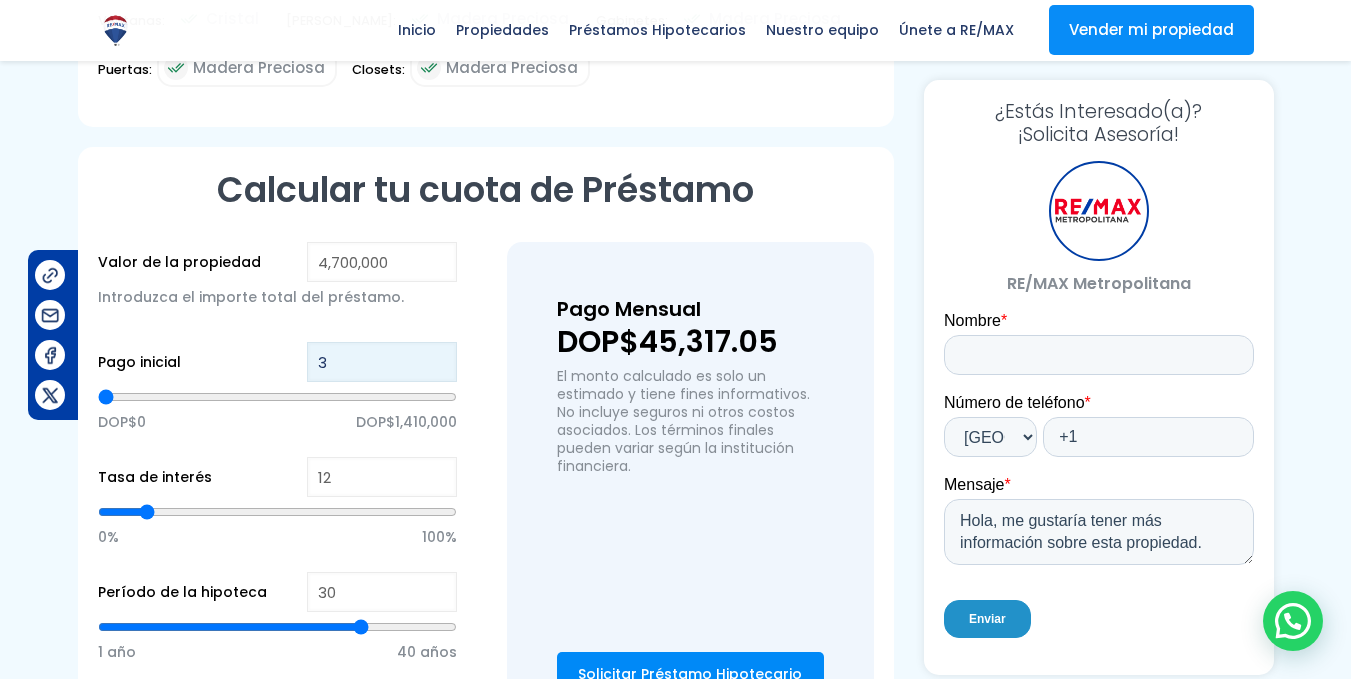 type on "30" 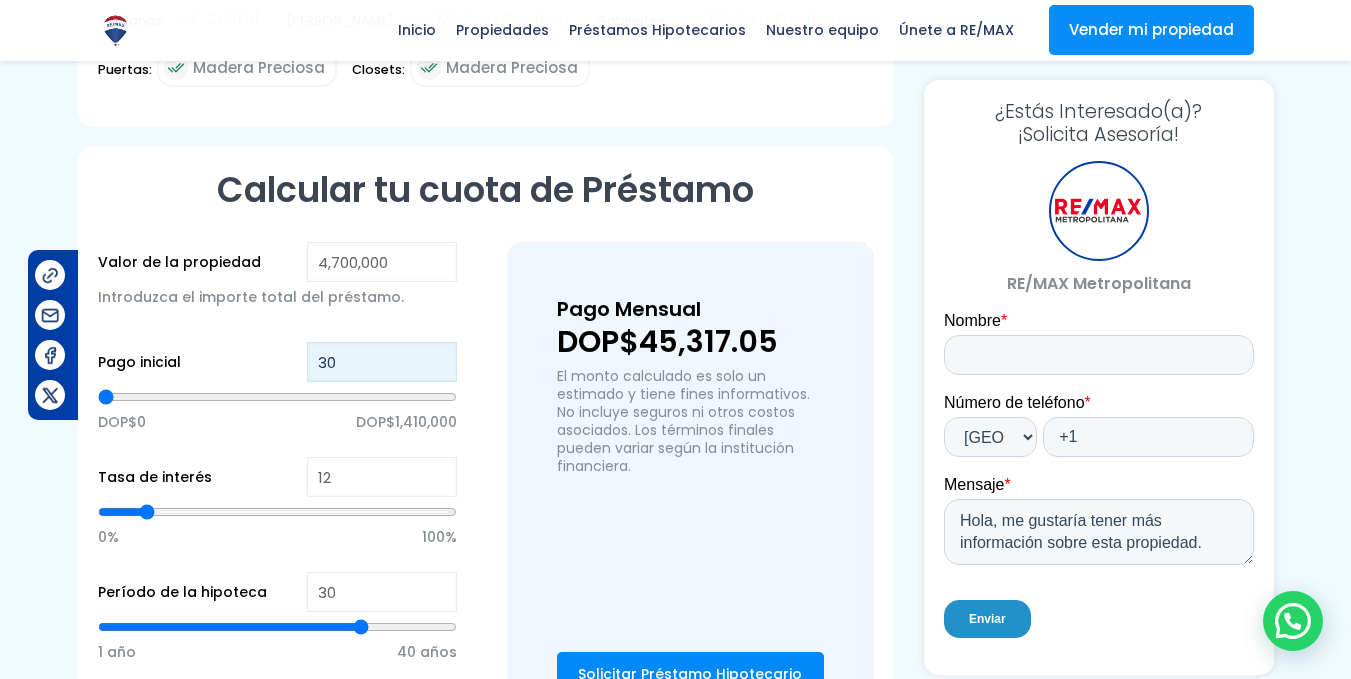 type on "300" 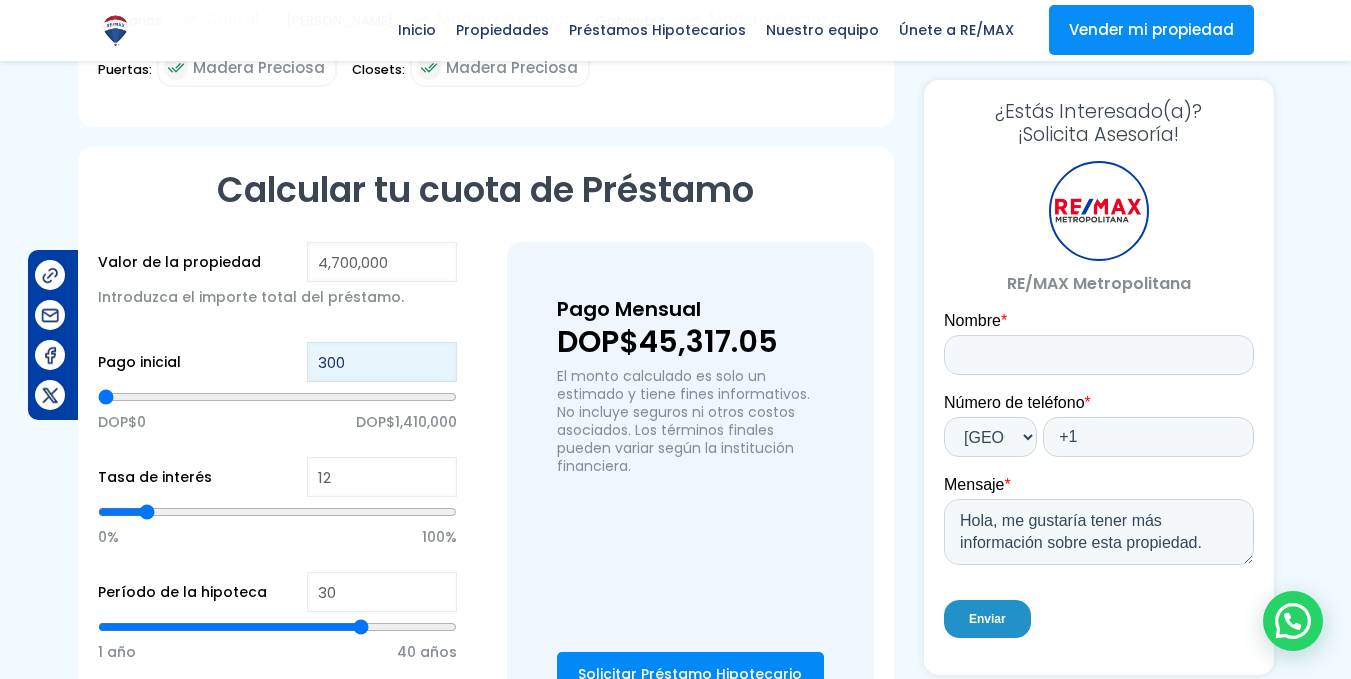 type on "300" 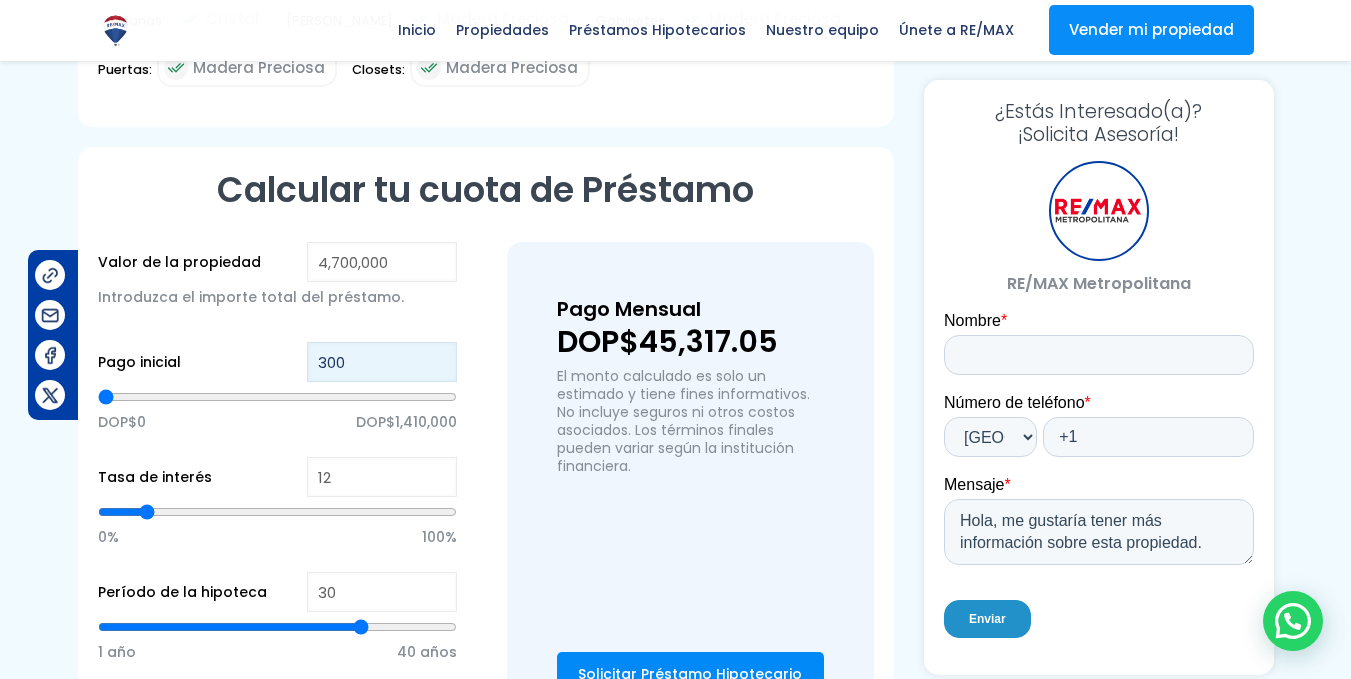 type on "3,000" 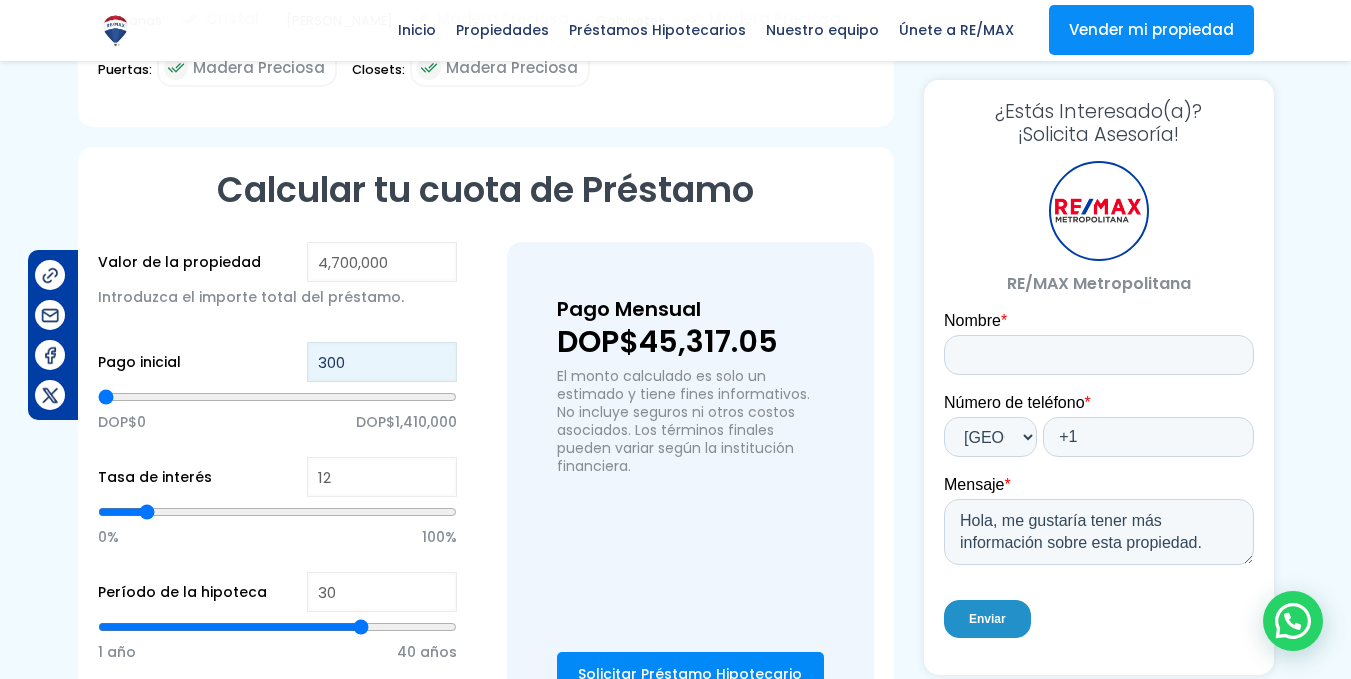 type on "3000" 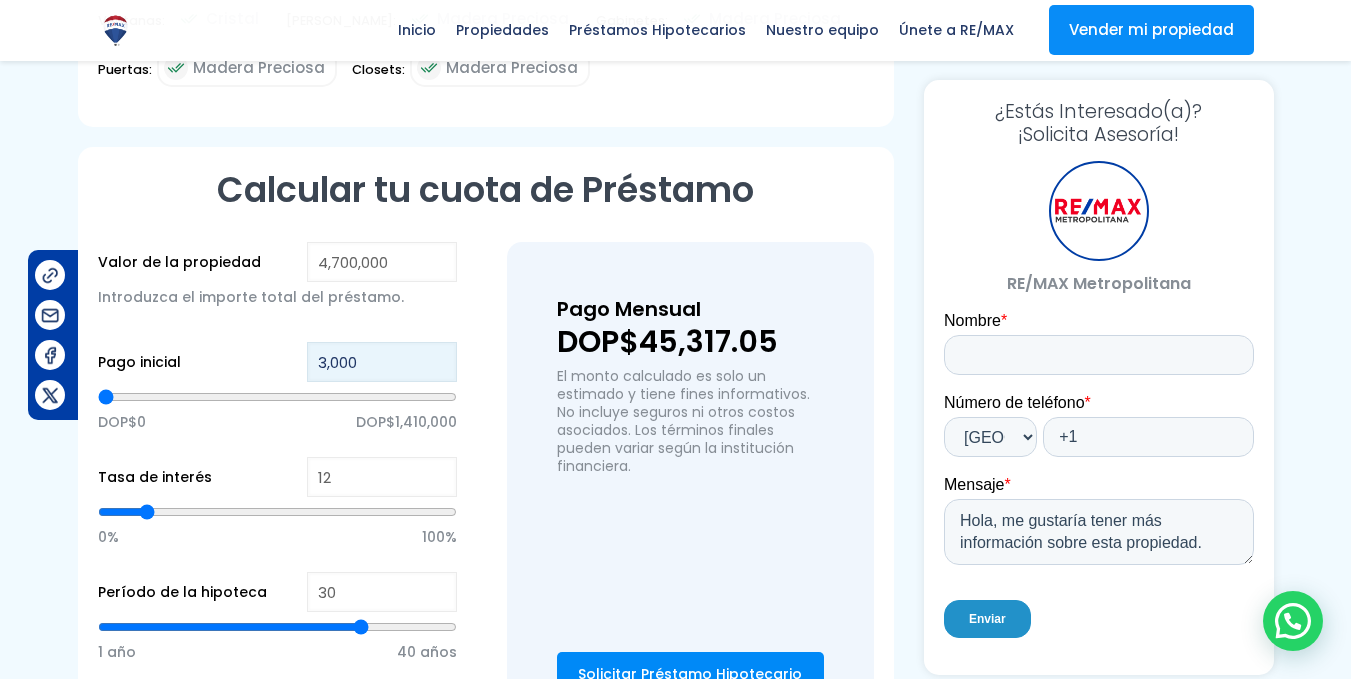 type on "30,000" 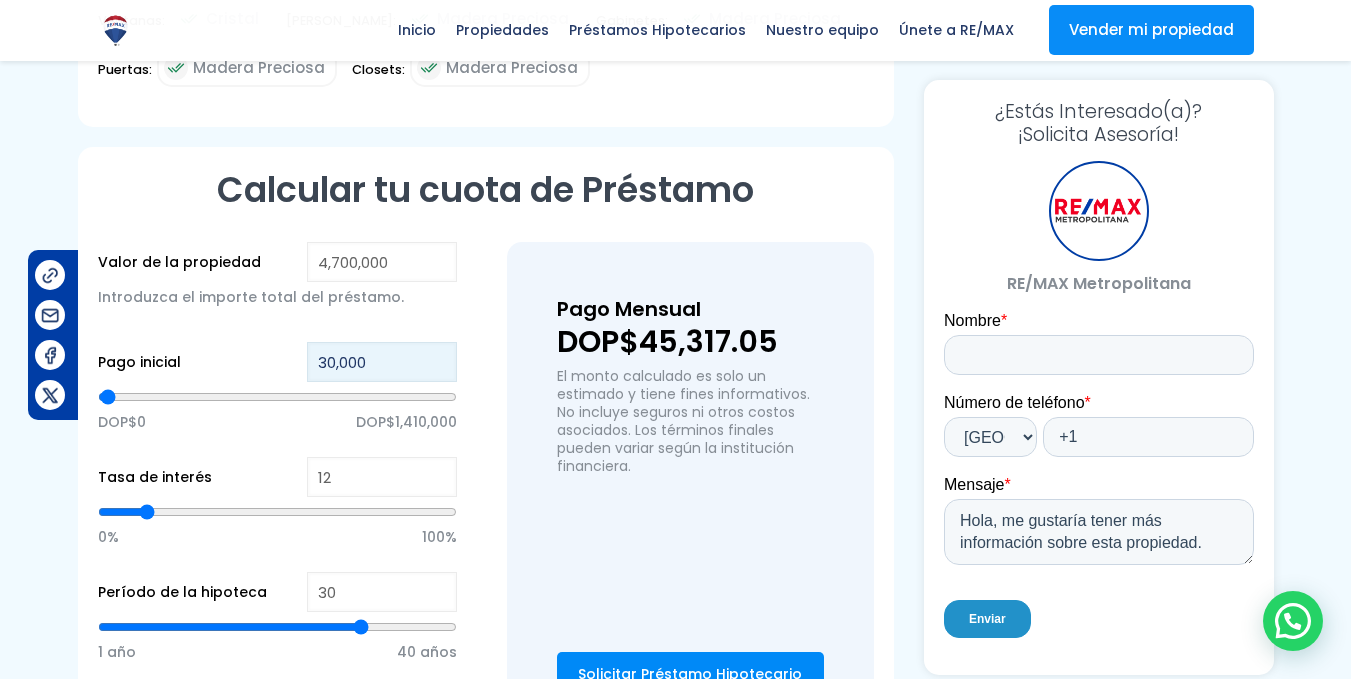 type on "300,000" 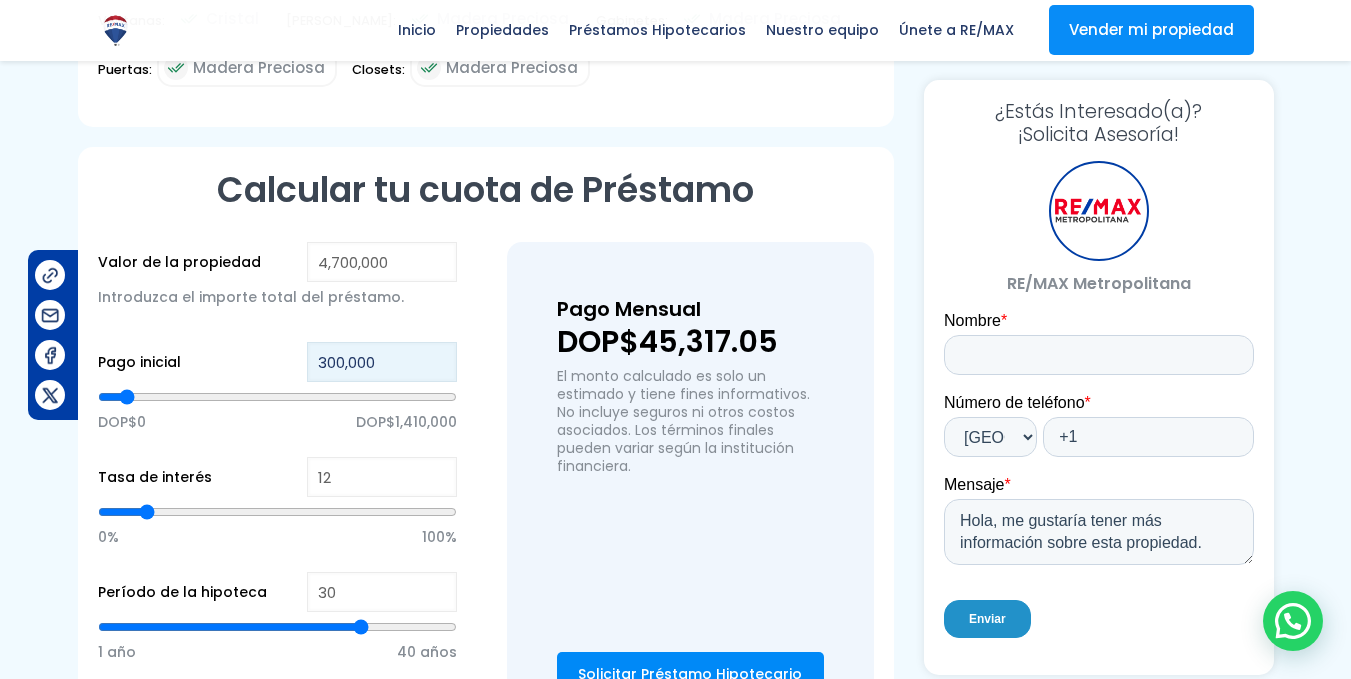 type on "300,000" 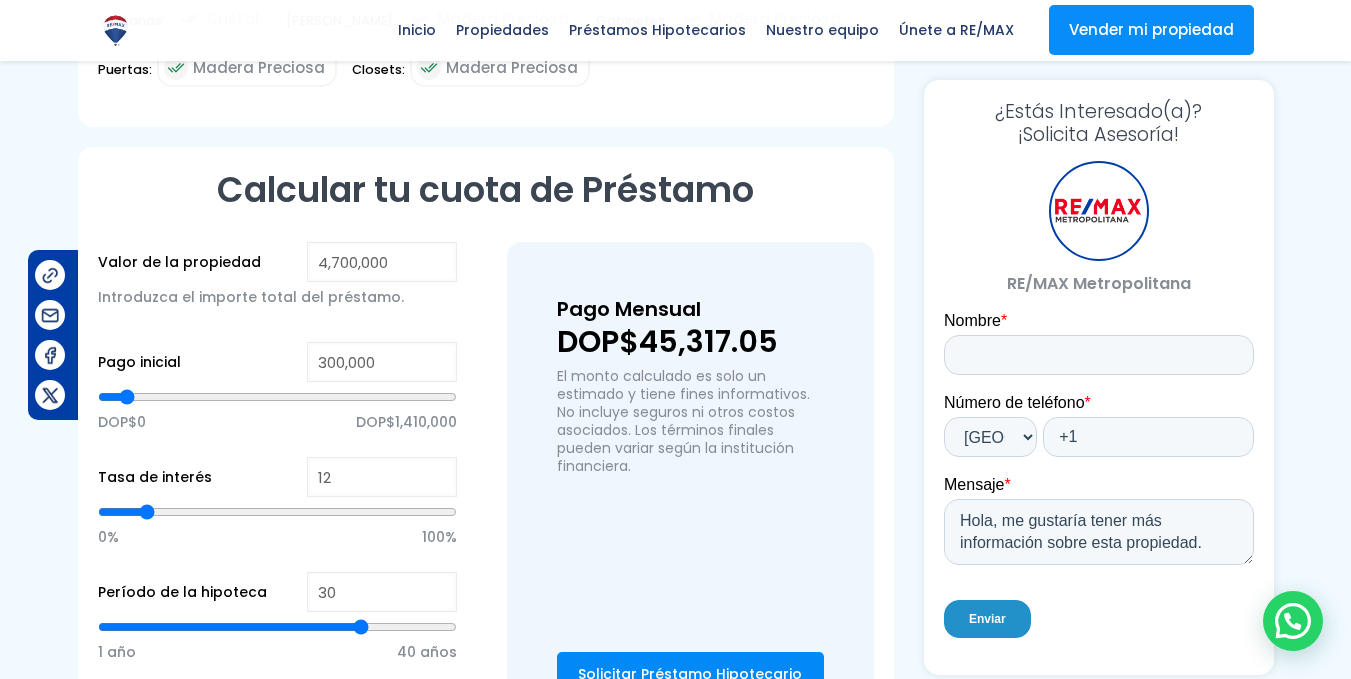 click on "Pago Mensual
DOP$45,317.05
El monto calculado es solo un estimado y tiene fines informativos. No incluye seguros ni otros costos asociados. Los términos finales pueden variar según la institución financiera.
Solicitar Préstamo Hipotecario" at bounding box center (690, 494) 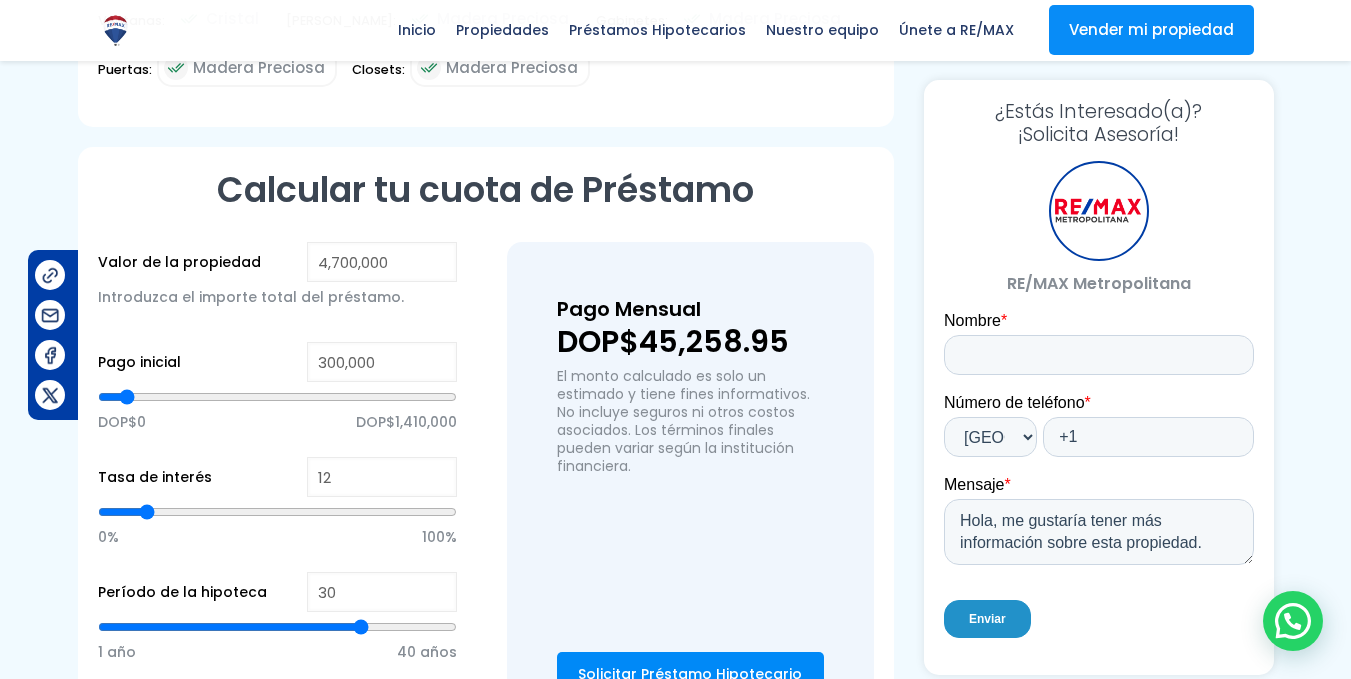 click on "Calcular" at bounding box center (151, 707) 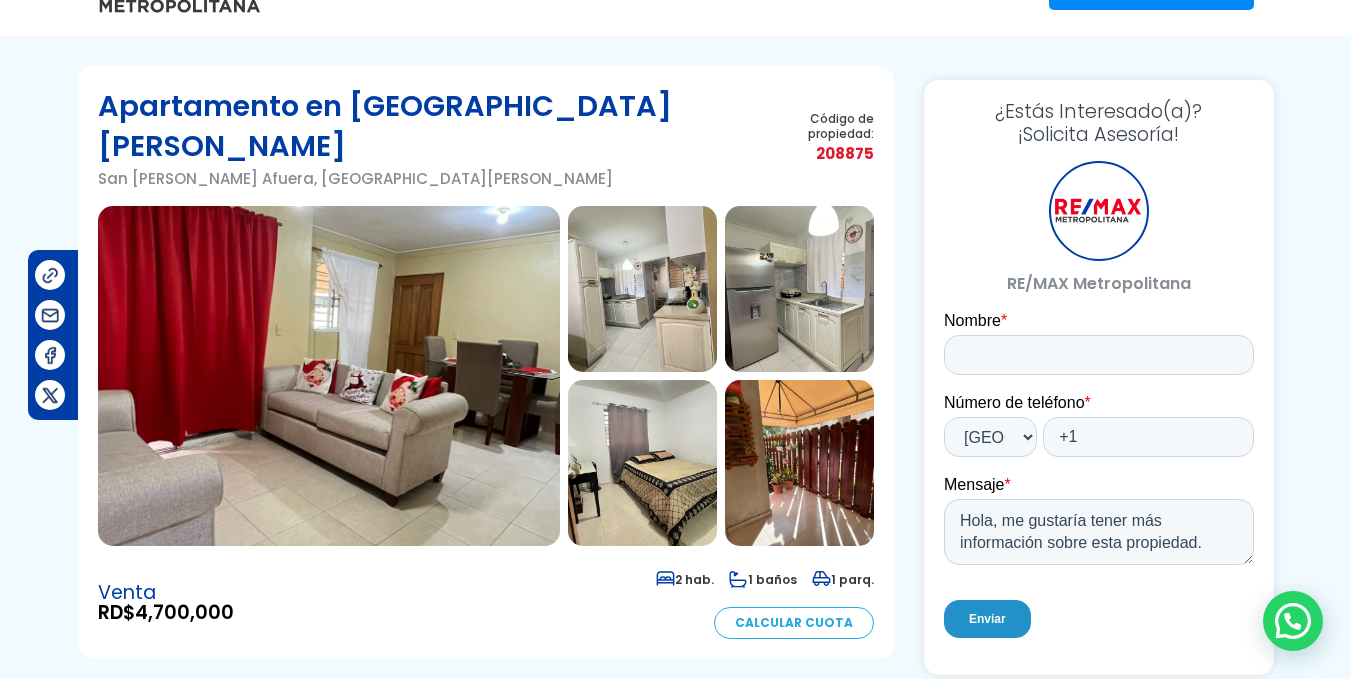 scroll, scrollTop: 0, scrollLeft: 0, axis: both 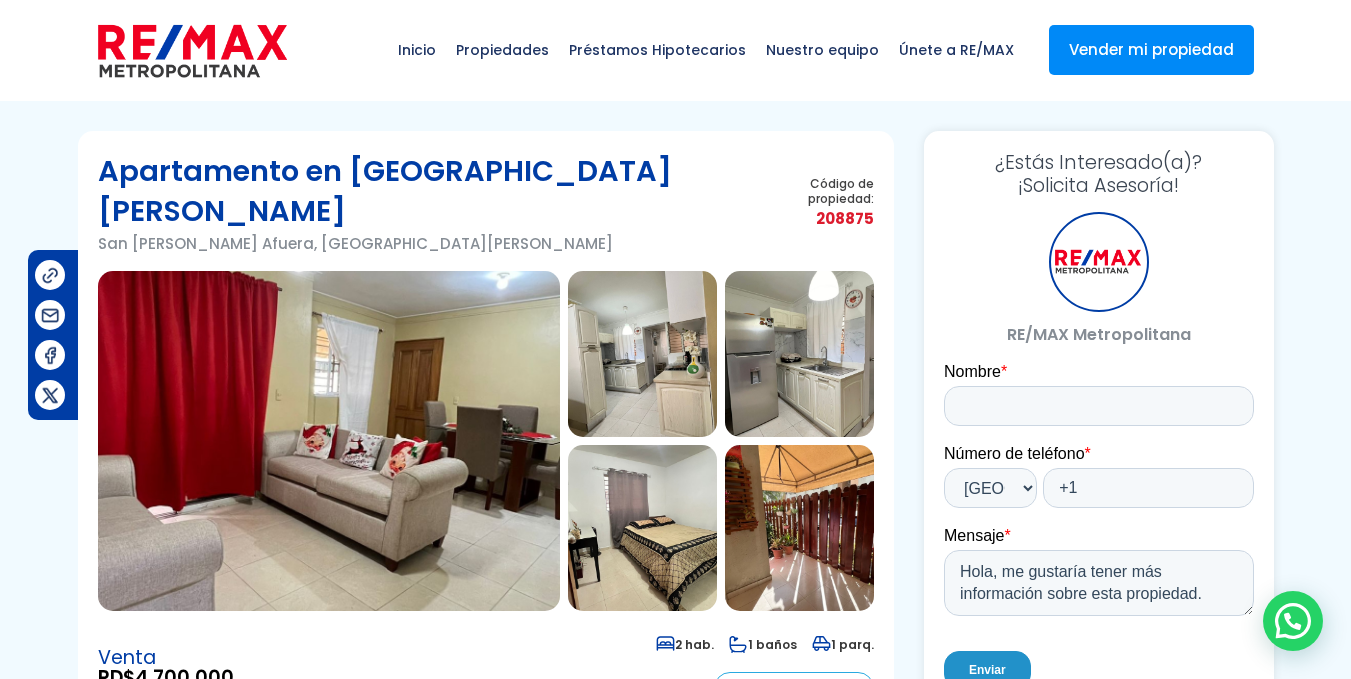 click at bounding box center (329, 441) 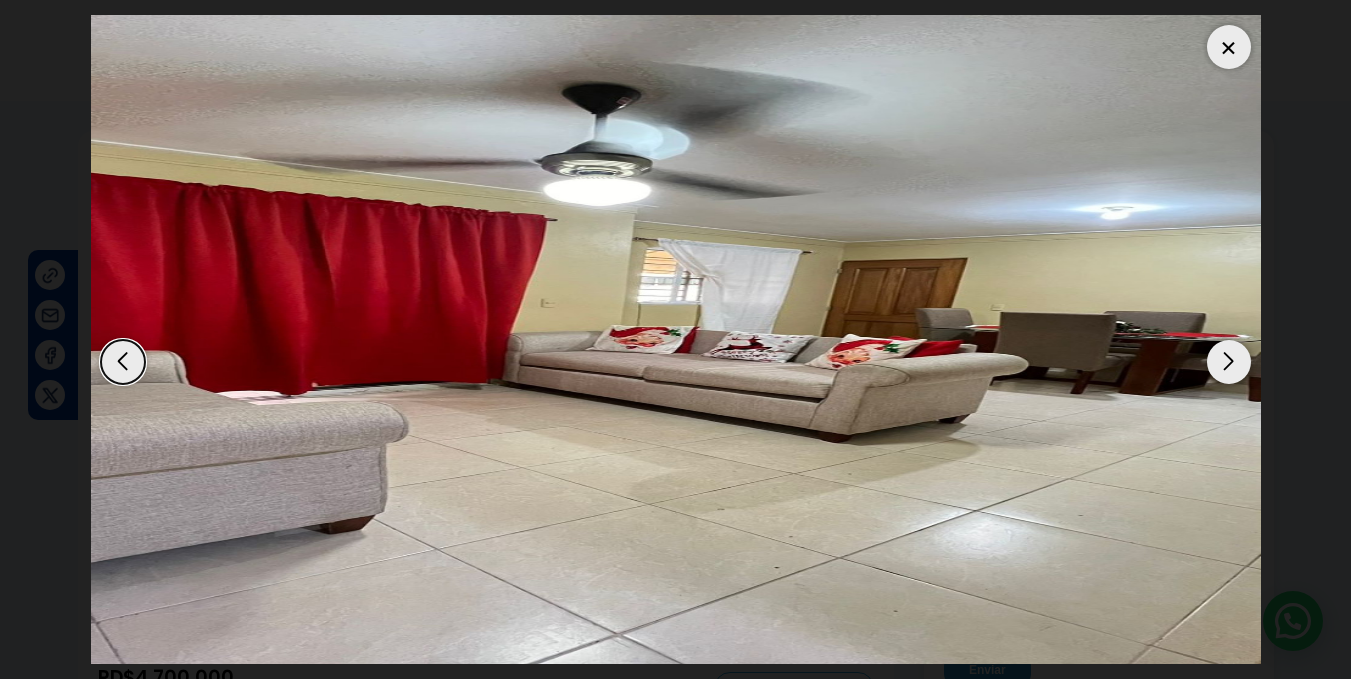 click at bounding box center [1229, 362] 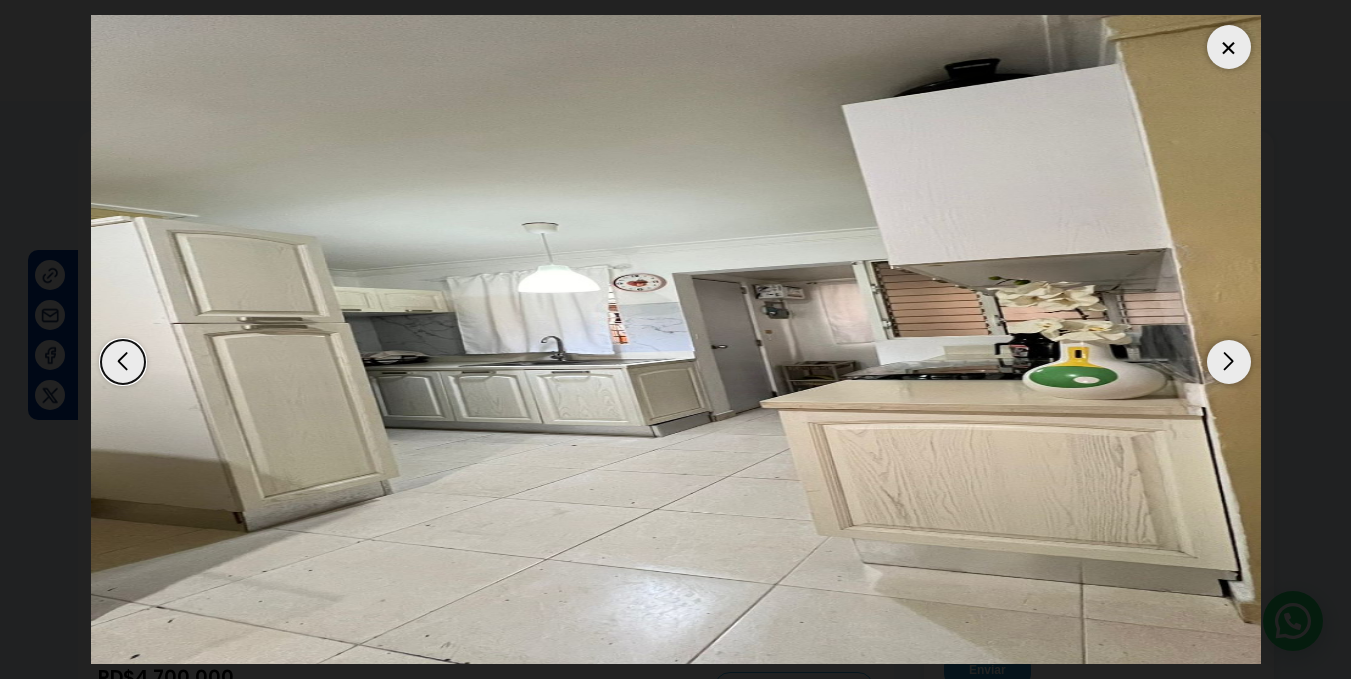 click at bounding box center [1229, 362] 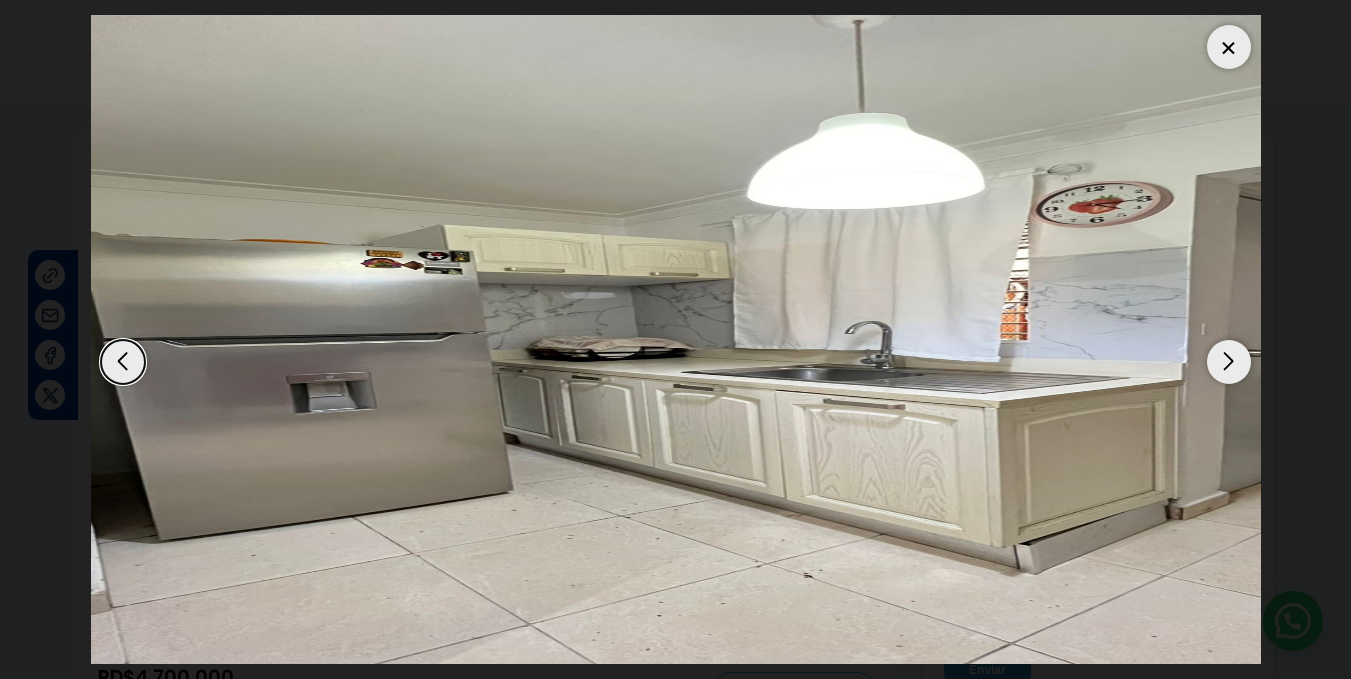 click at bounding box center (1229, 362) 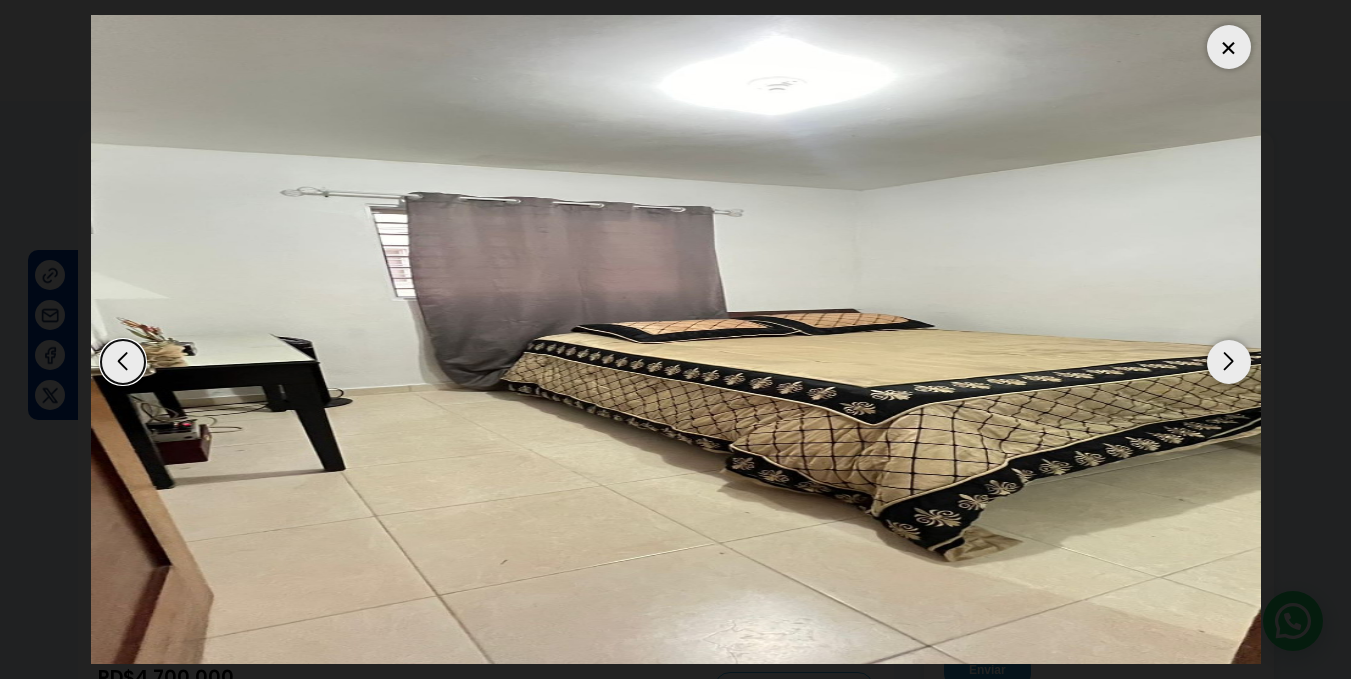 click at bounding box center (1229, 362) 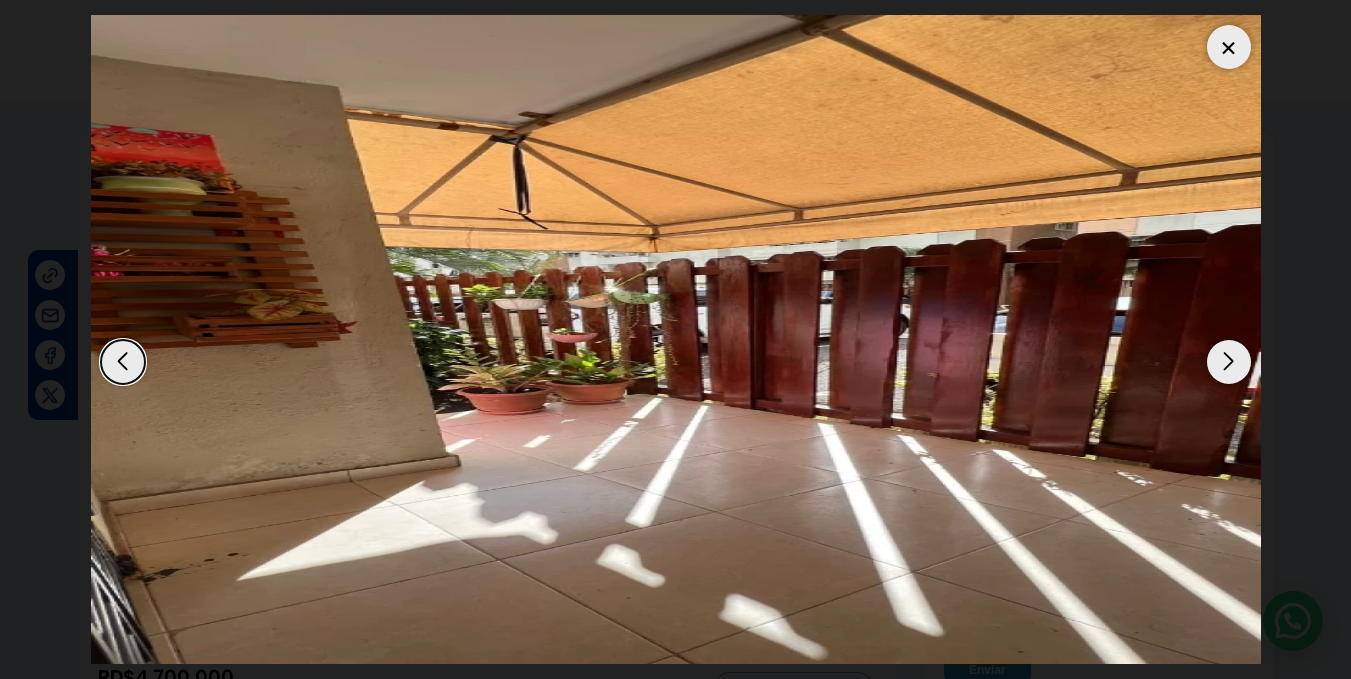click at bounding box center [1229, 362] 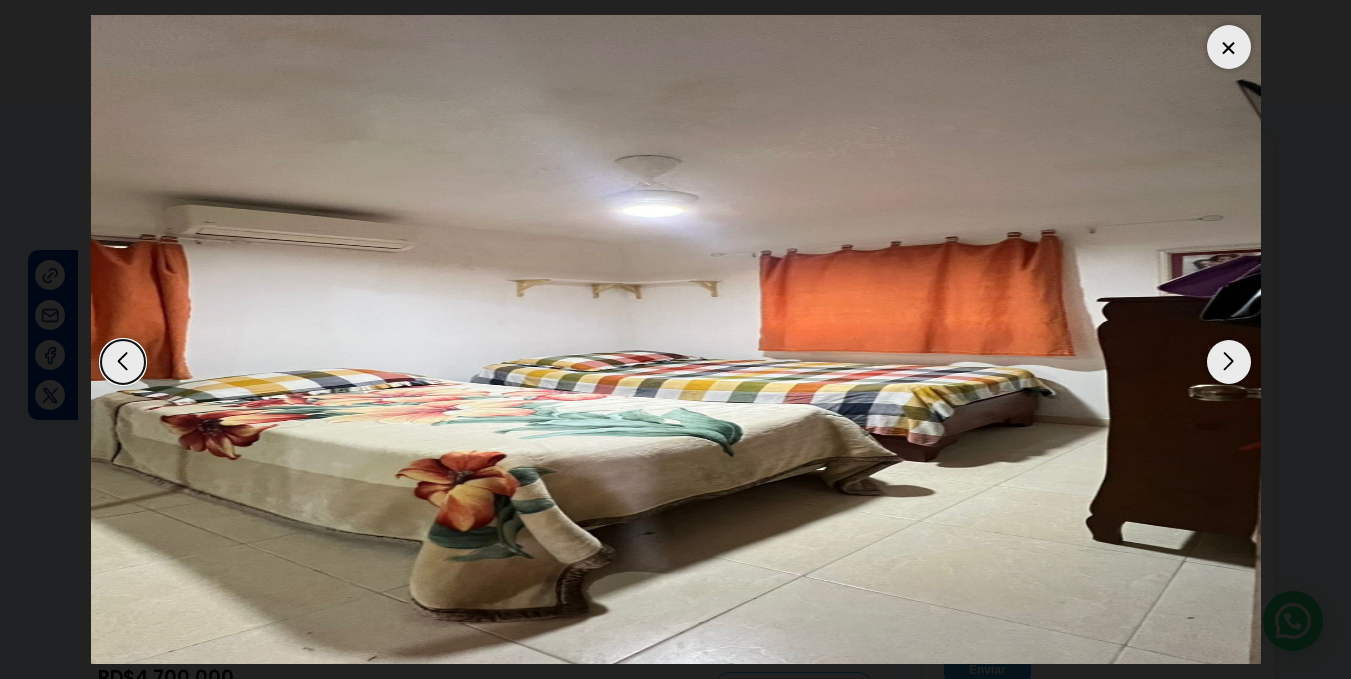 click at bounding box center (1229, 362) 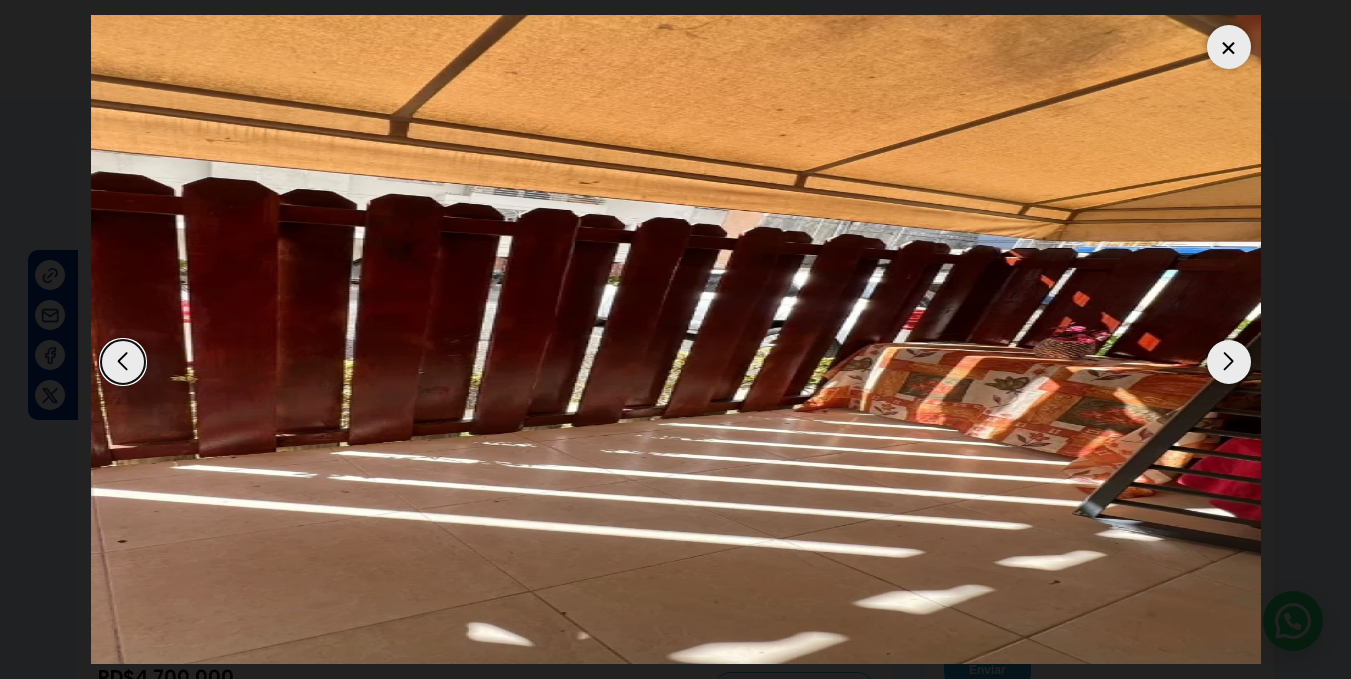 click at bounding box center (1229, 362) 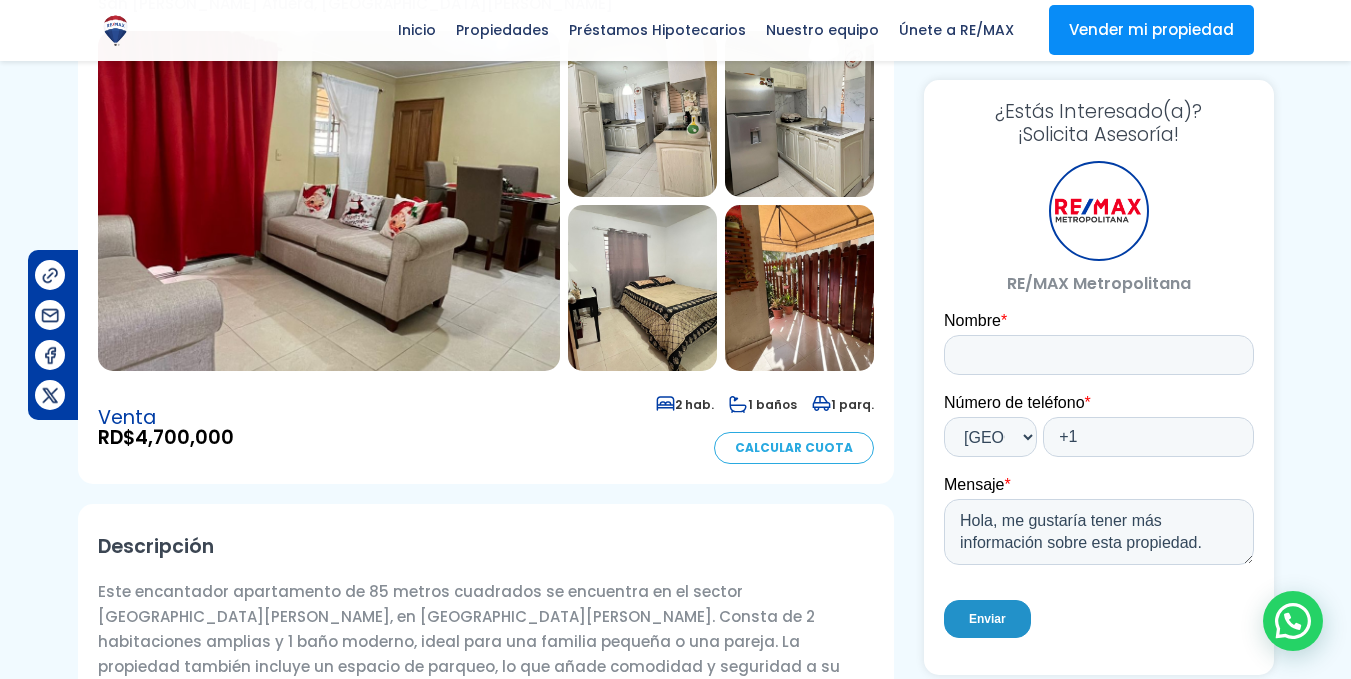 scroll, scrollTop: 200, scrollLeft: 0, axis: vertical 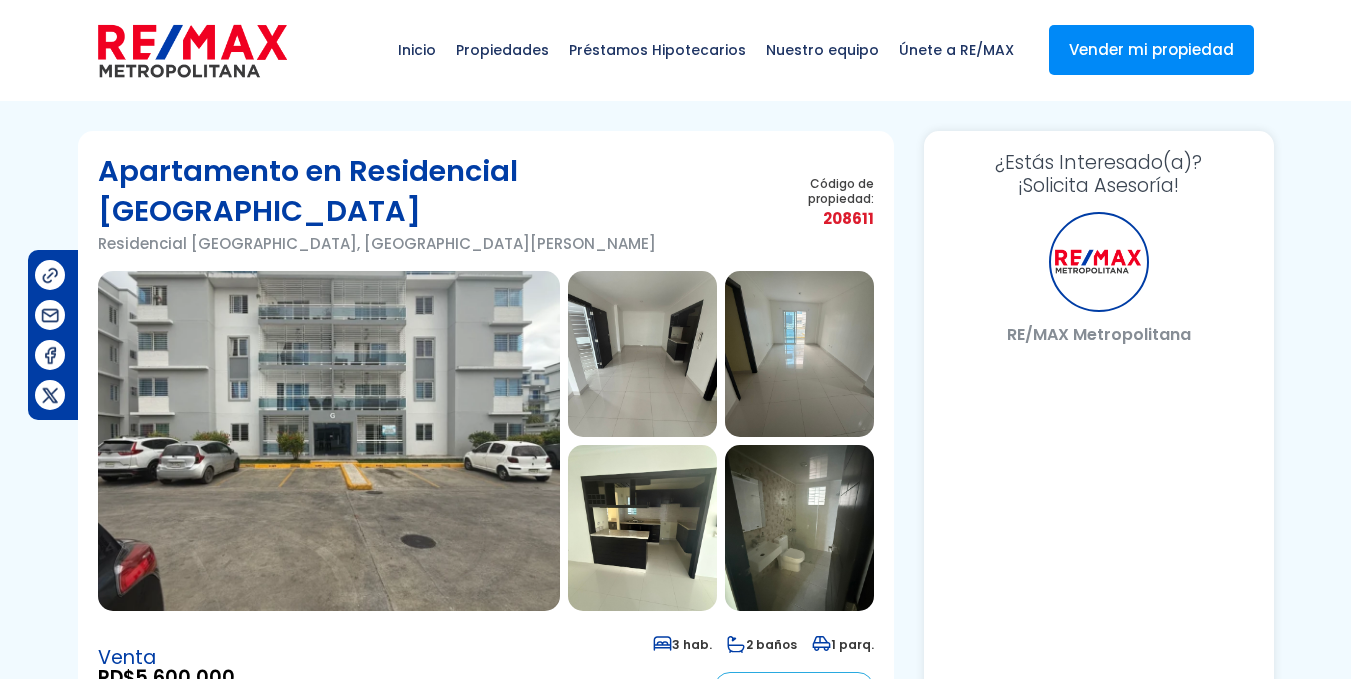 select on "DO" 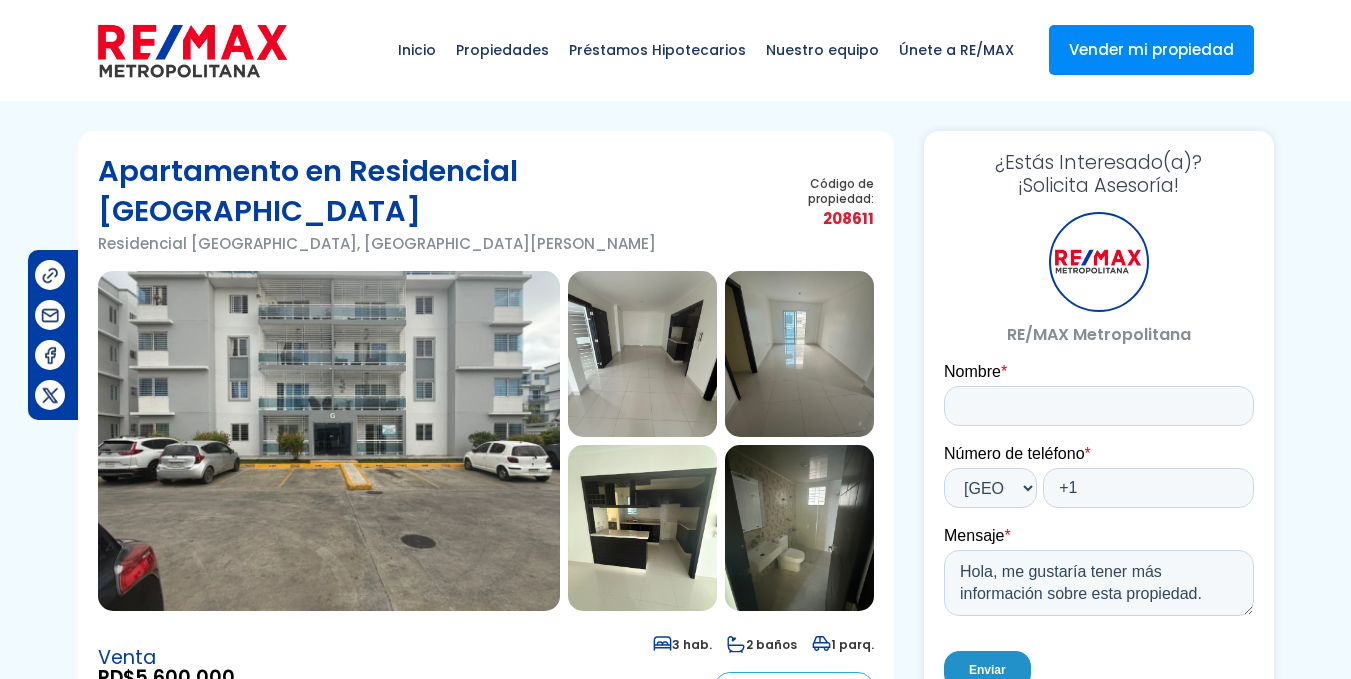 scroll, scrollTop: 0, scrollLeft: 0, axis: both 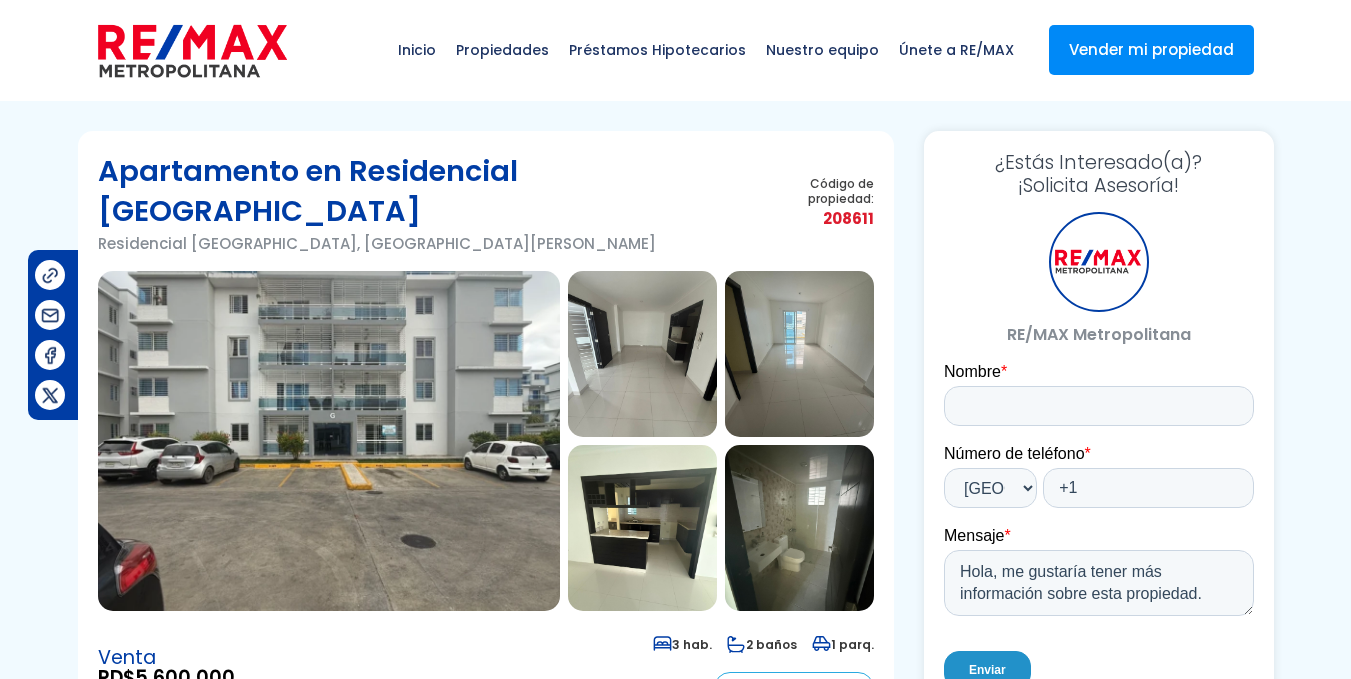 click at bounding box center [329, 441] 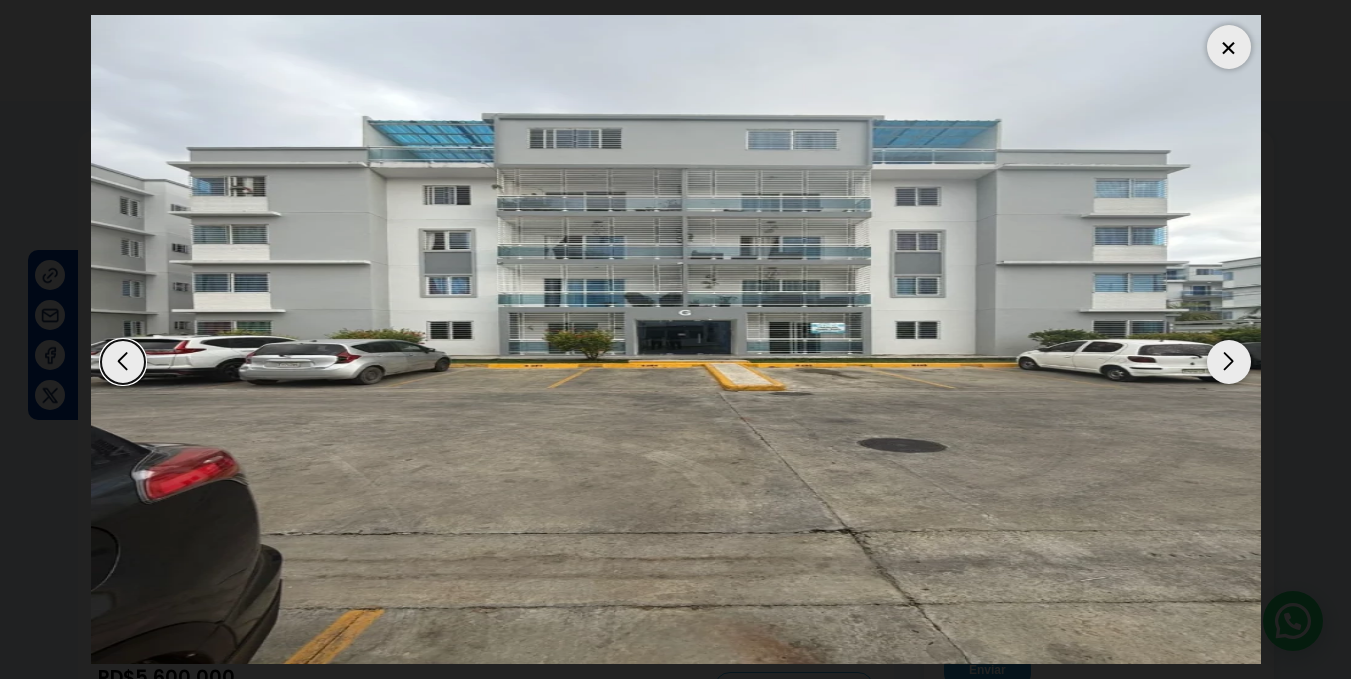 click at bounding box center [1229, 362] 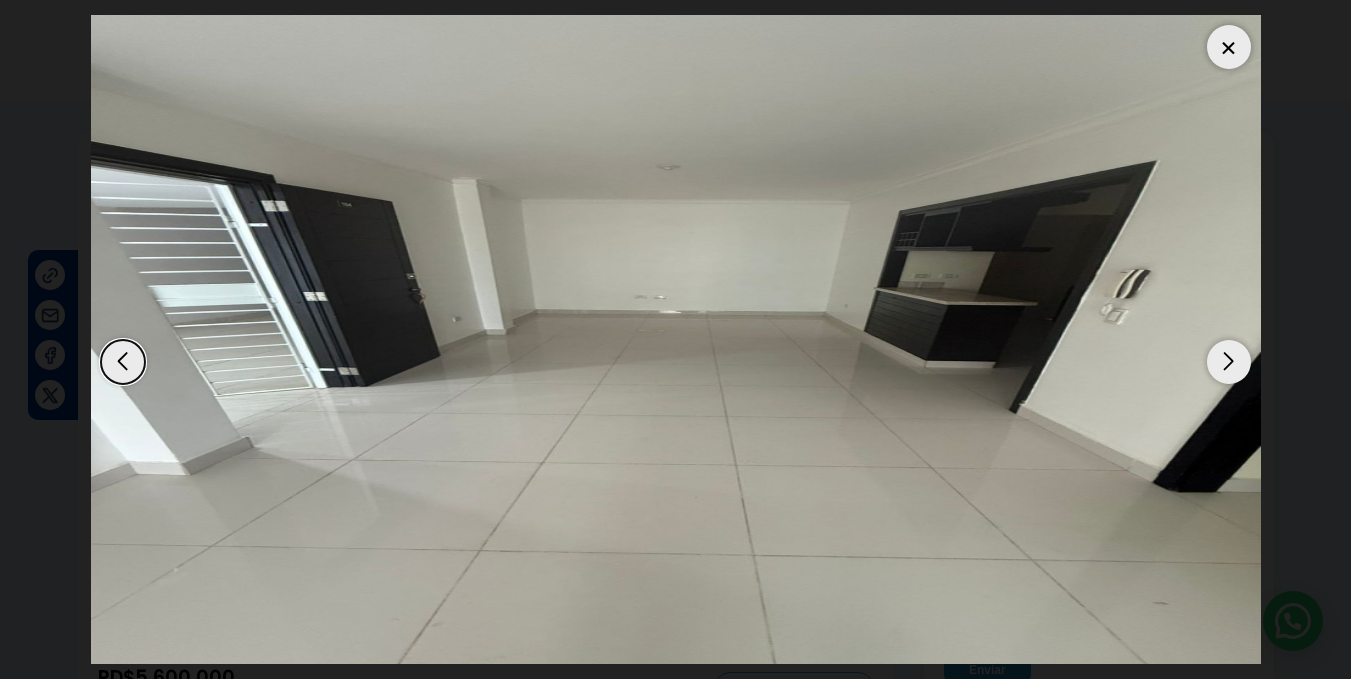 click at bounding box center [1229, 362] 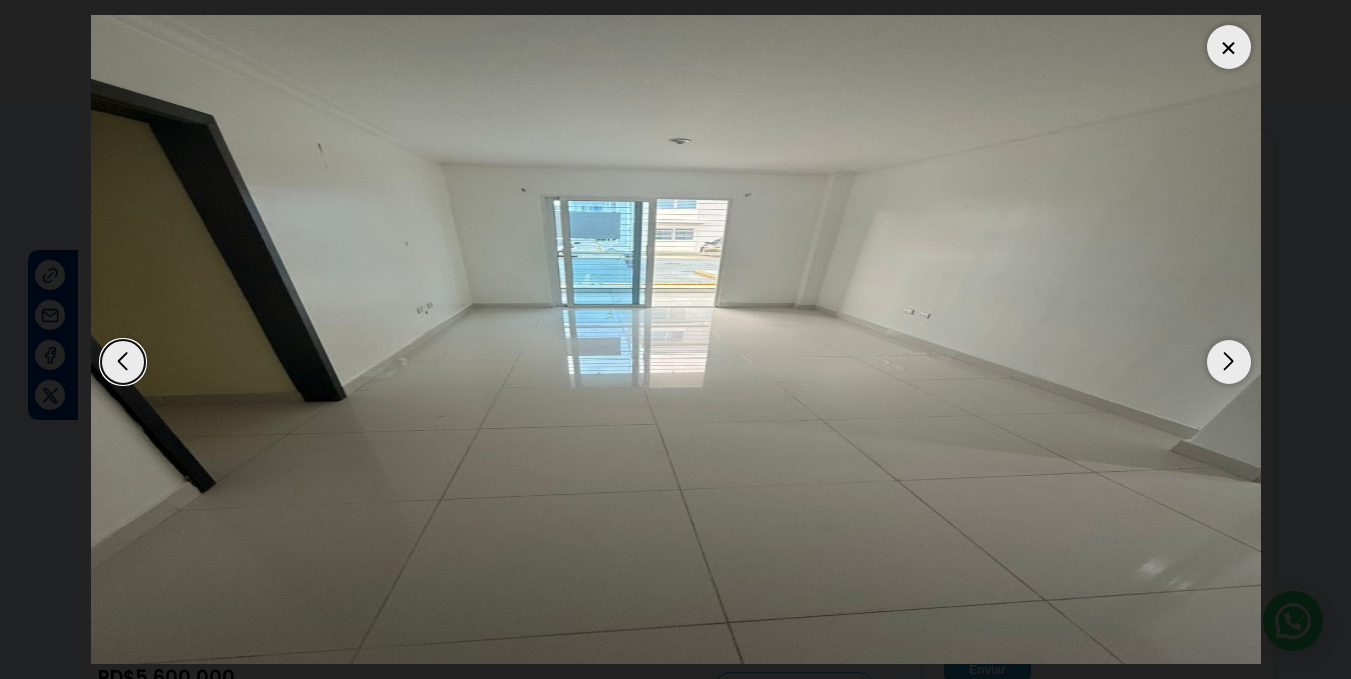 click at bounding box center (1229, 362) 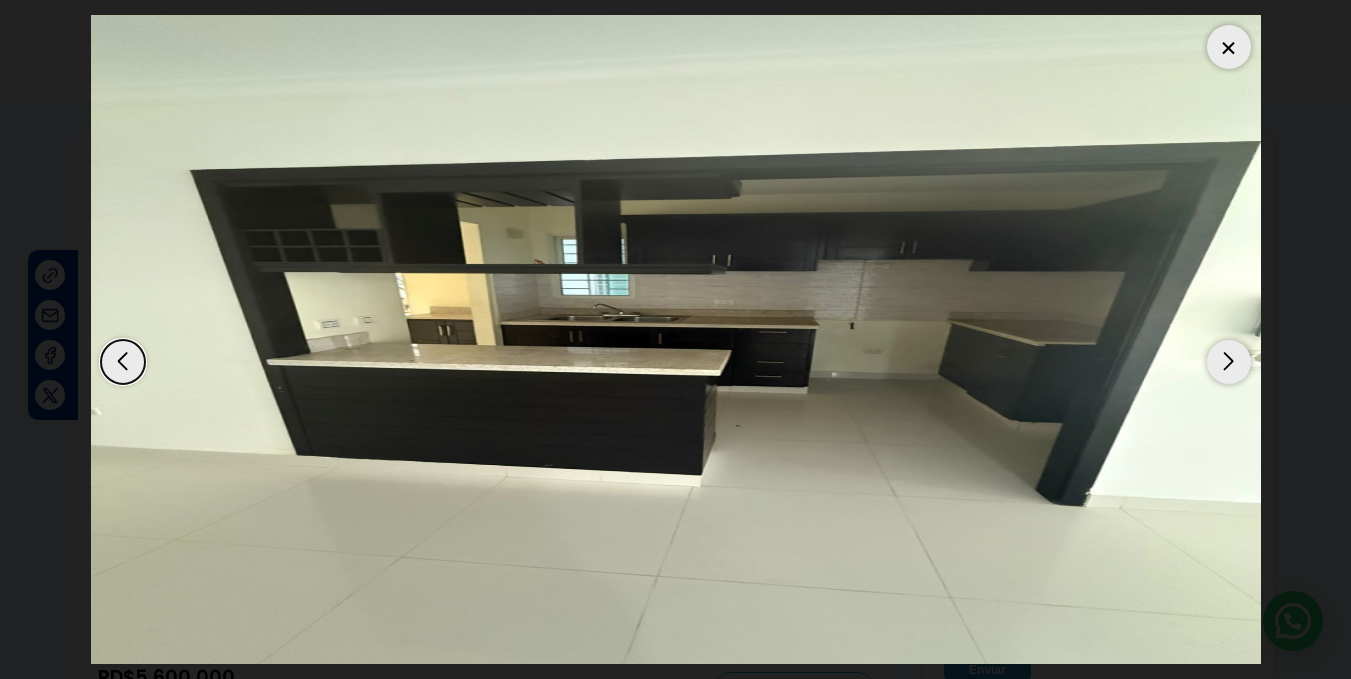 click at bounding box center [1229, 362] 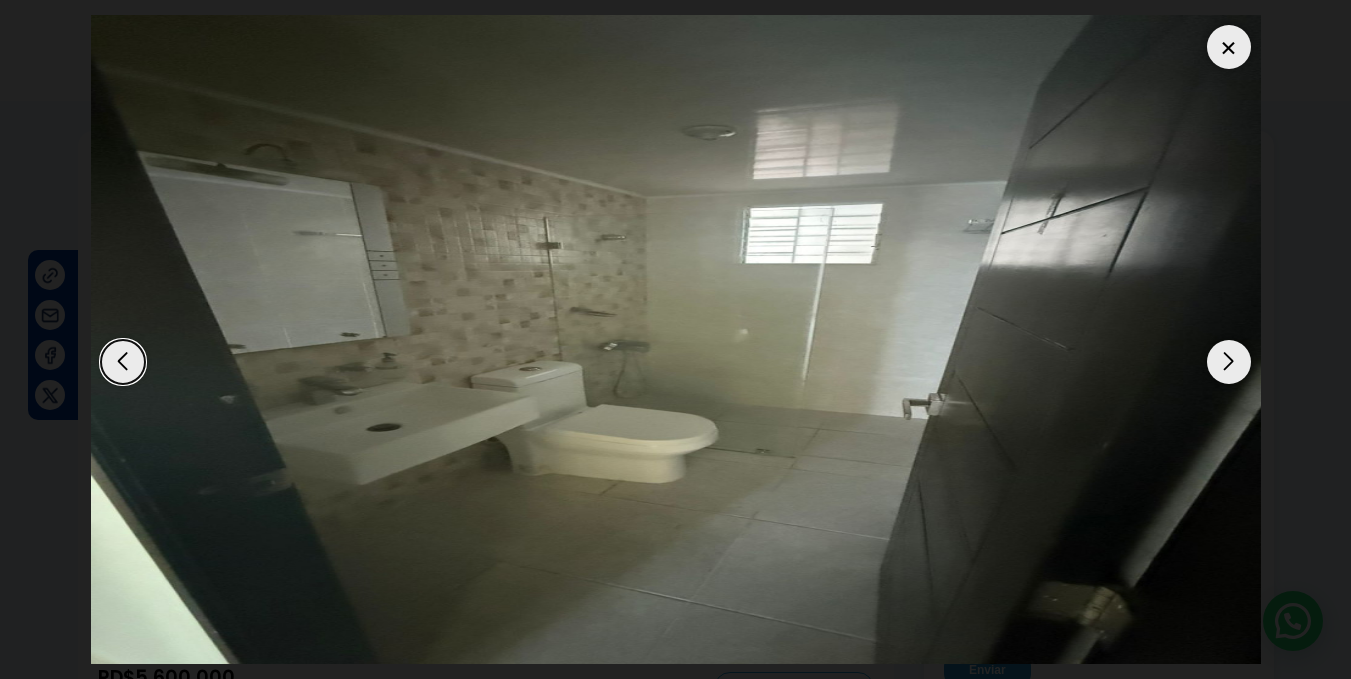 click at bounding box center [1229, 362] 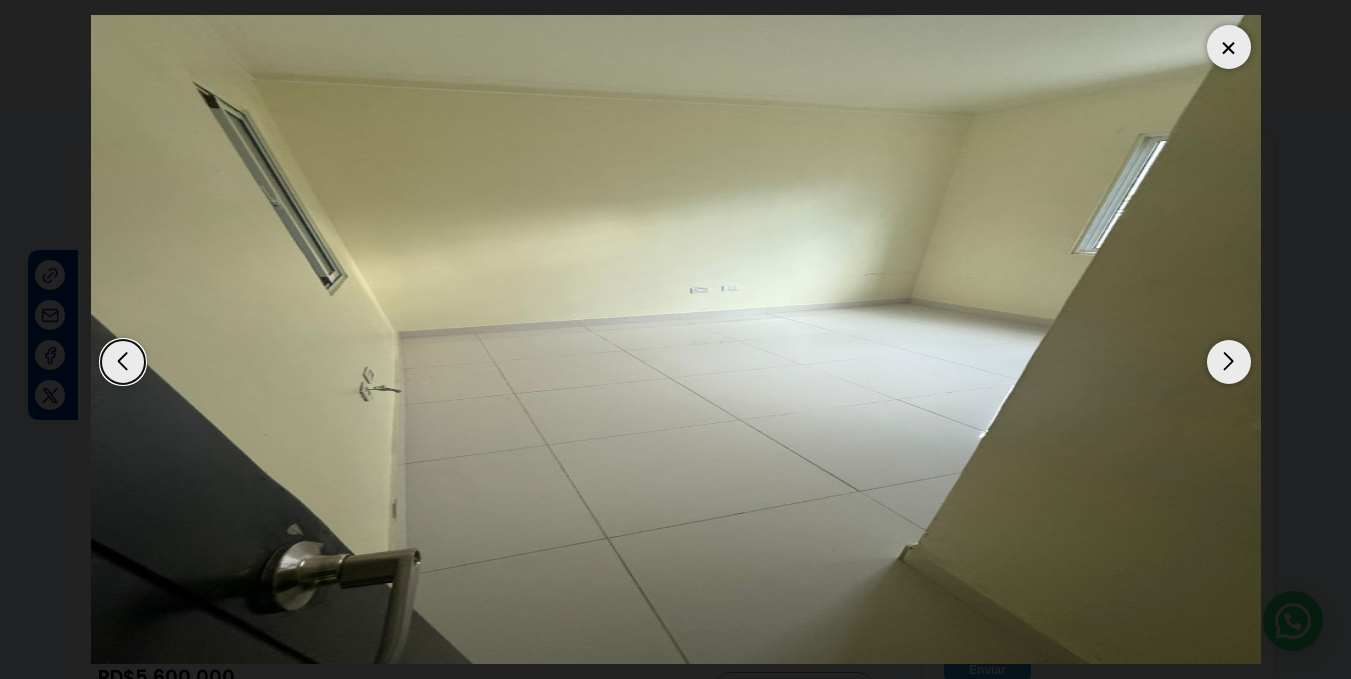 click at bounding box center (1229, 362) 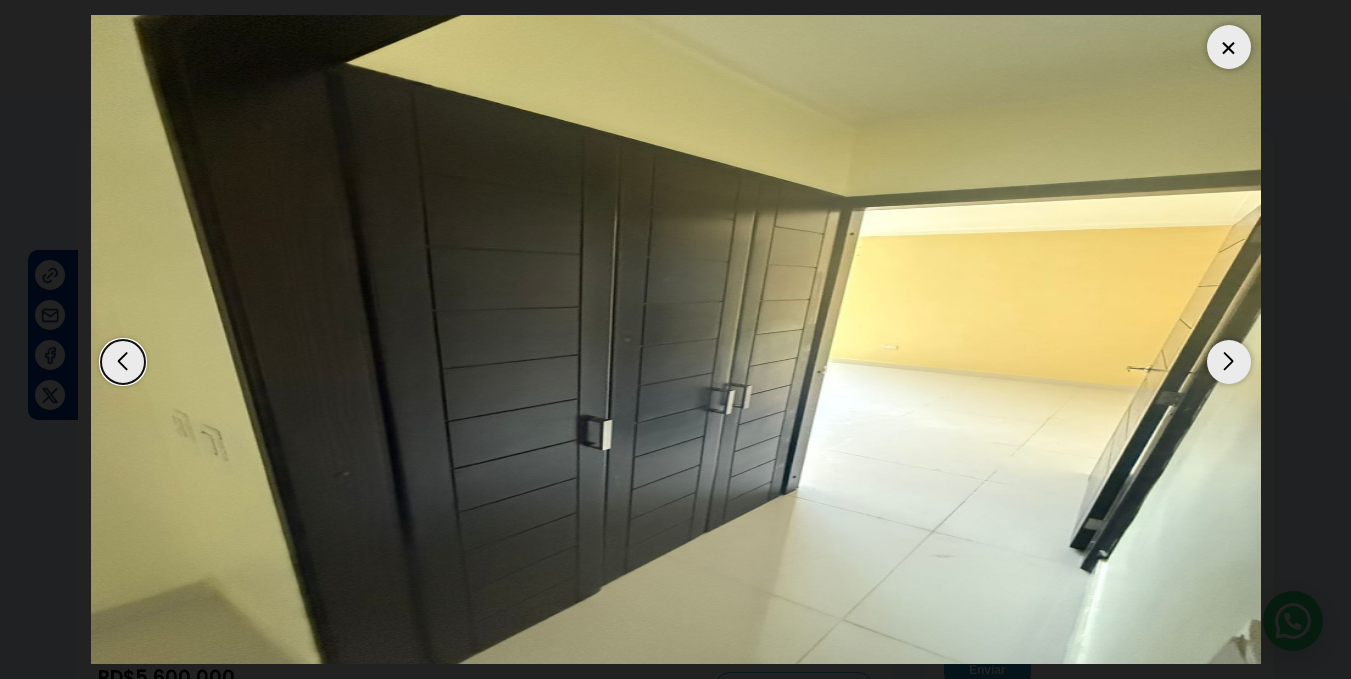 click at bounding box center [1229, 362] 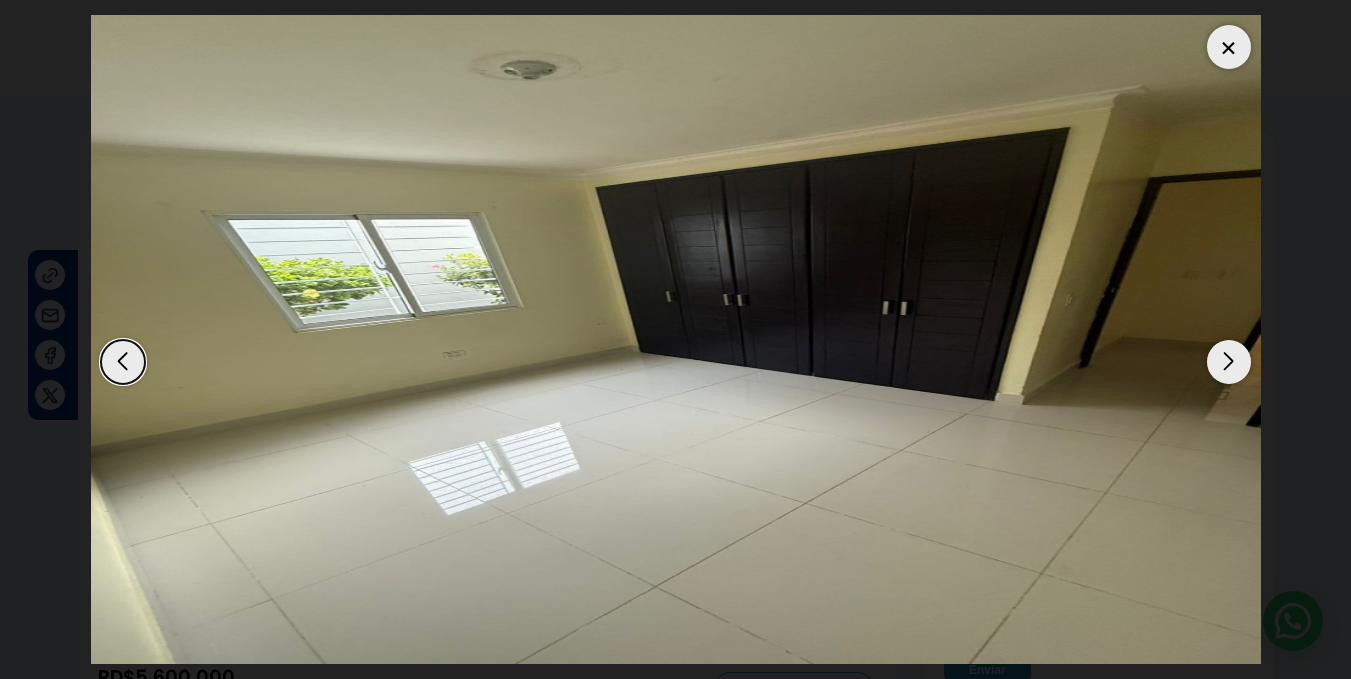 click at bounding box center (1229, 362) 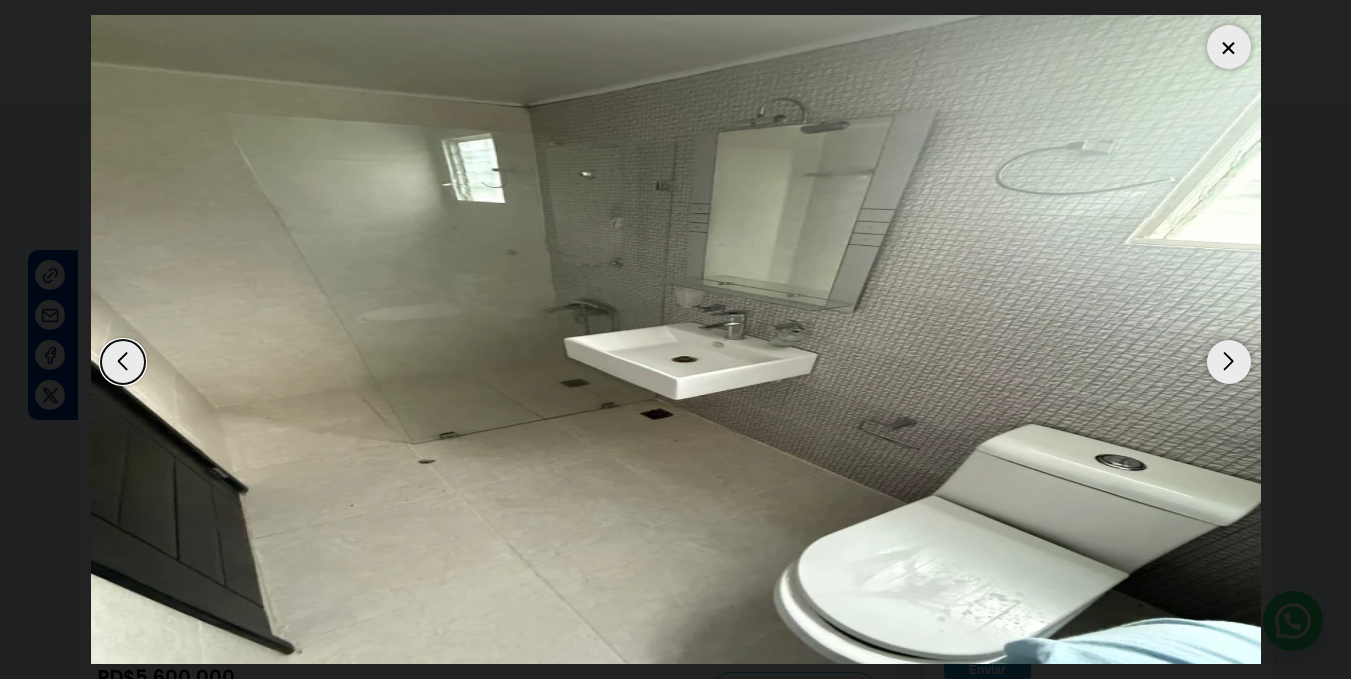 click at bounding box center [1229, 362] 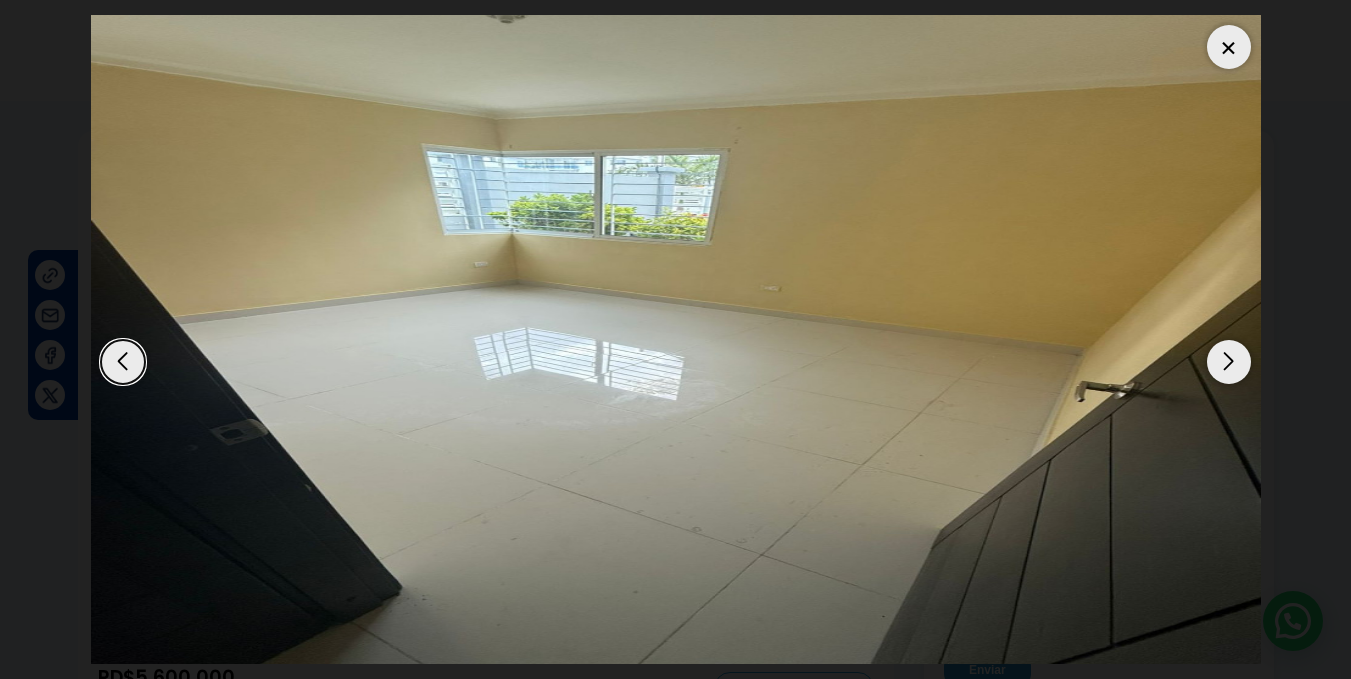 click at bounding box center [1229, 362] 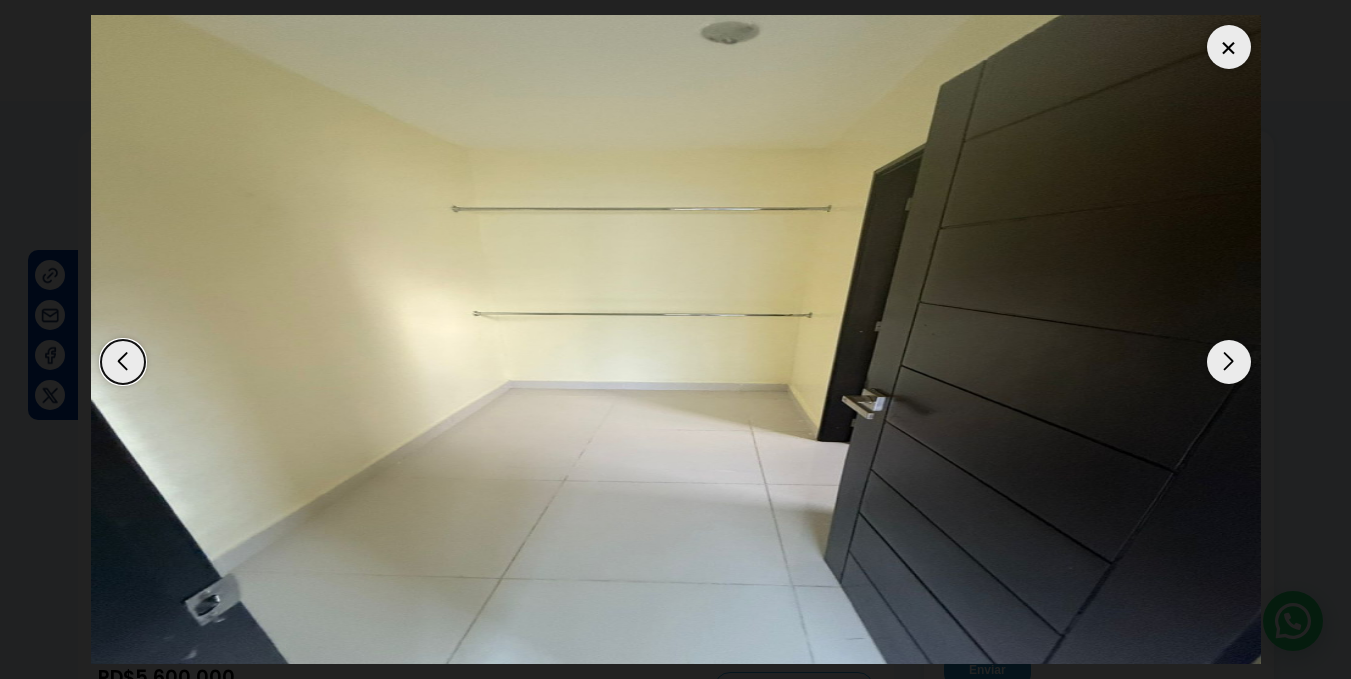 click at bounding box center [1229, 362] 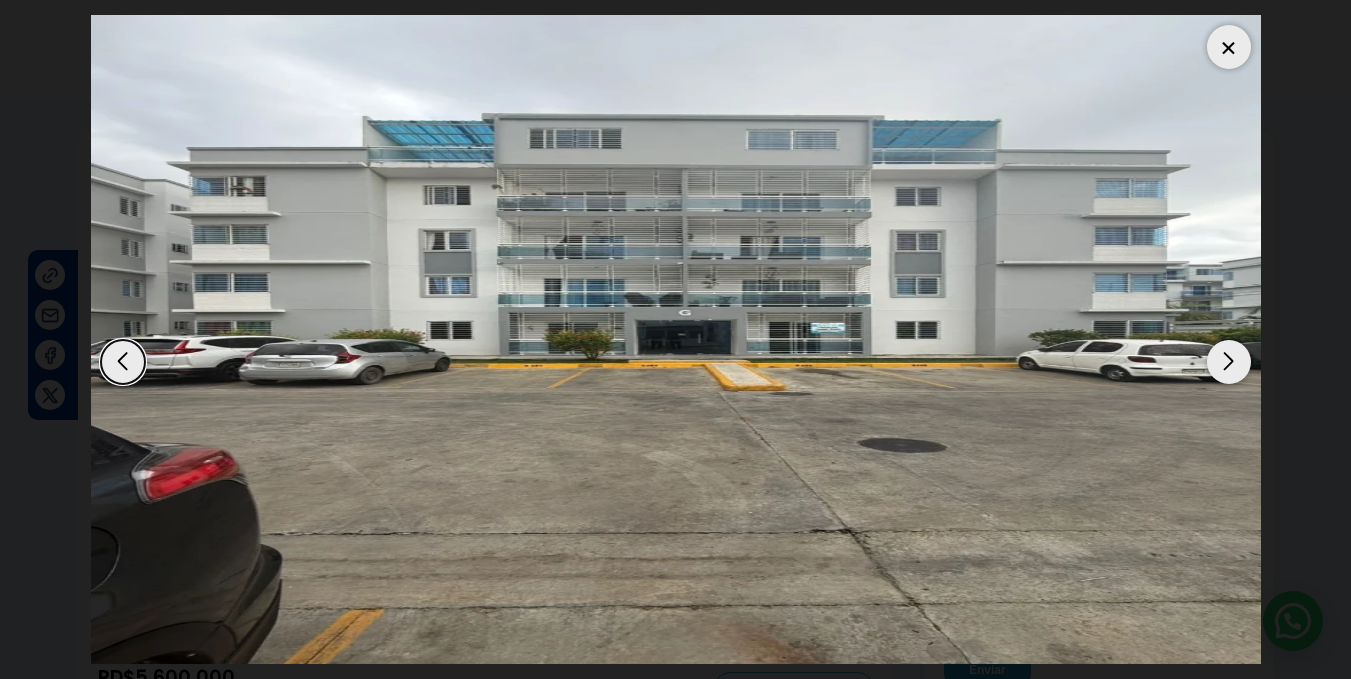 click at bounding box center [1229, 362] 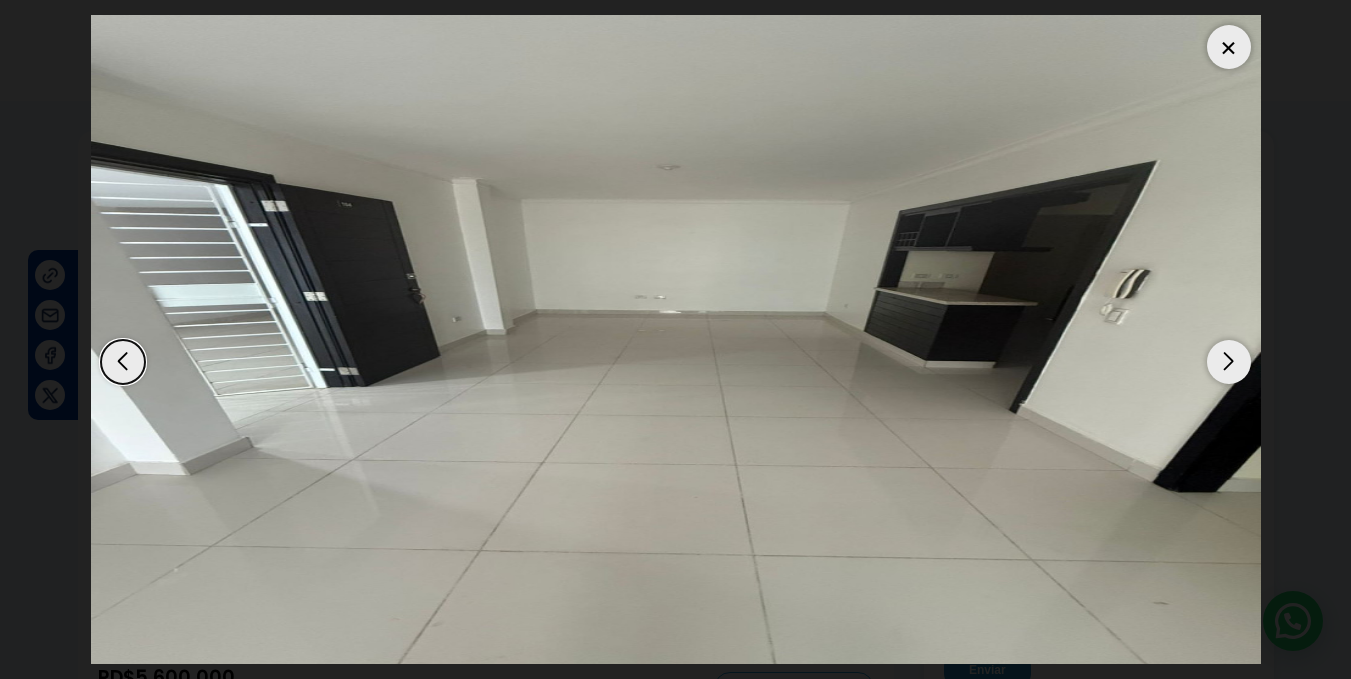 click at bounding box center (1229, 362) 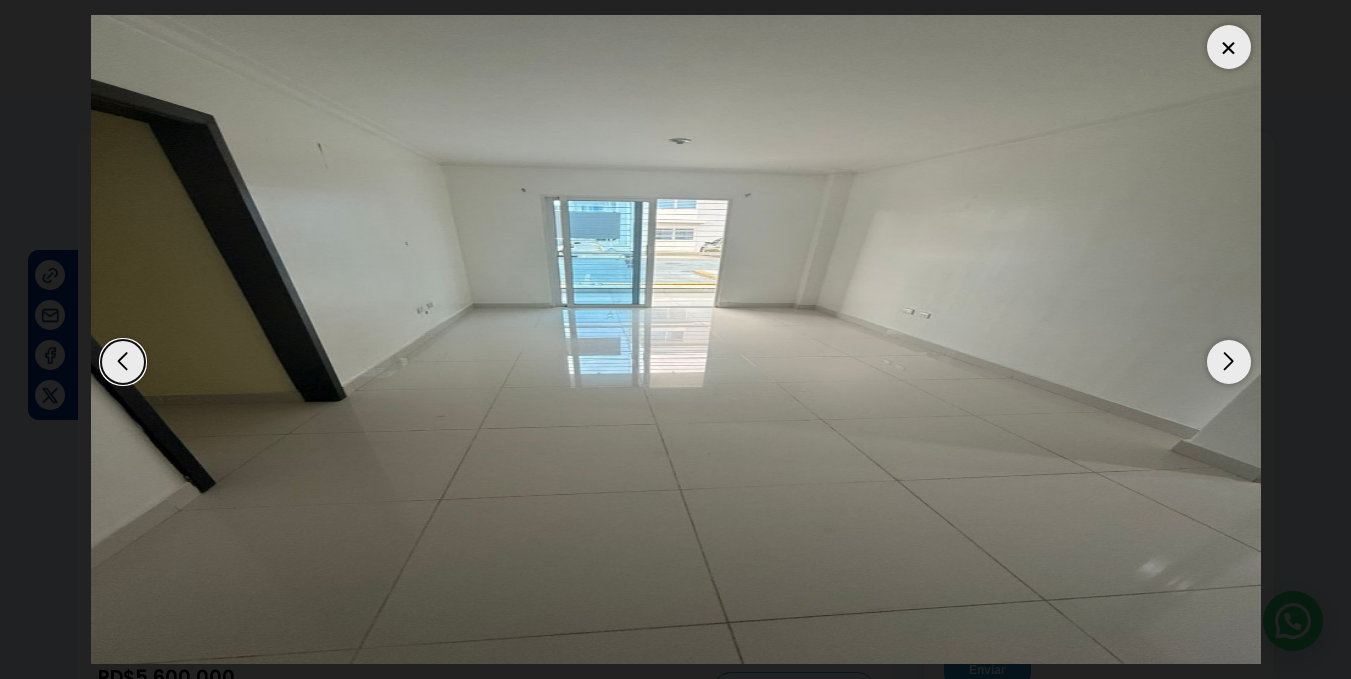 click at bounding box center (1229, 362) 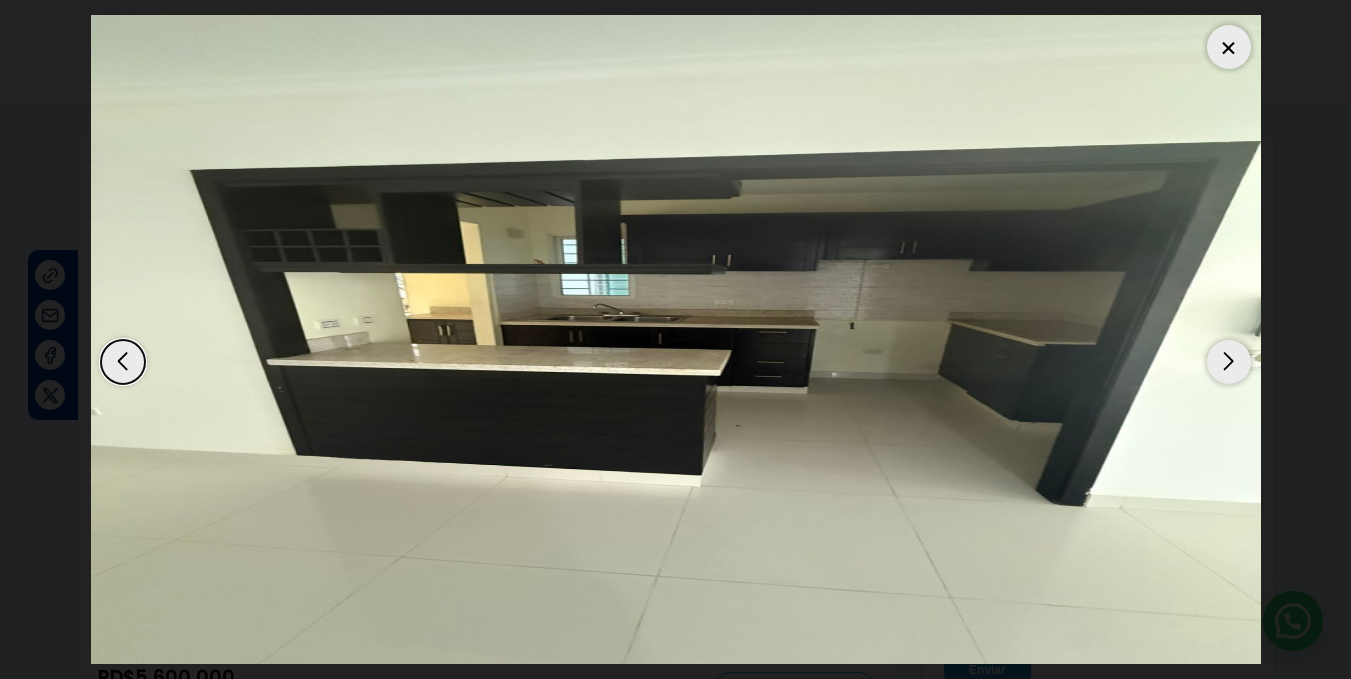 click at bounding box center [1229, 362] 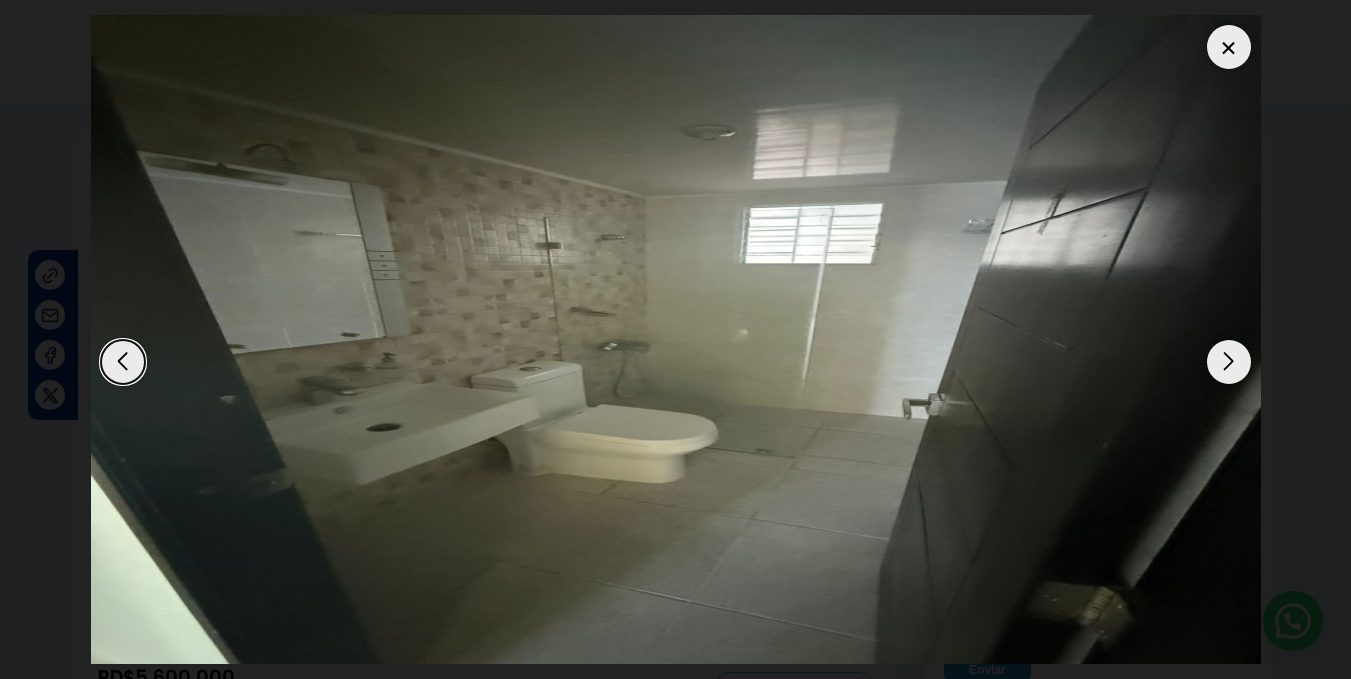 click at bounding box center [1229, 362] 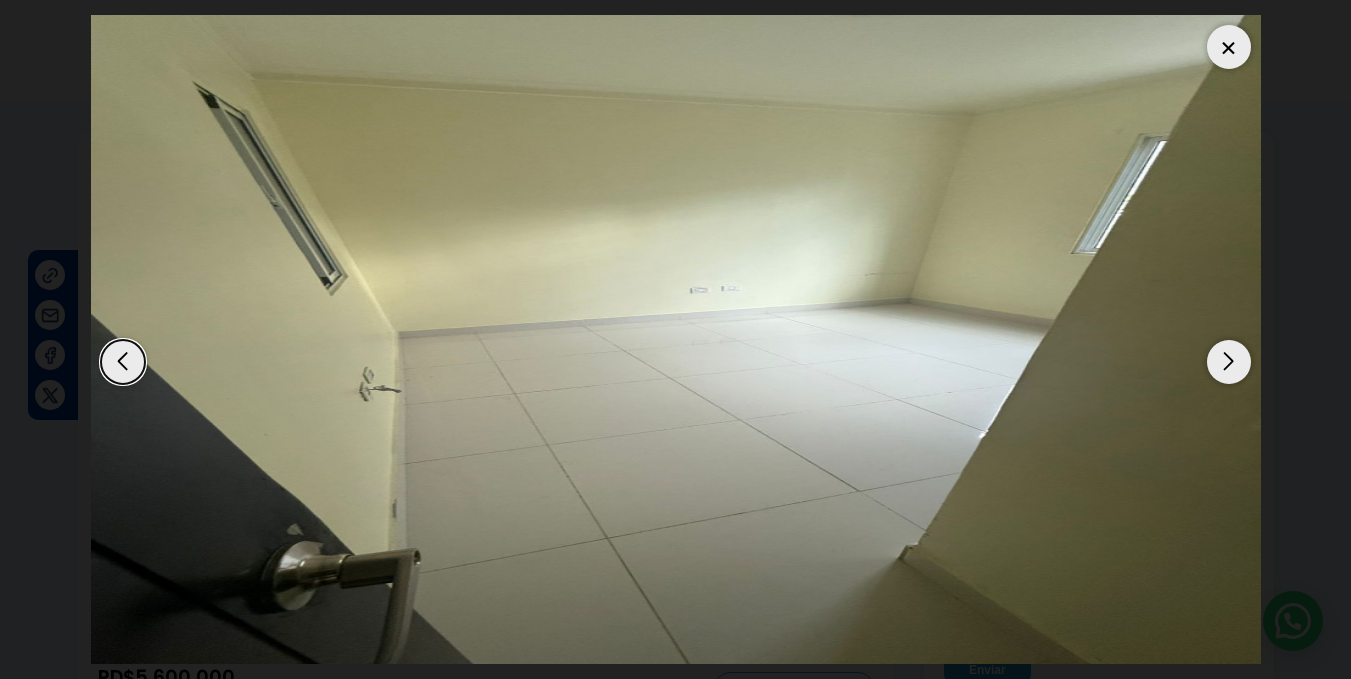 click at bounding box center (1229, 362) 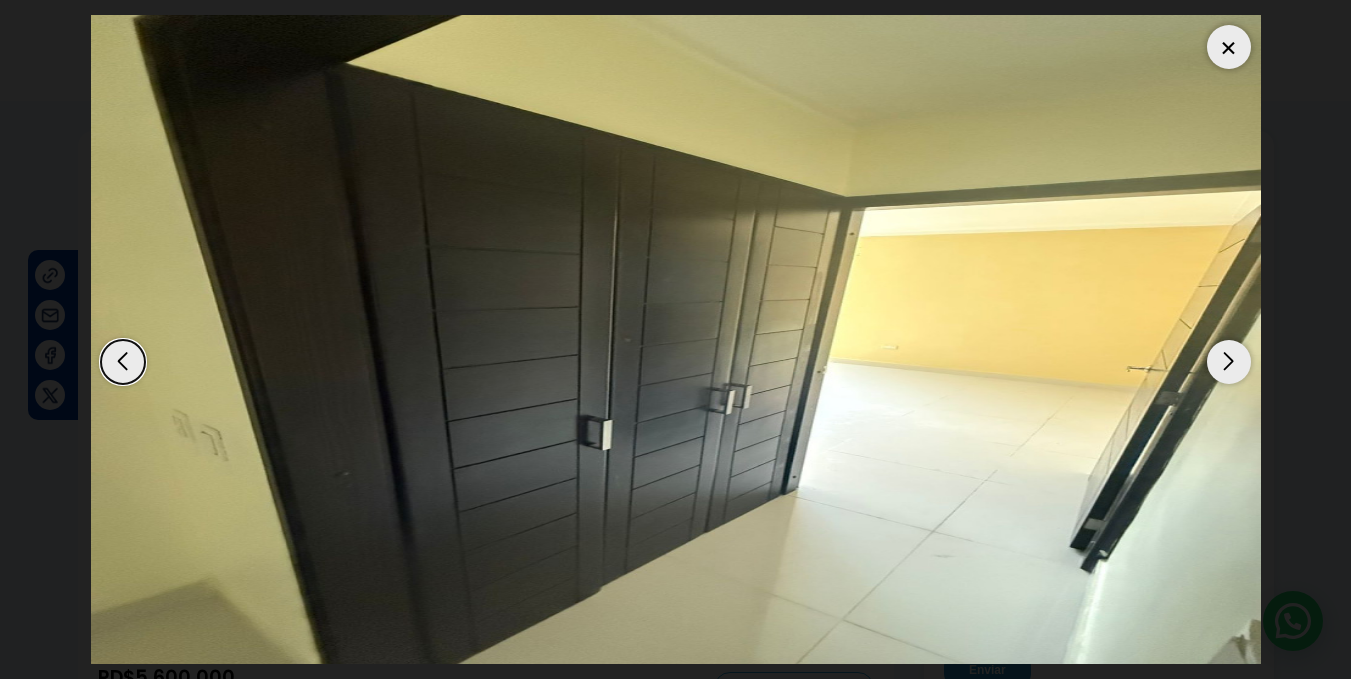 click at bounding box center [1229, 362] 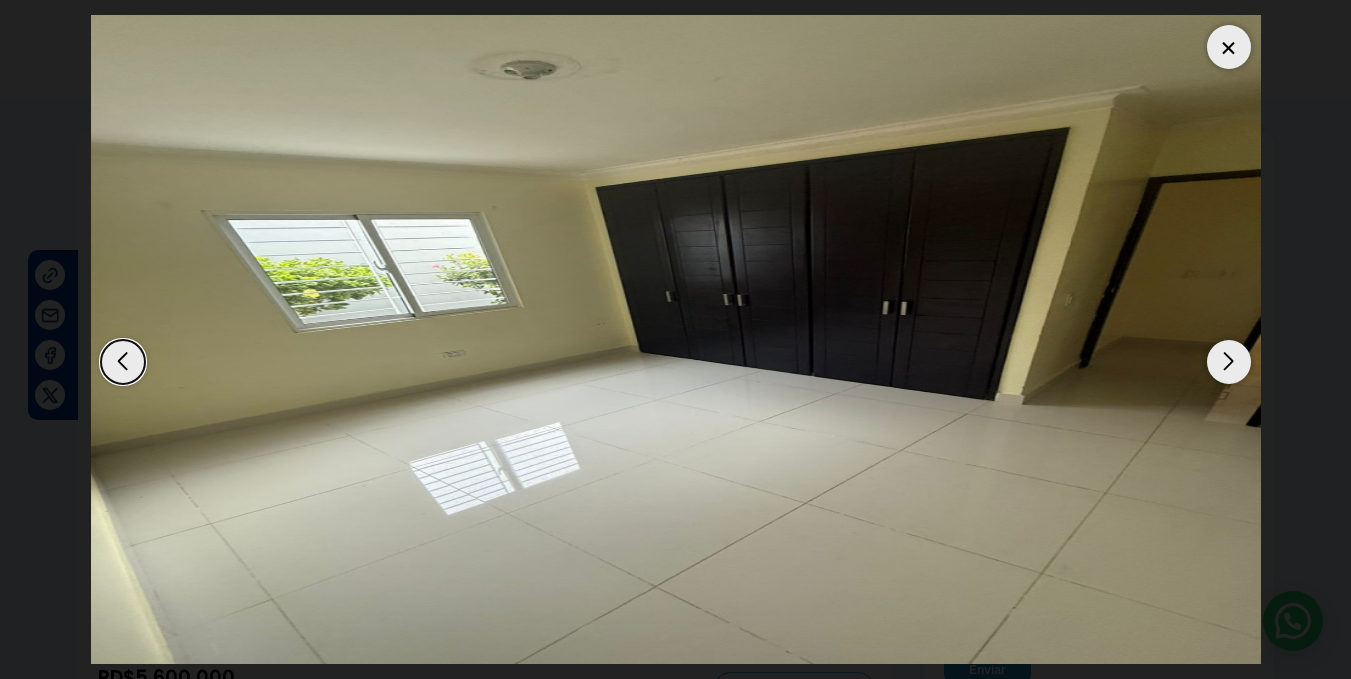 click at bounding box center [1229, 362] 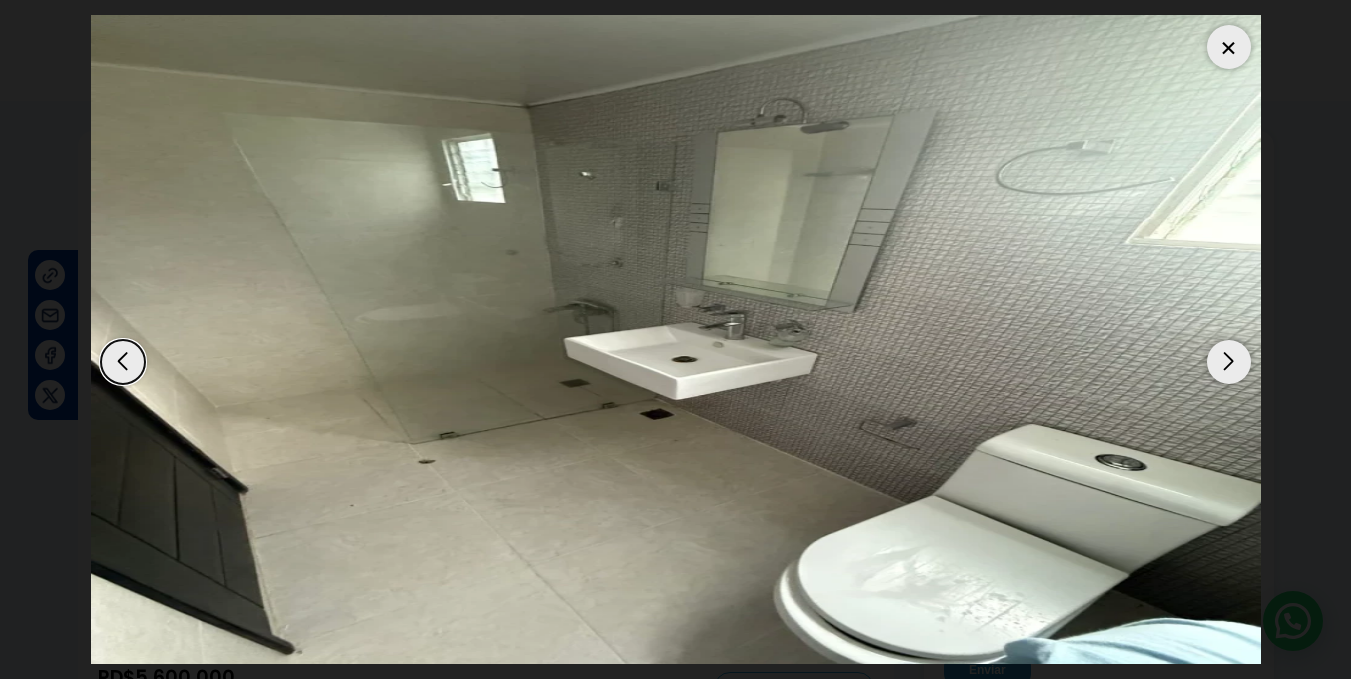 click at bounding box center [1229, 362] 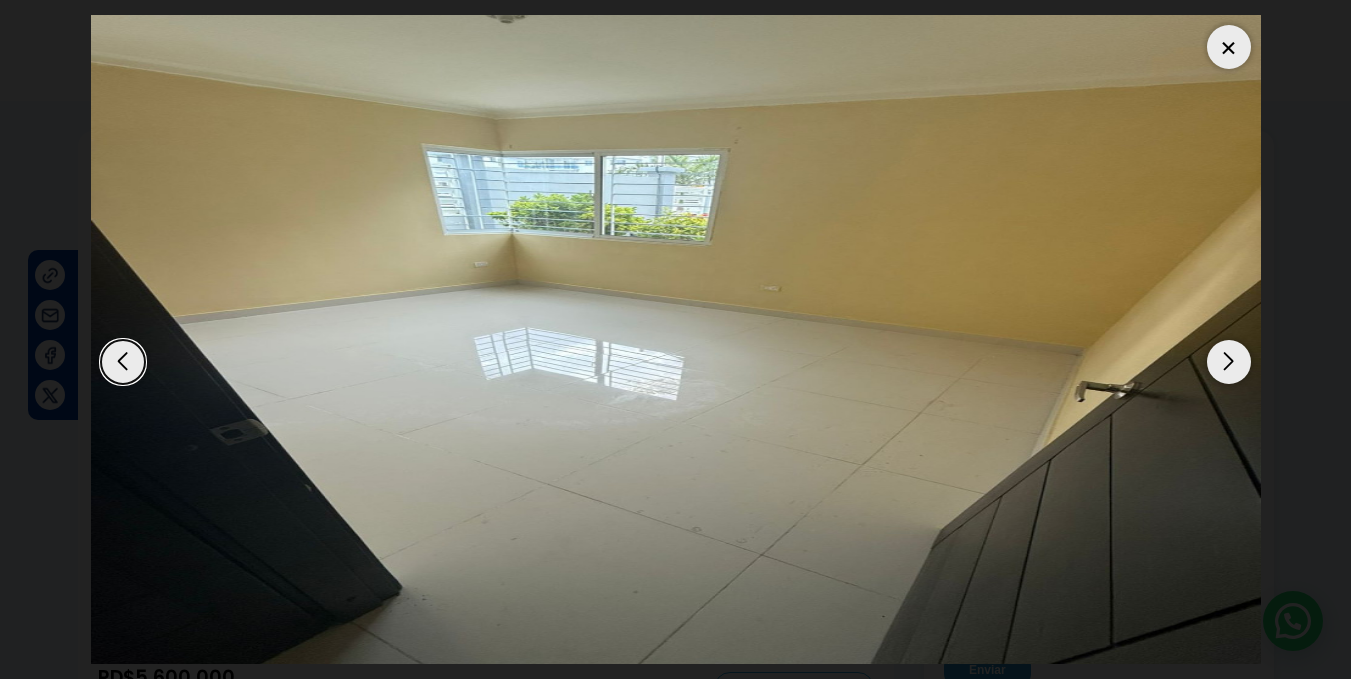 click at bounding box center [1229, 362] 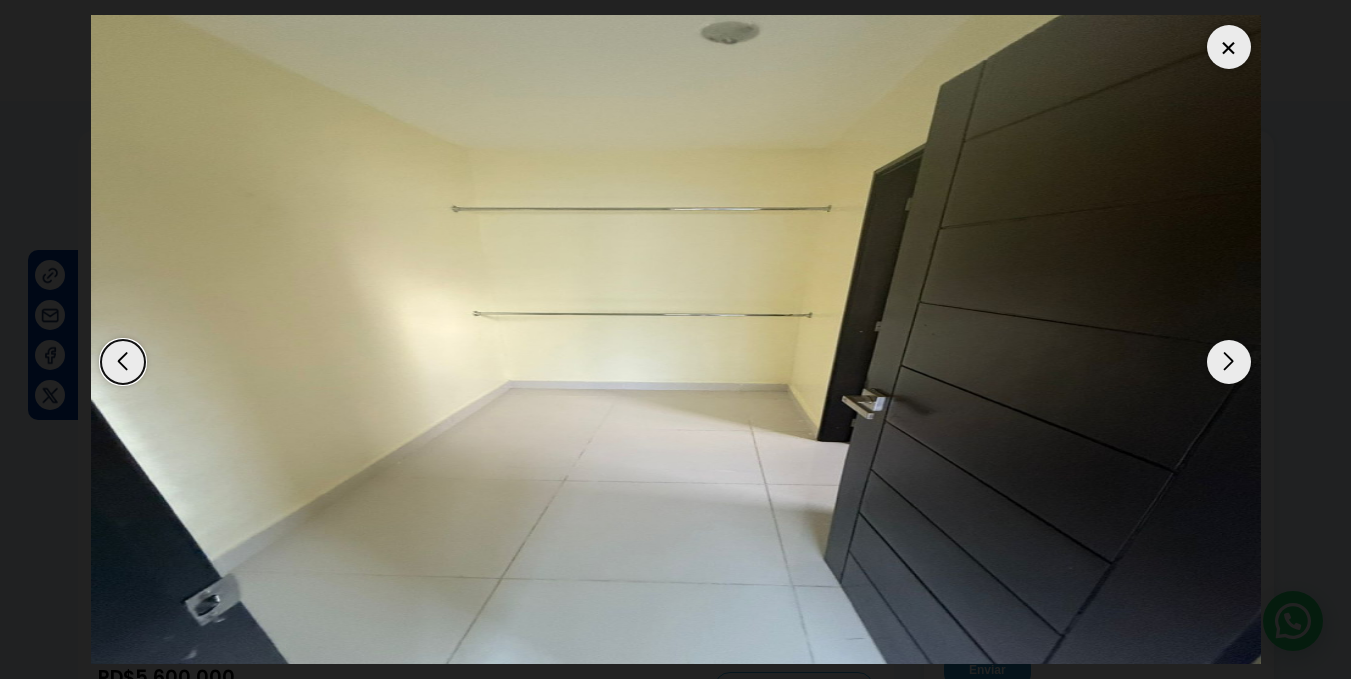 click at bounding box center [1229, 362] 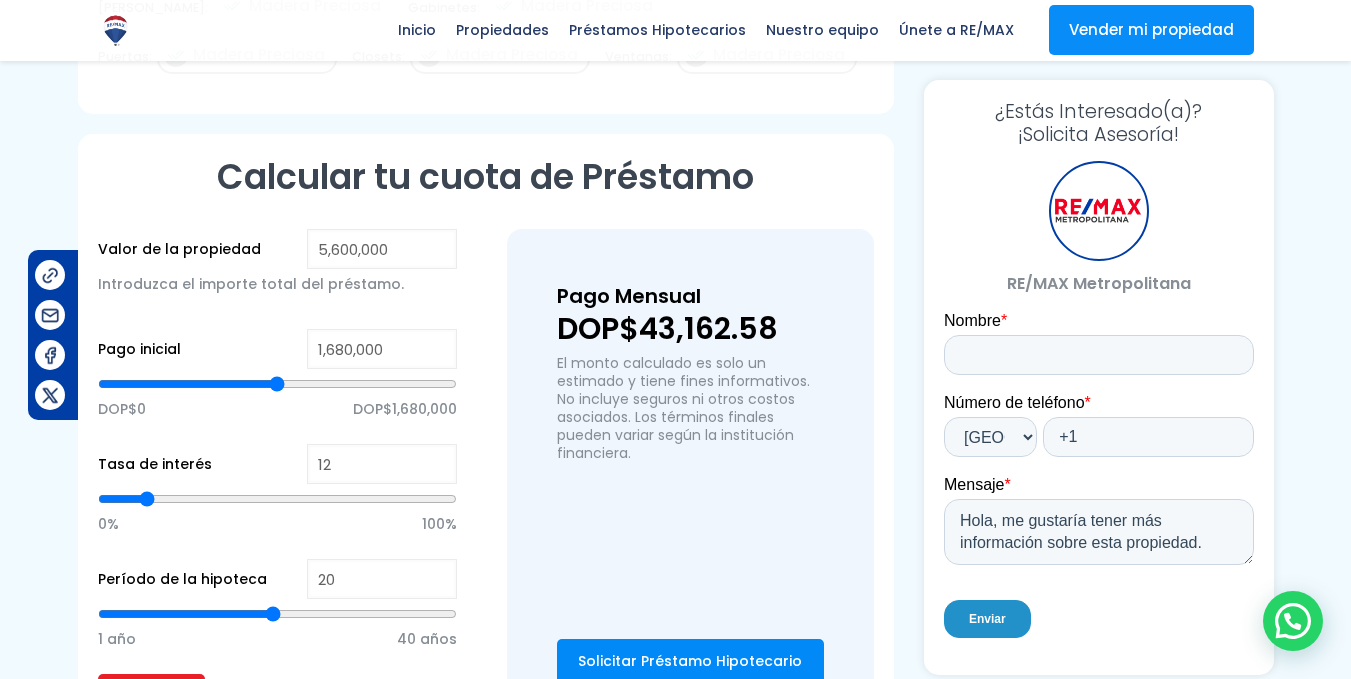scroll, scrollTop: 1300, scrollLeft: 0, axis: vertical 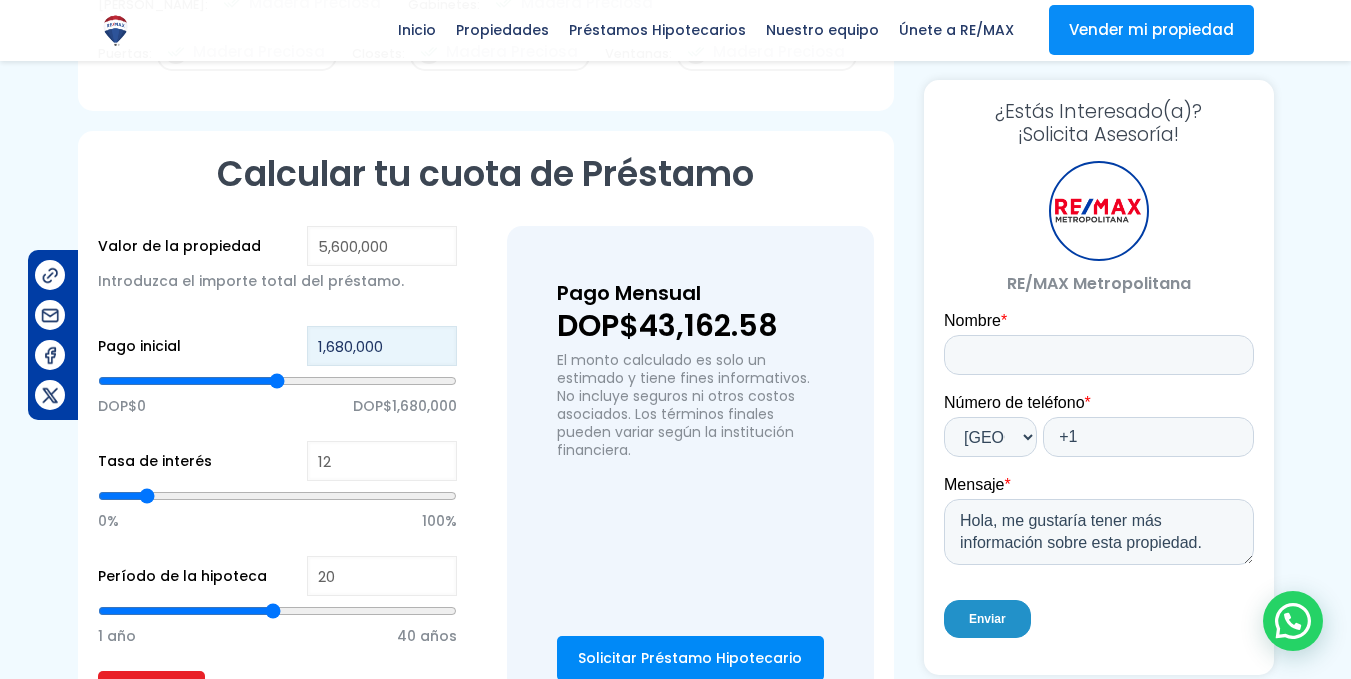 click on "1,680,000" at bounding box center (382, 346) 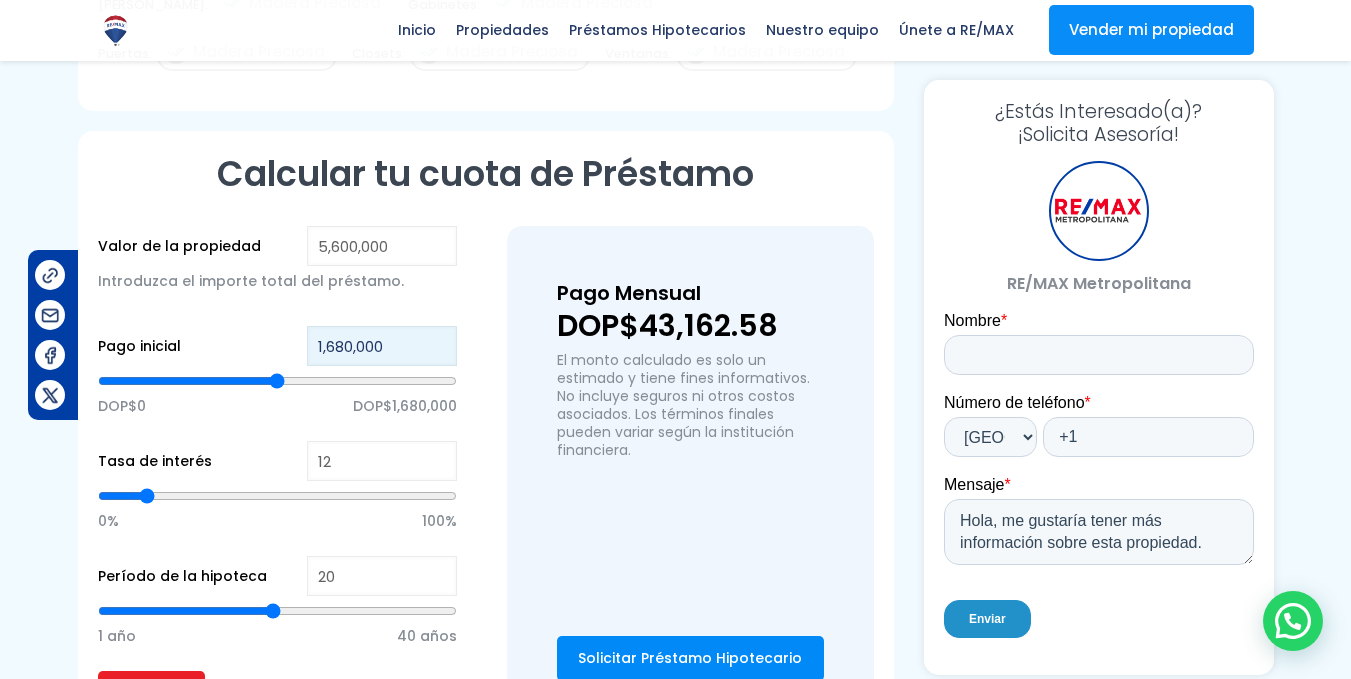 drag, startPoint x: 424, startPoint y: 279, endPoint x: 284, endPoint y: 289, distance: 140.35669 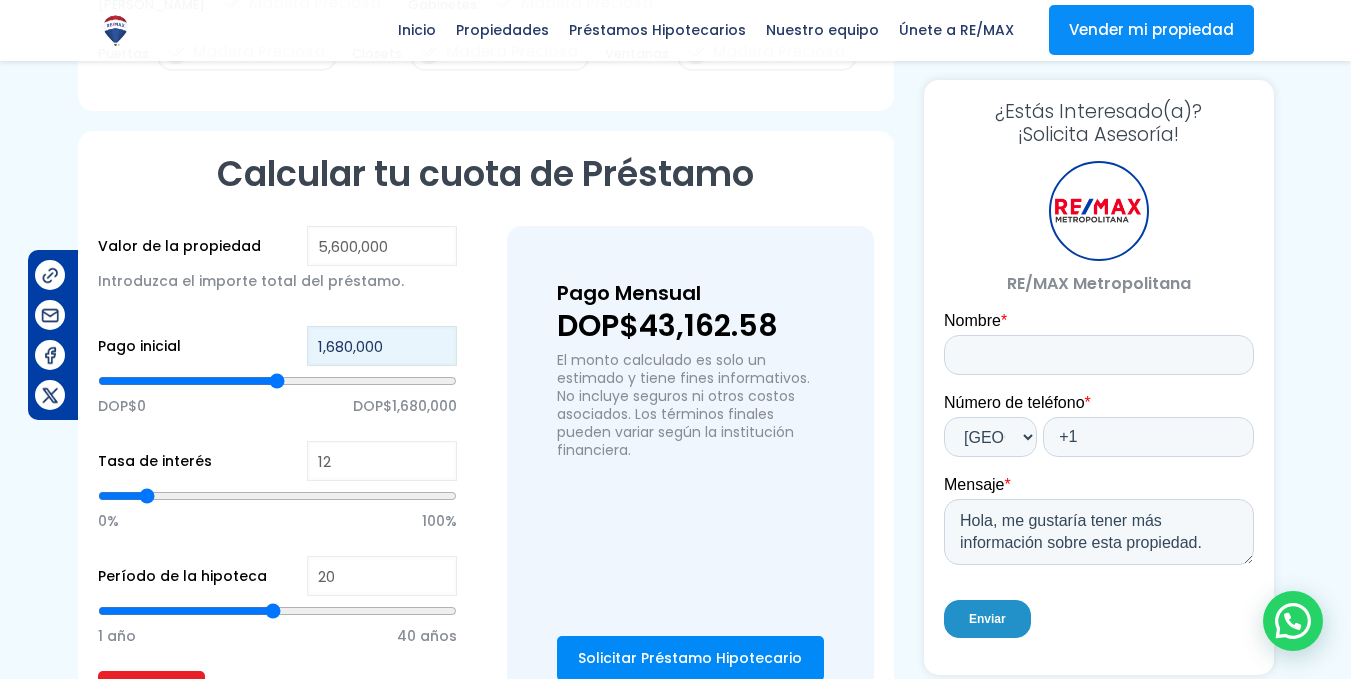 click on "Pago inicial
1,680,000
DOP$0 DOP$1,680,000" at bounding box center [277, 383] 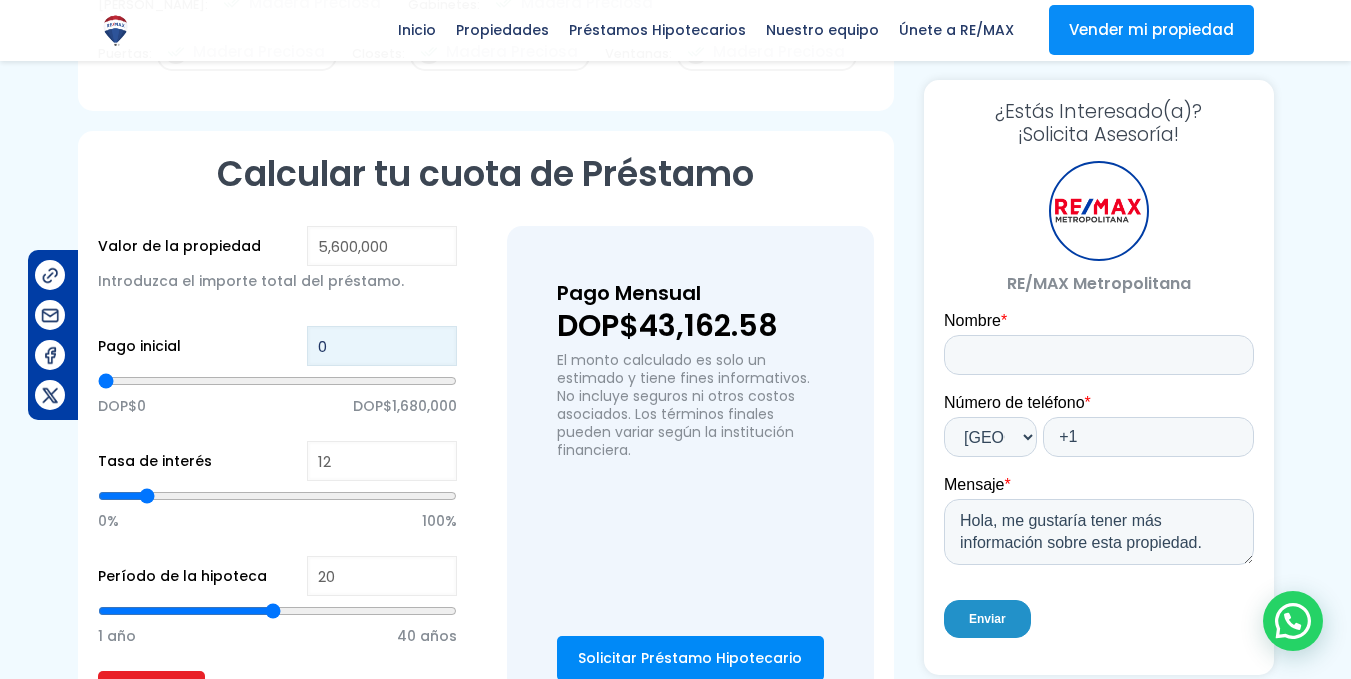 type on "3" 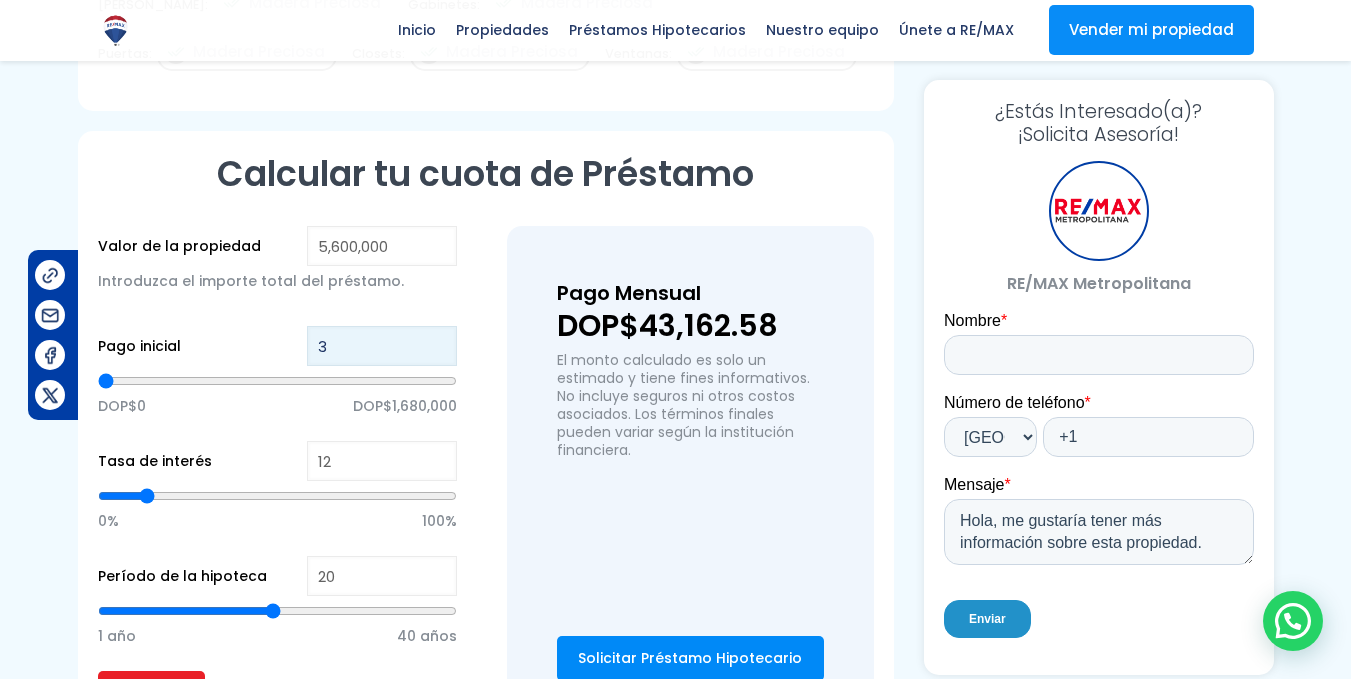 type on "30" 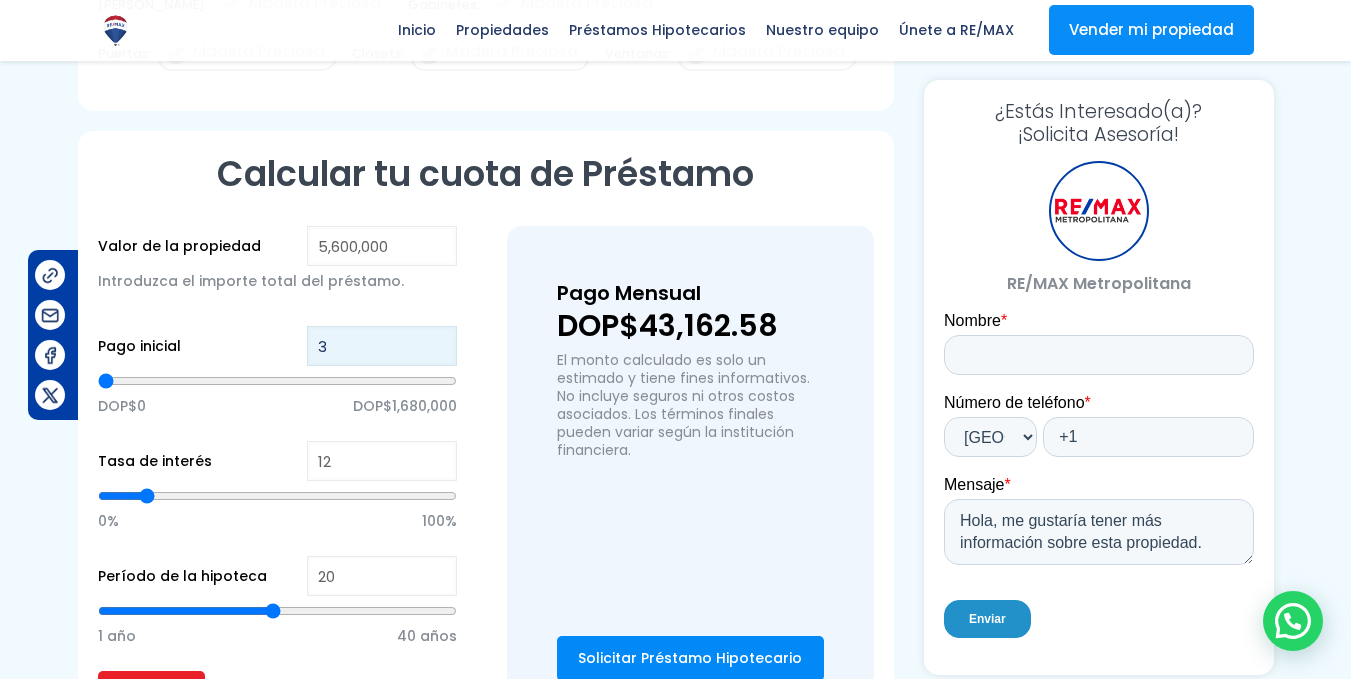 type on "30" 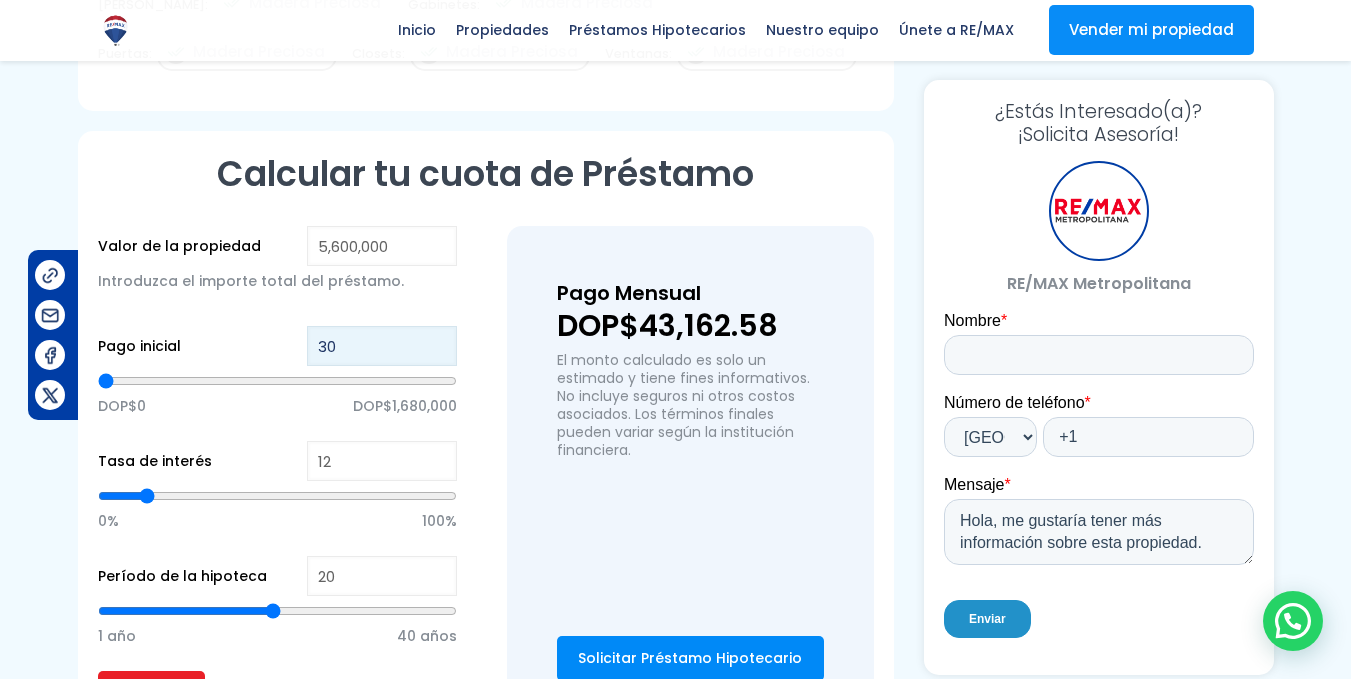 type on "300" 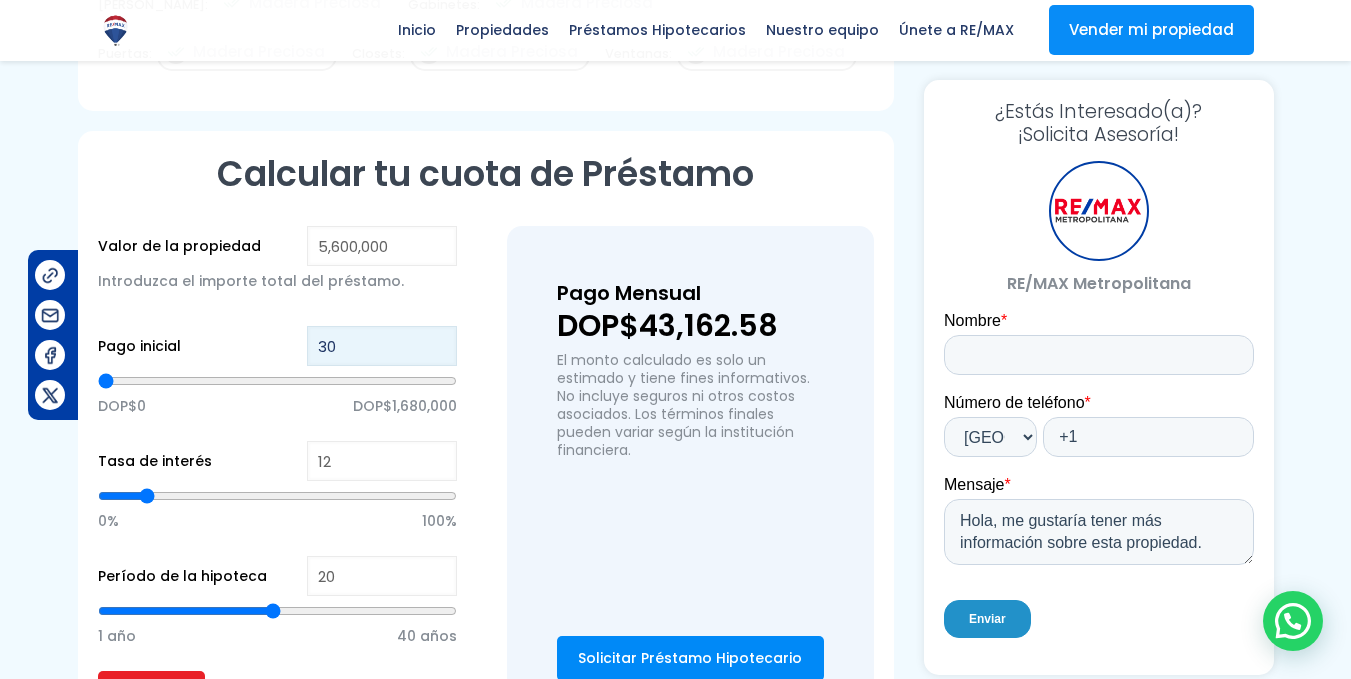 type on "300" 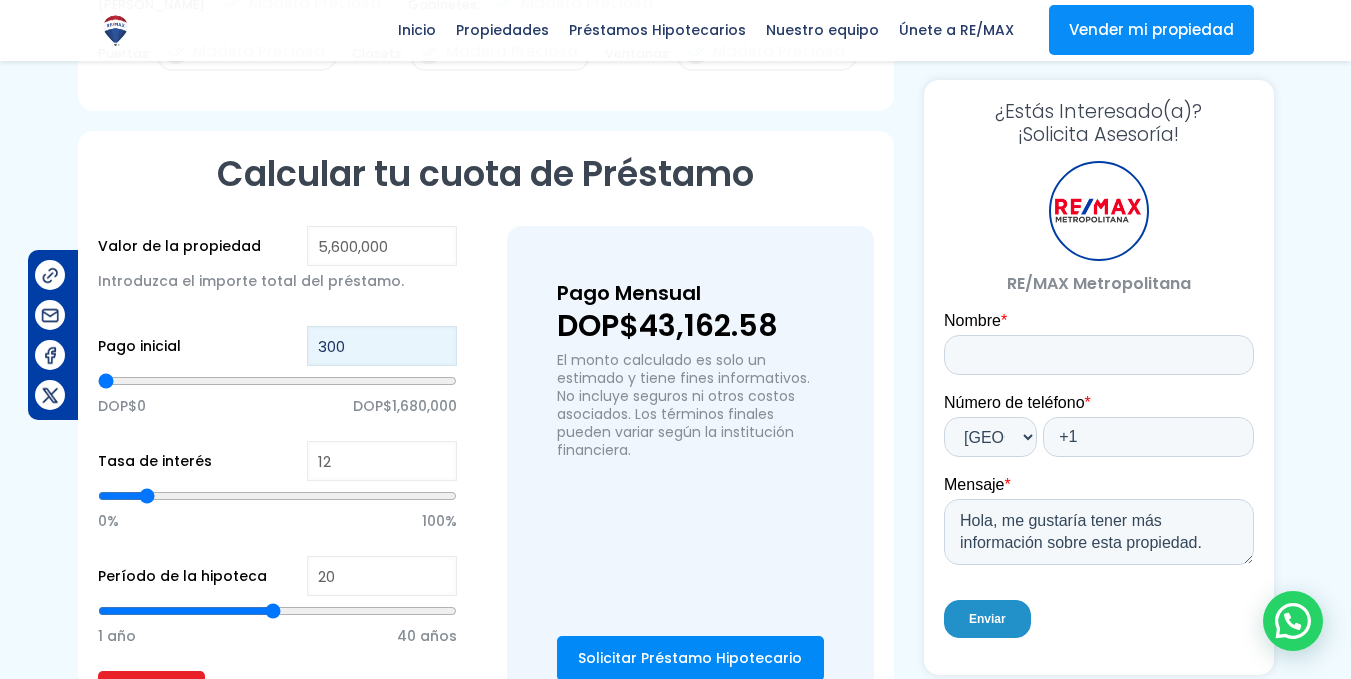 type on "3,000" 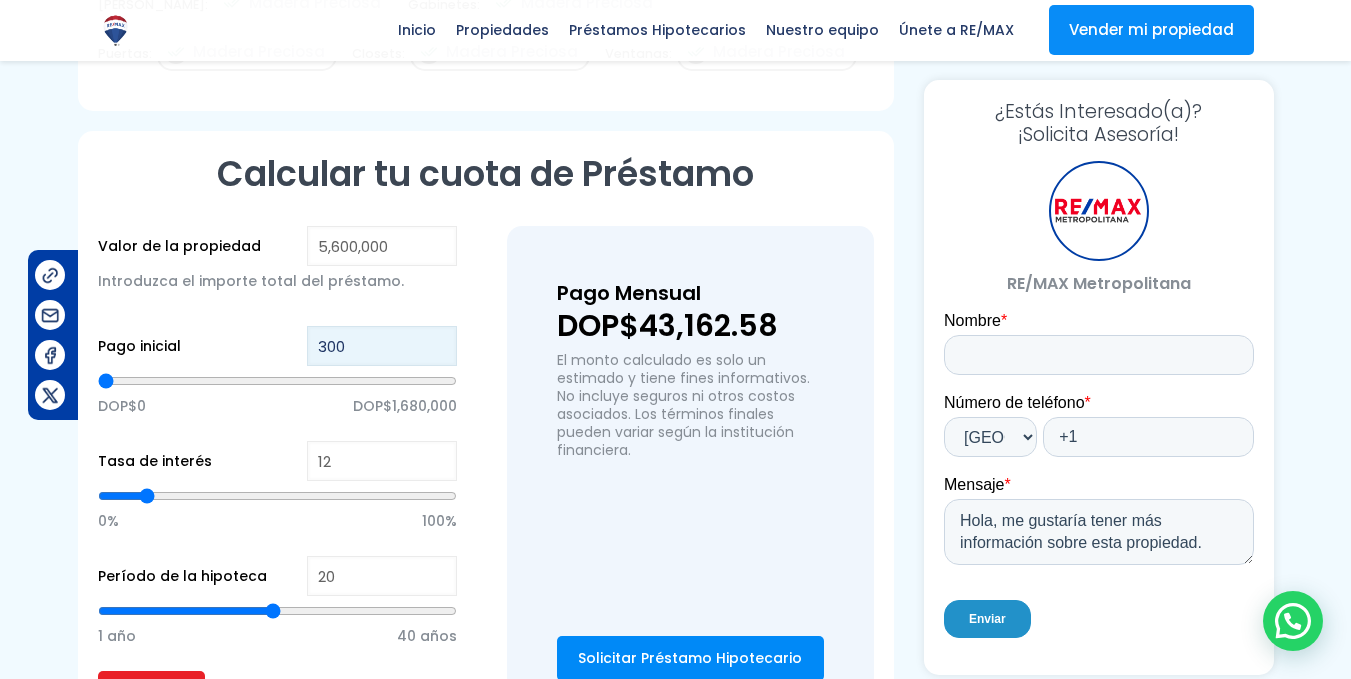 type on "3000" 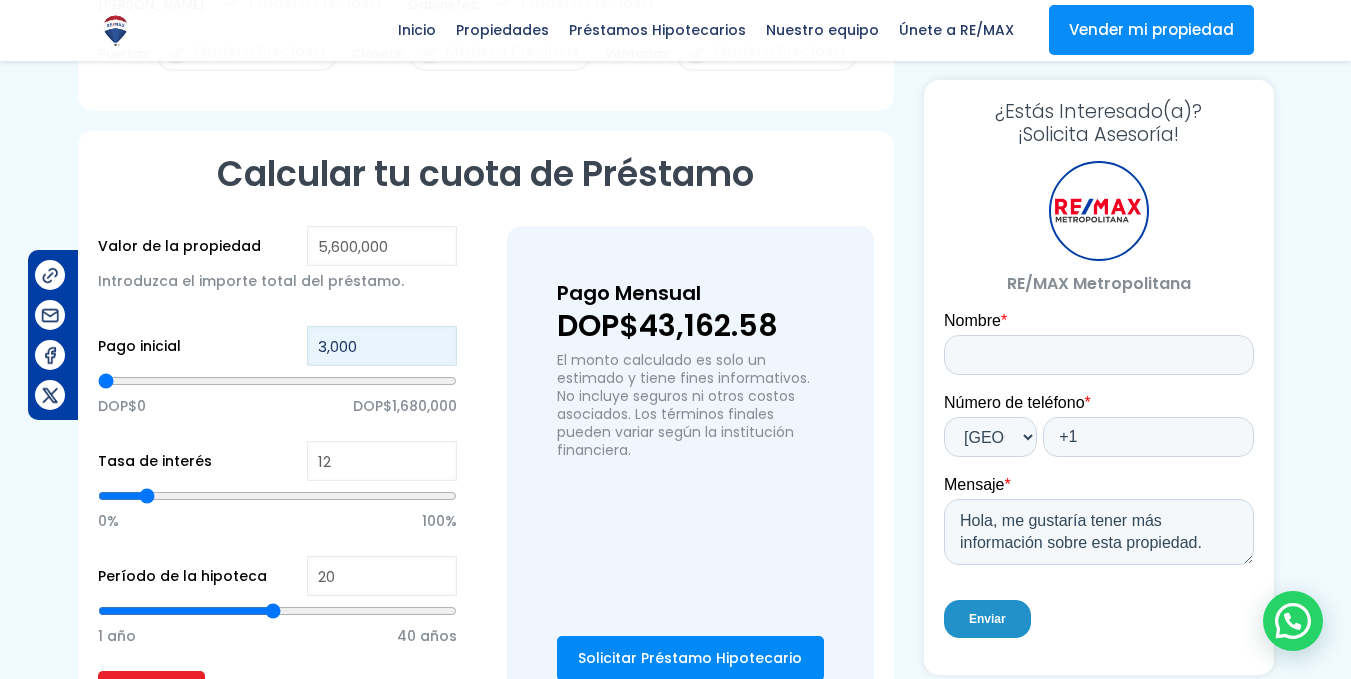 type on "30,000" 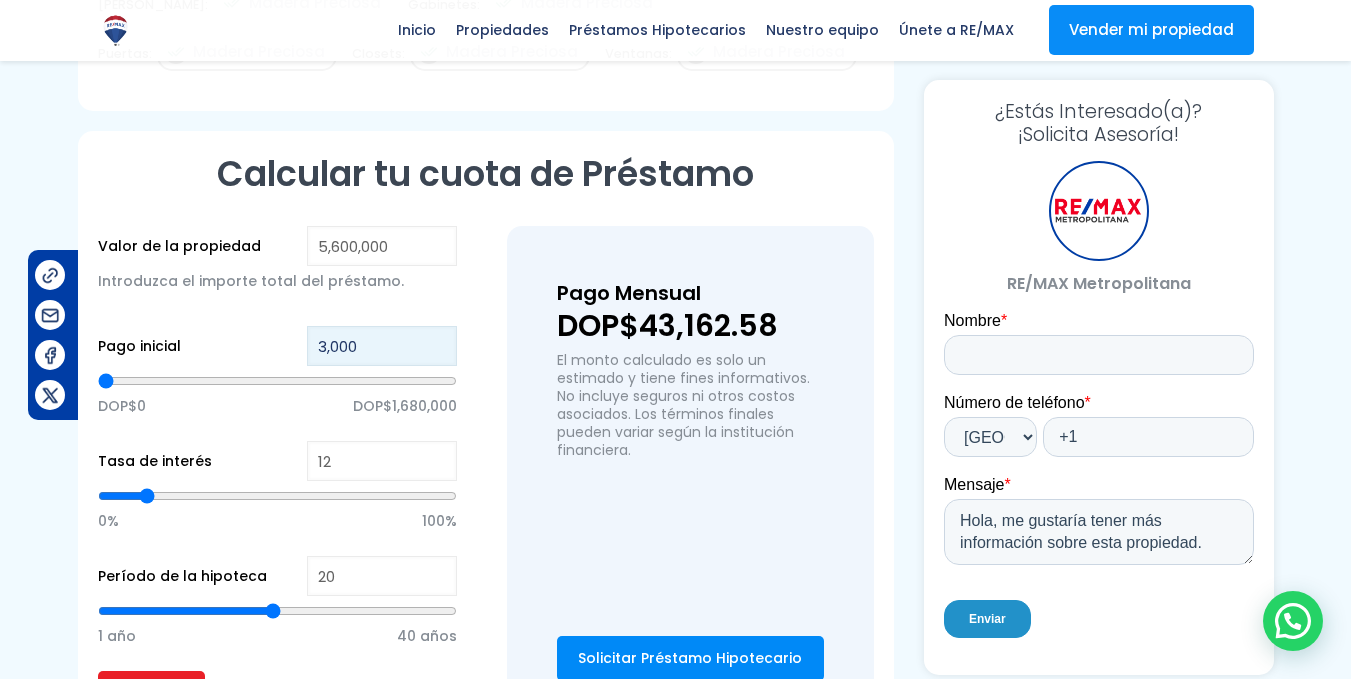 type on "30000" 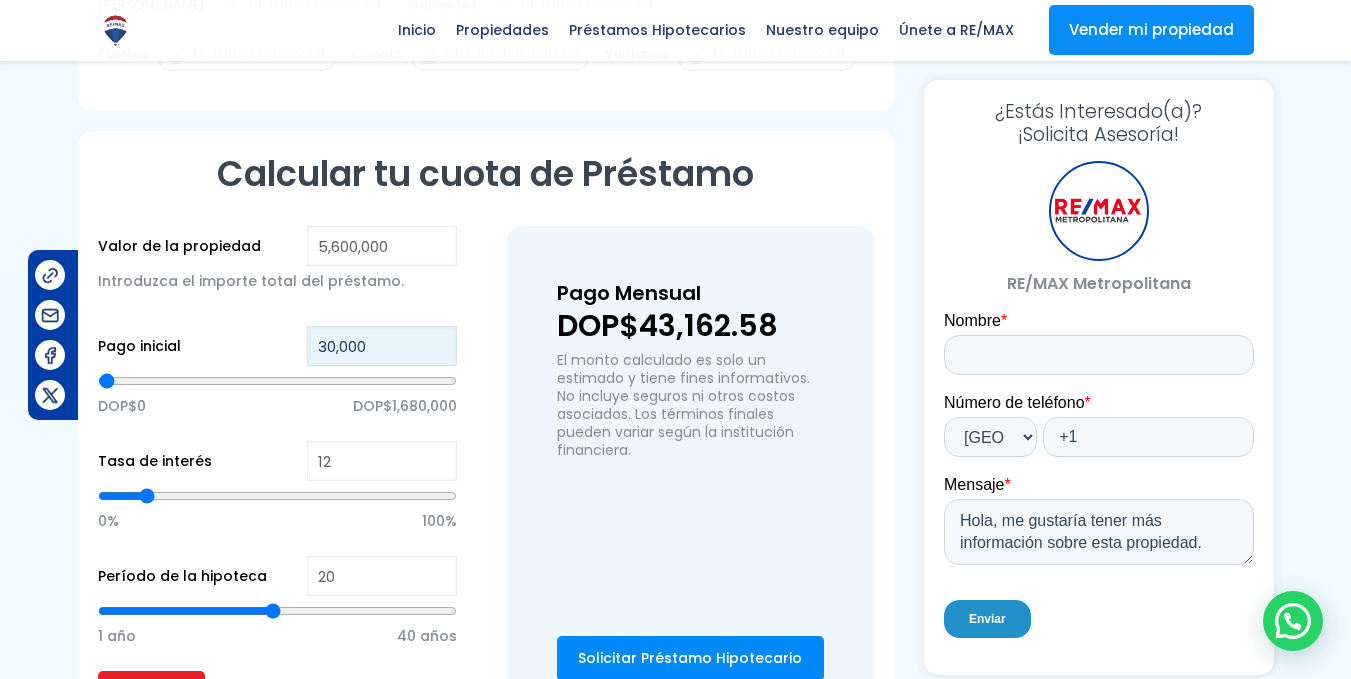 type on "300,000" 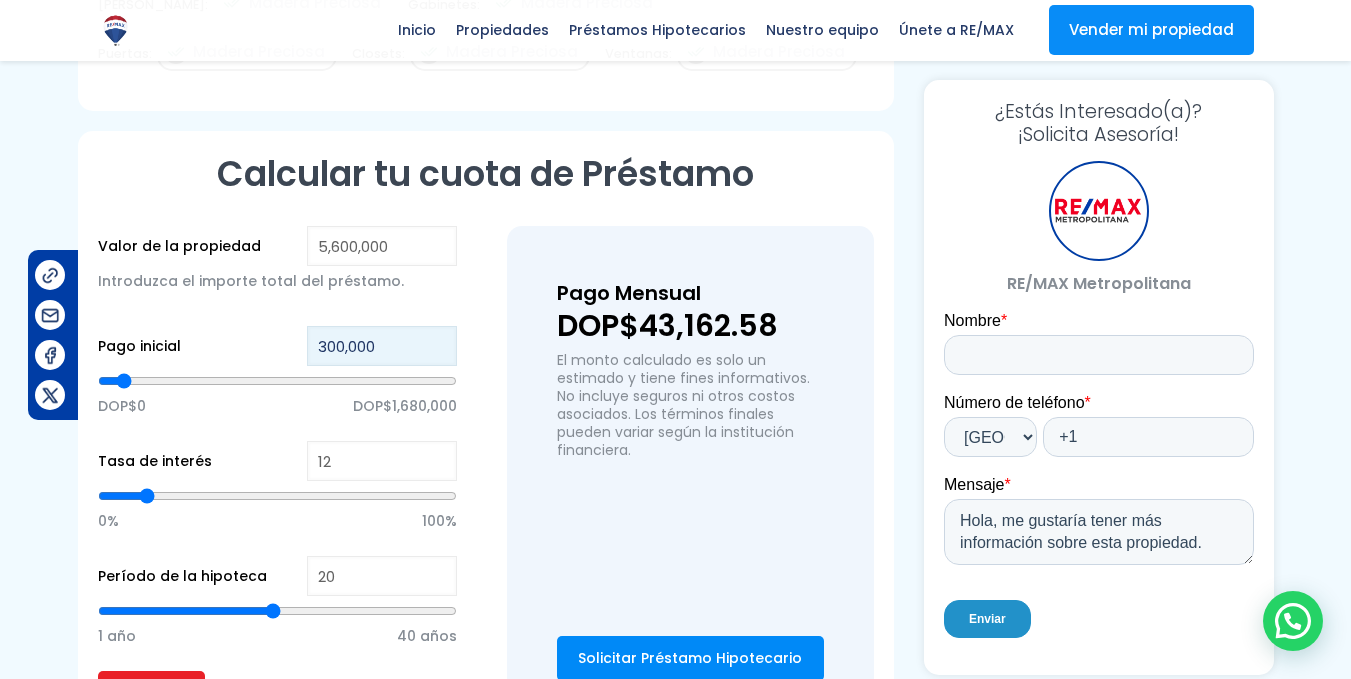 type on "300,000" 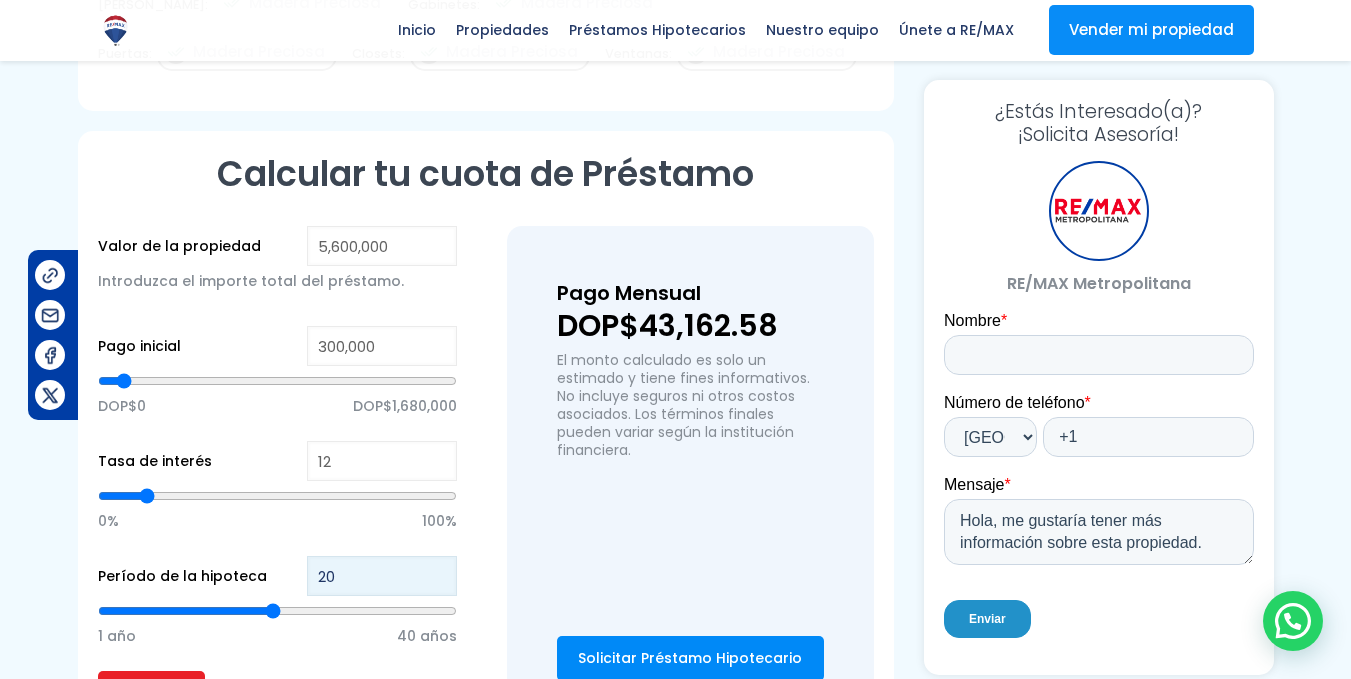 click on "20" at bounding box center (382, 576) 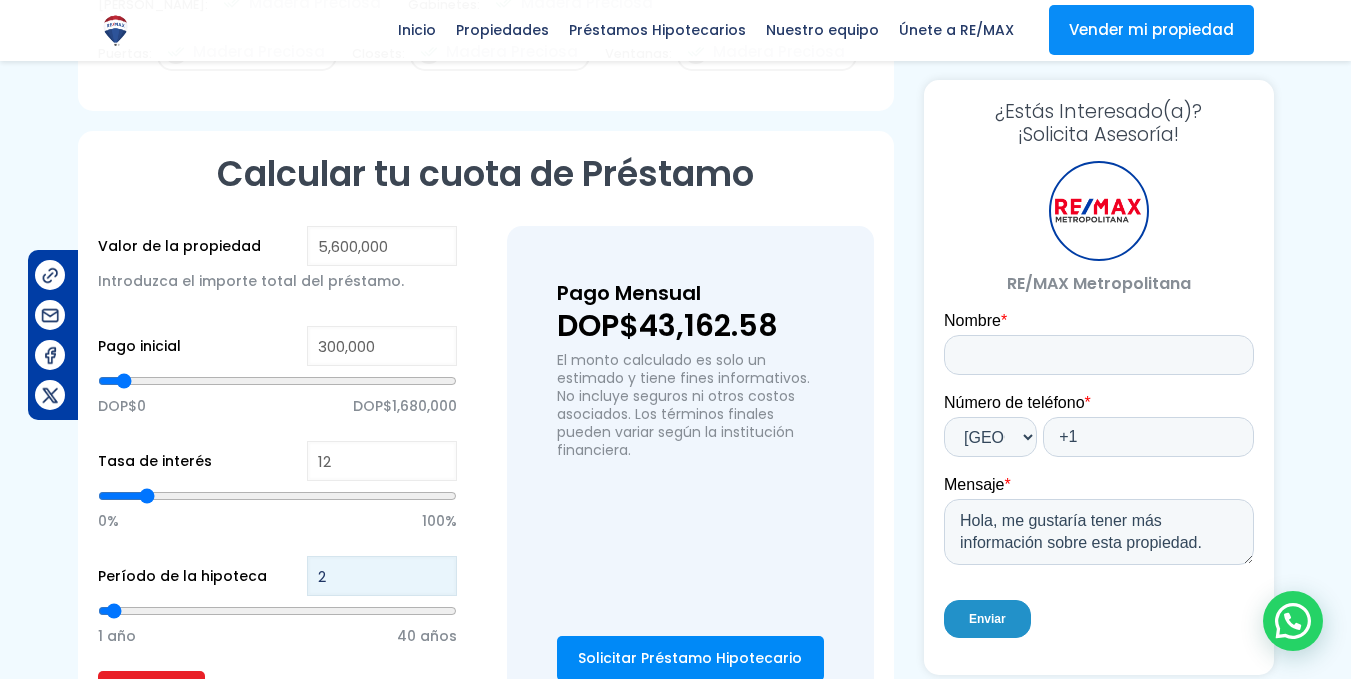 type 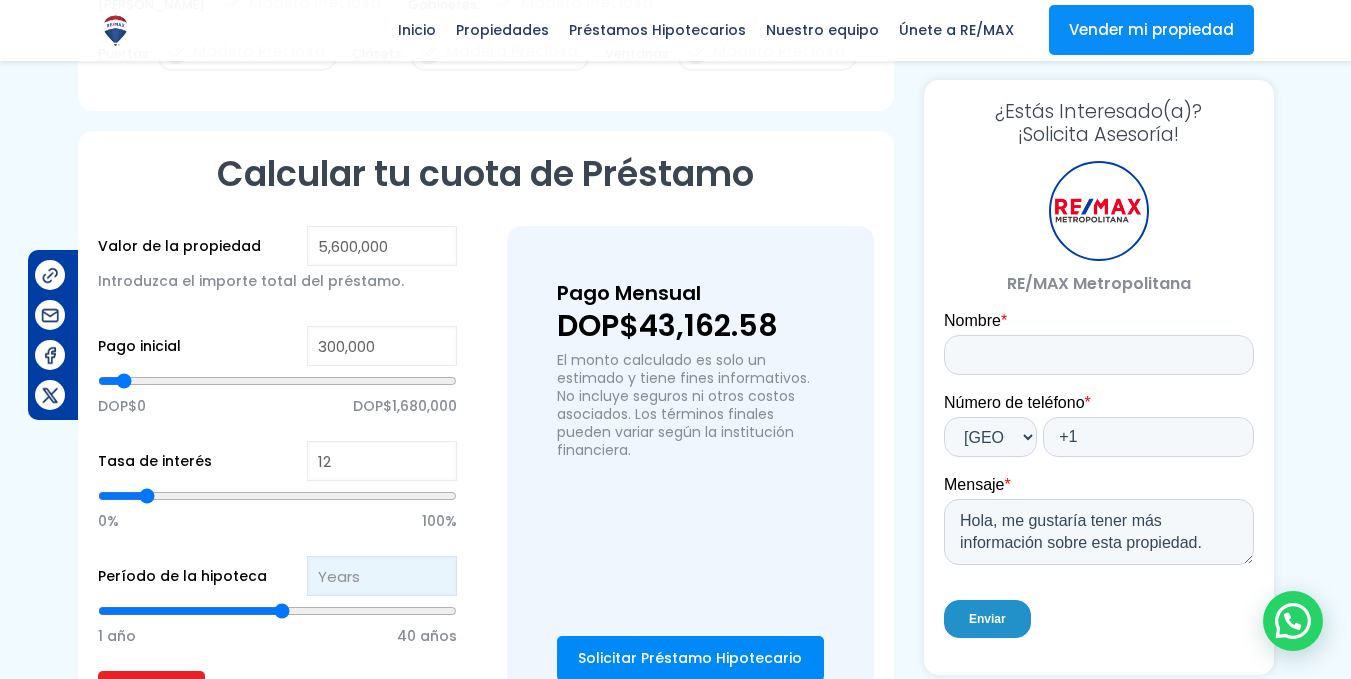 type on "3" 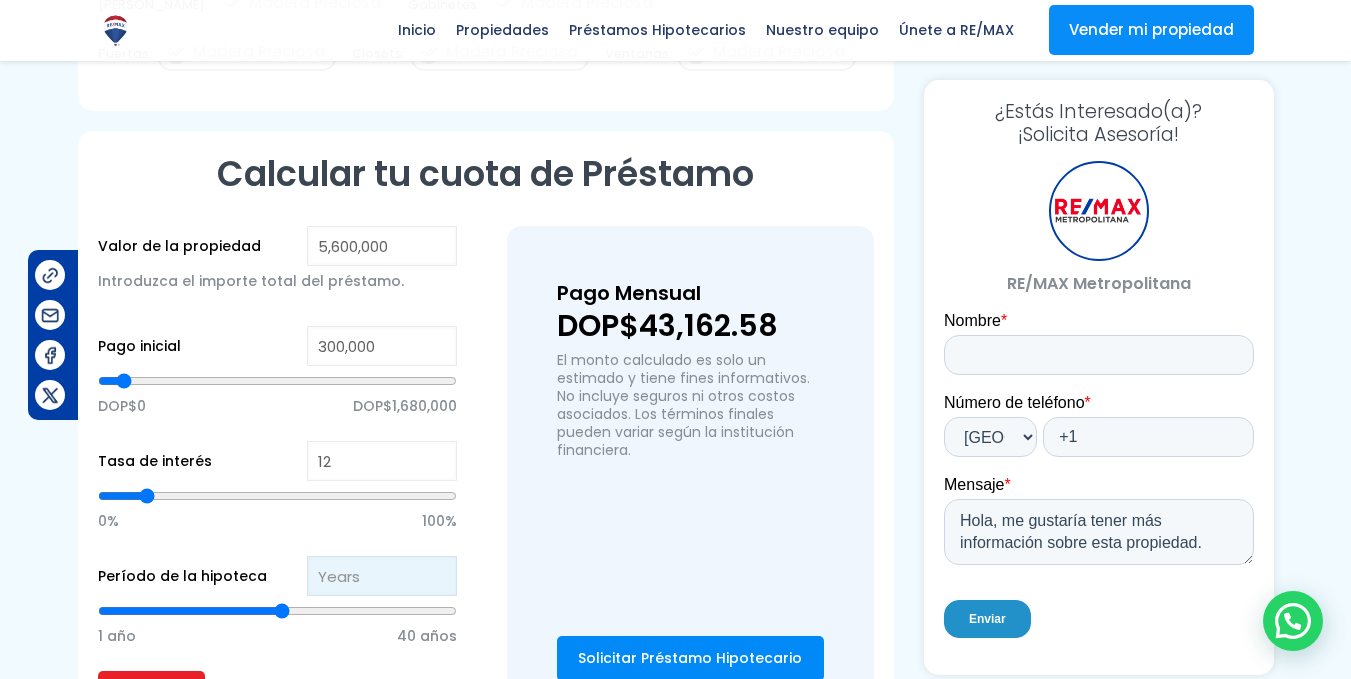 type on "3" 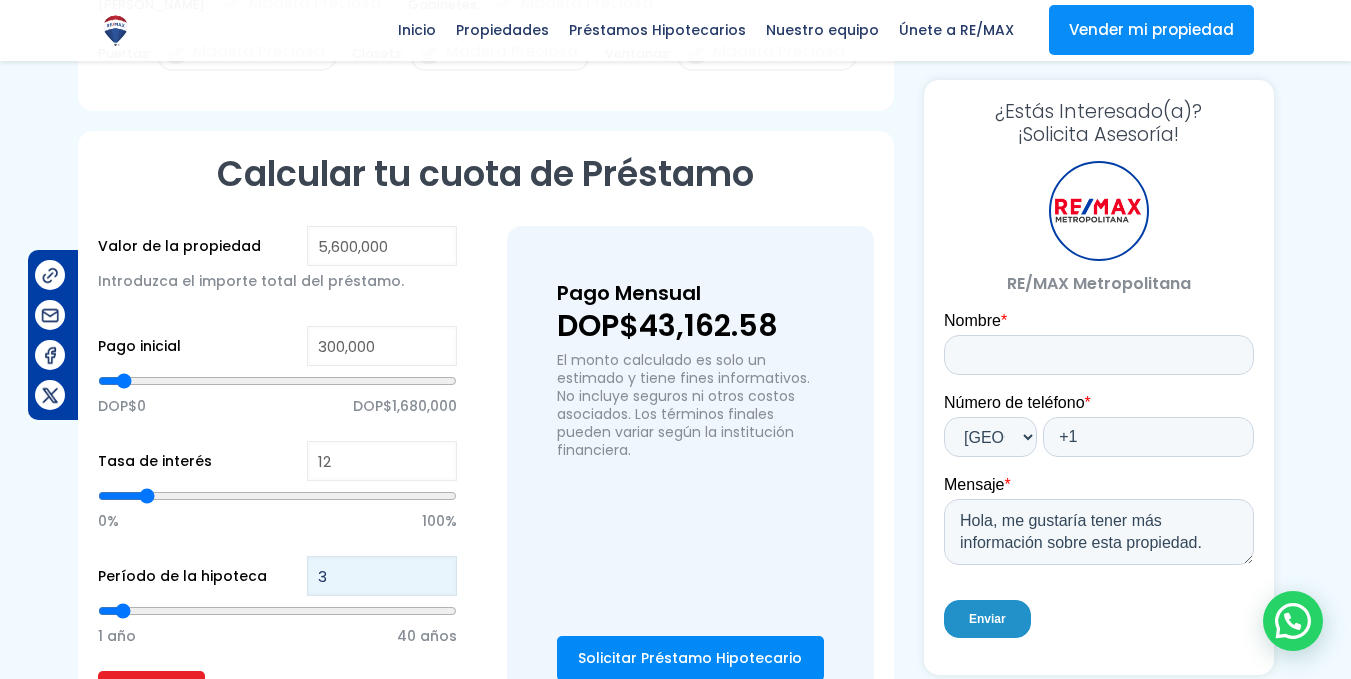 type on "30" 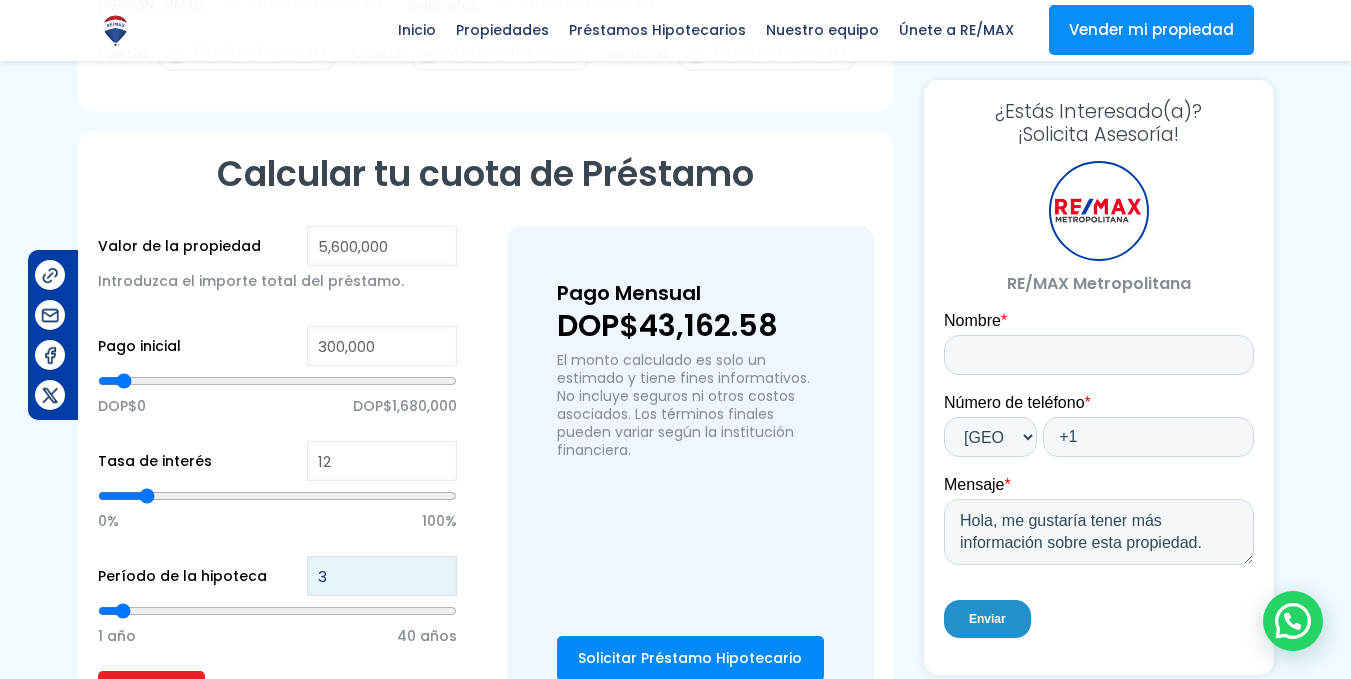type on "30" 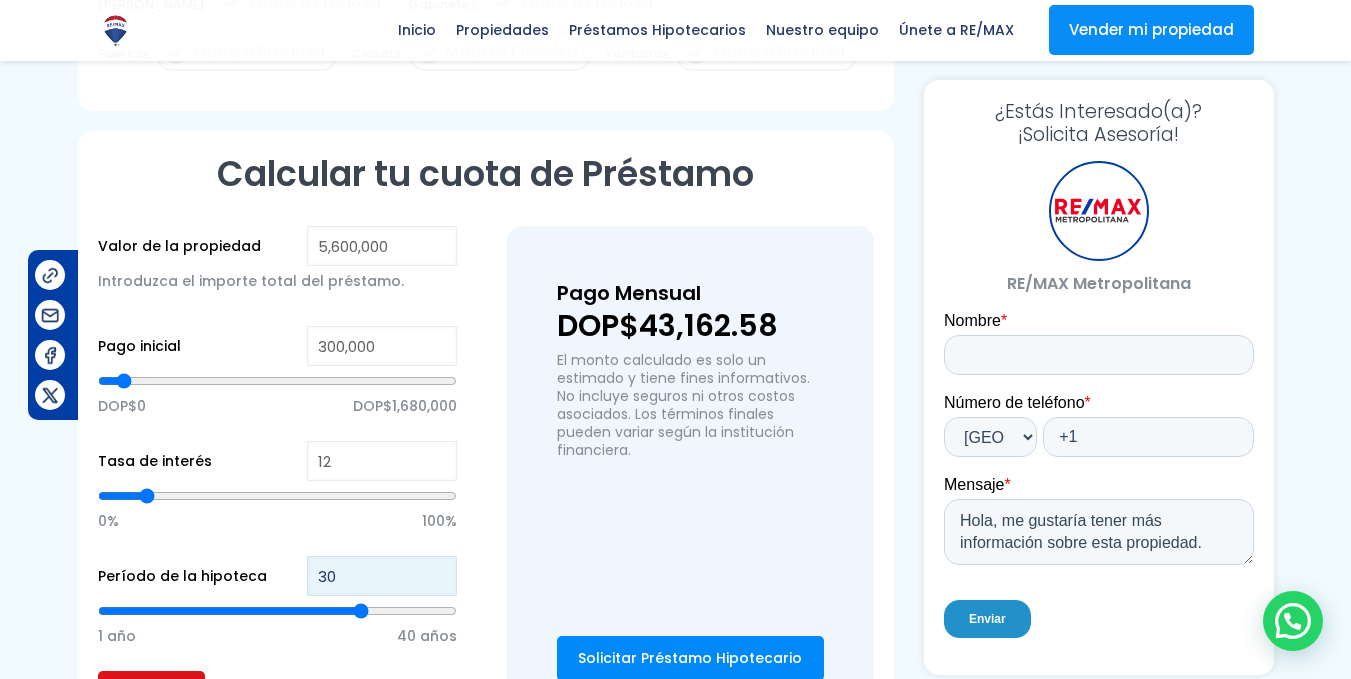 type on "30" 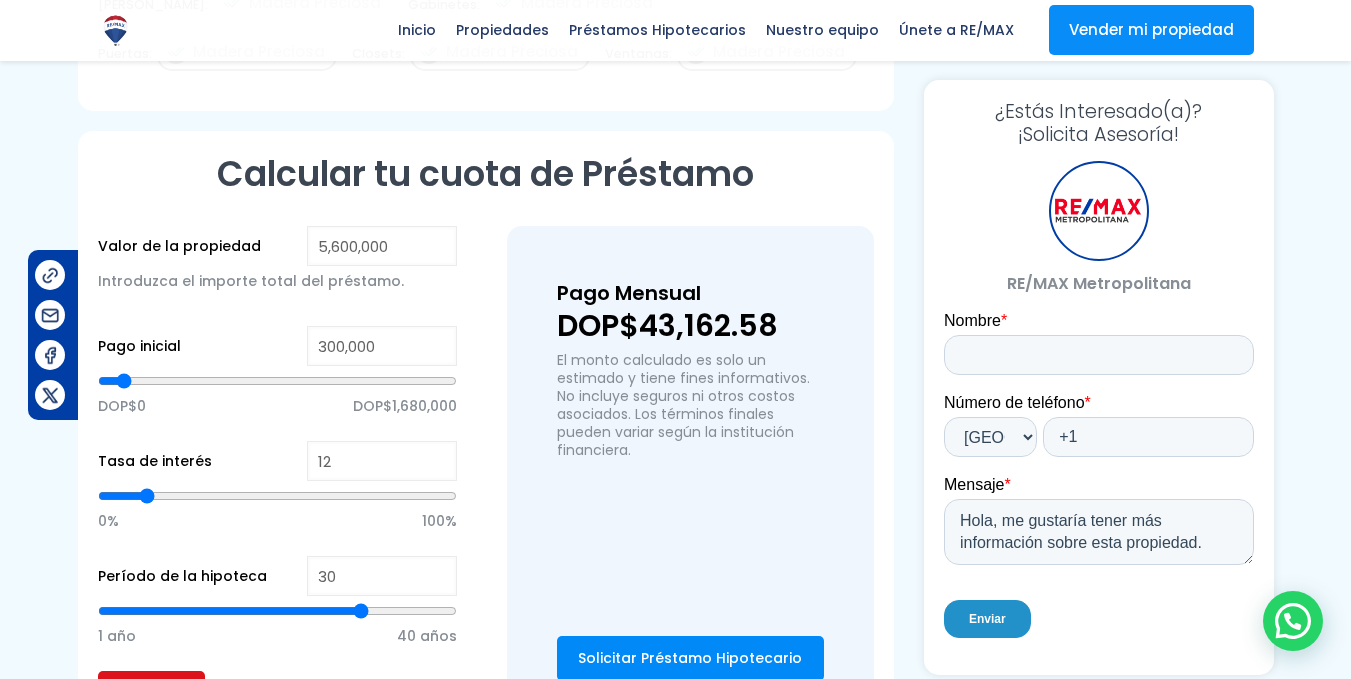 click on "Calcular" at bounding box center (151, 691) 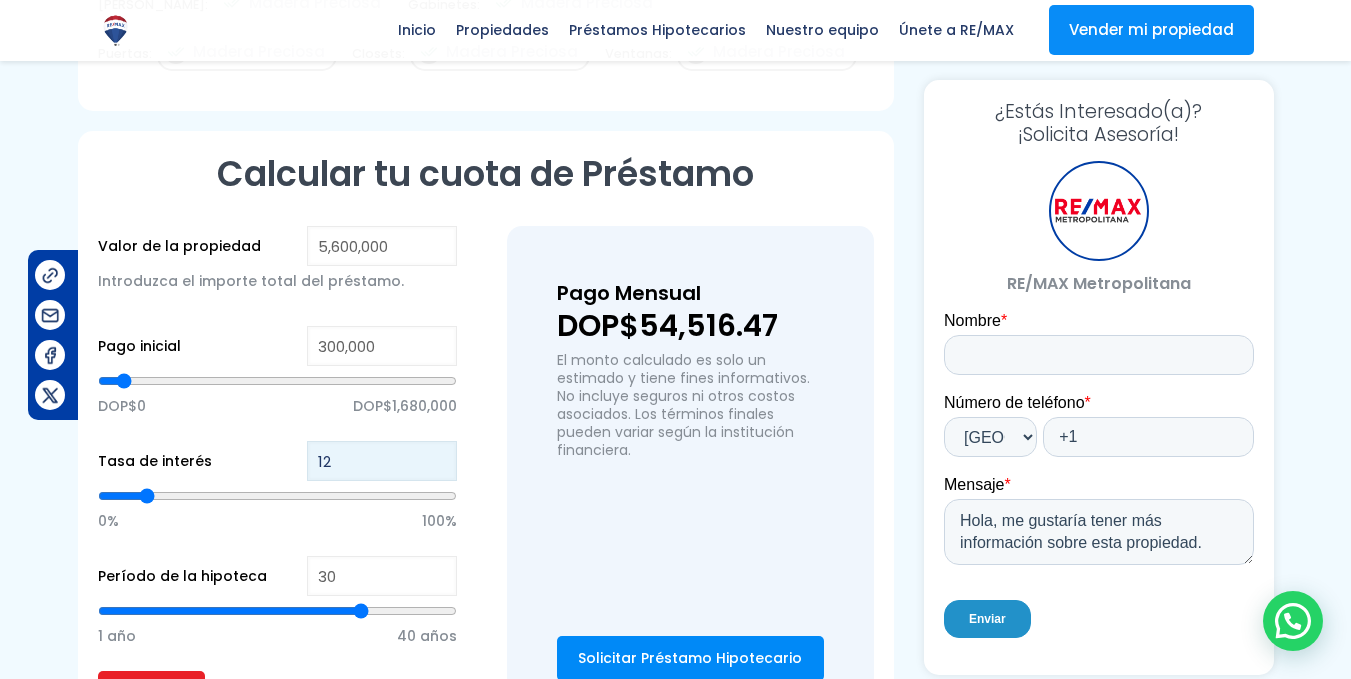 click on "12" at bounding box center [382, 461] 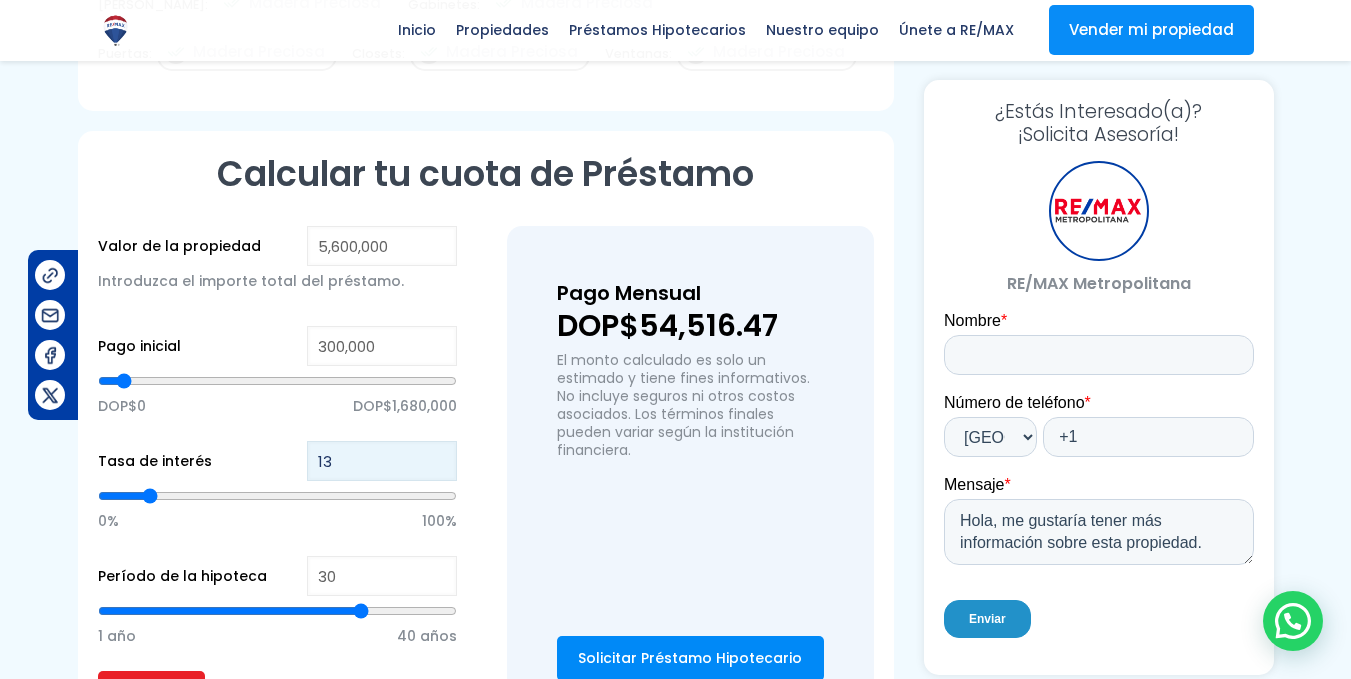 click on "13" at bounding box center (382, 461) 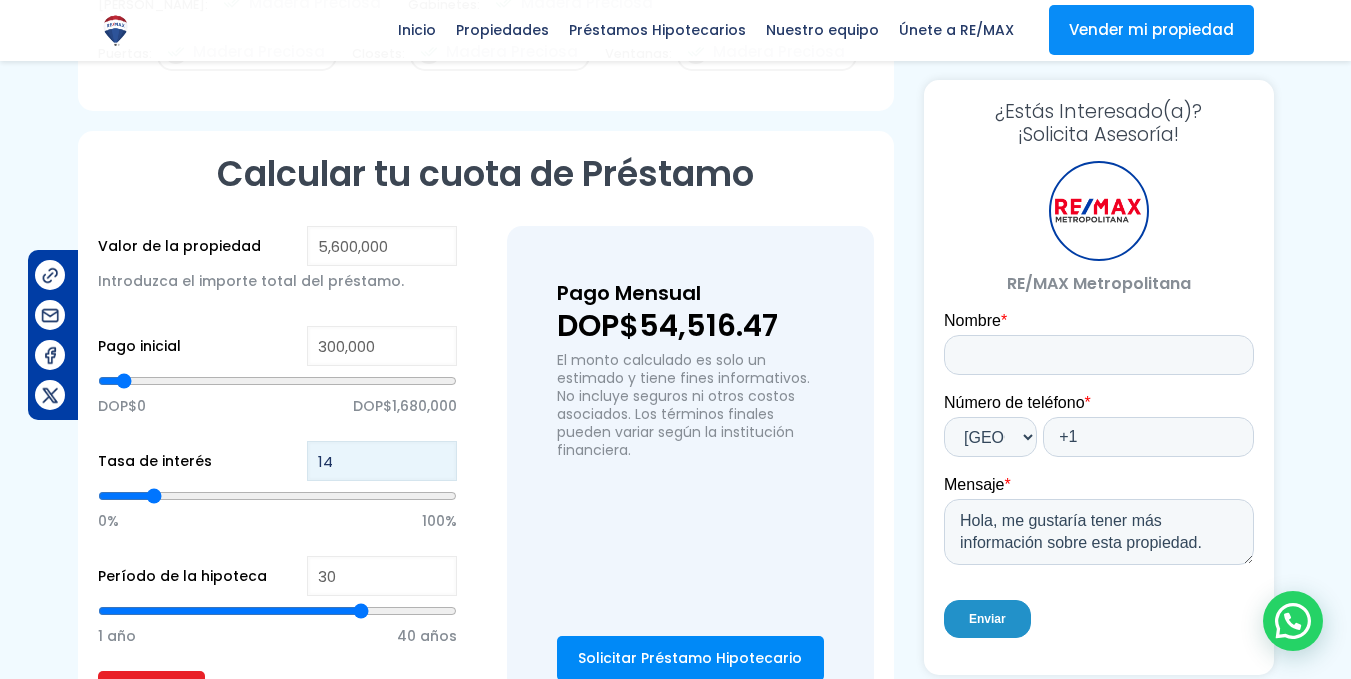 click on "14" at bounding box center [382, 461] 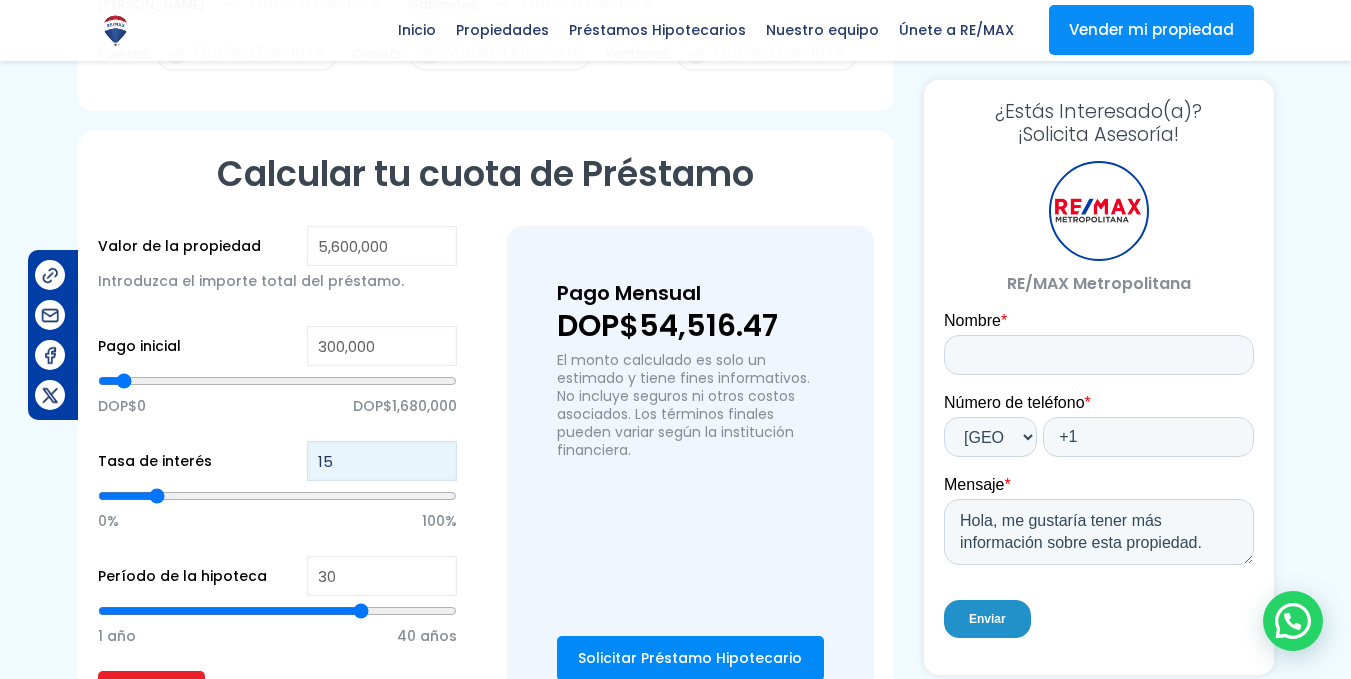 click on "15" at bounding box center (382, 461) 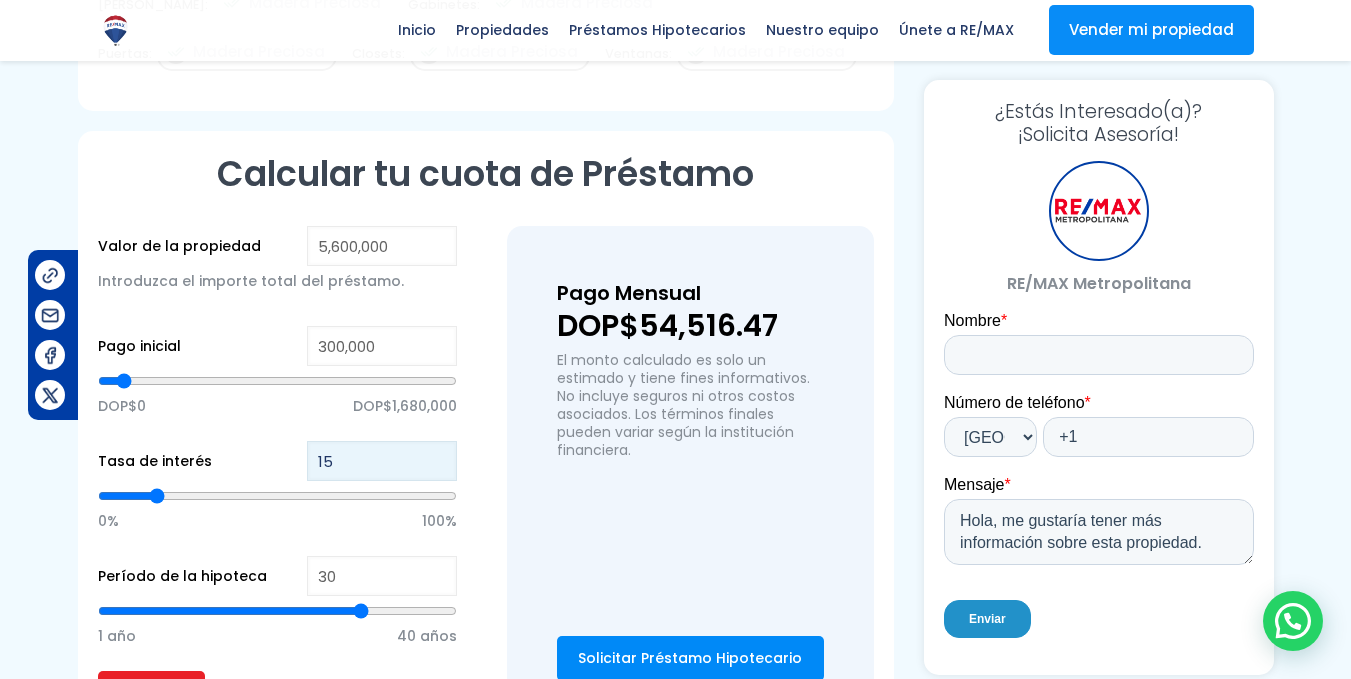 type on "16" 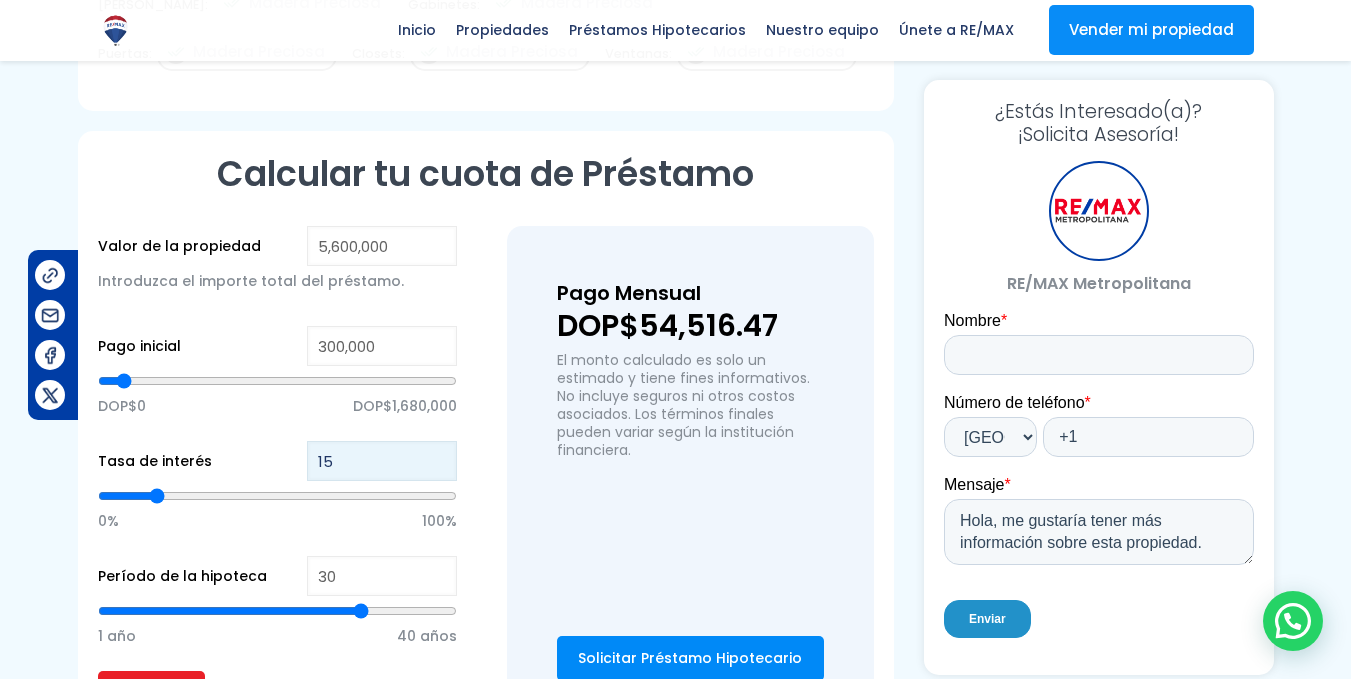 type on "16" 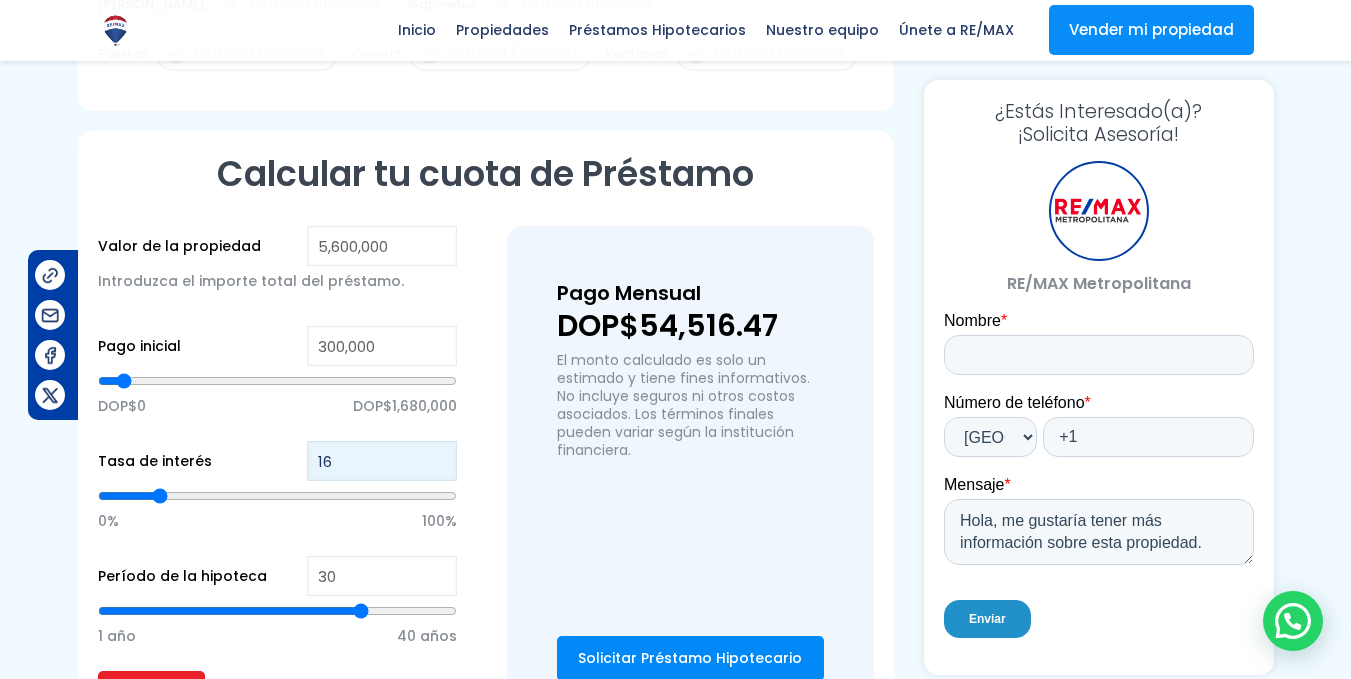 click on "16" at bounding box center (382, 461) 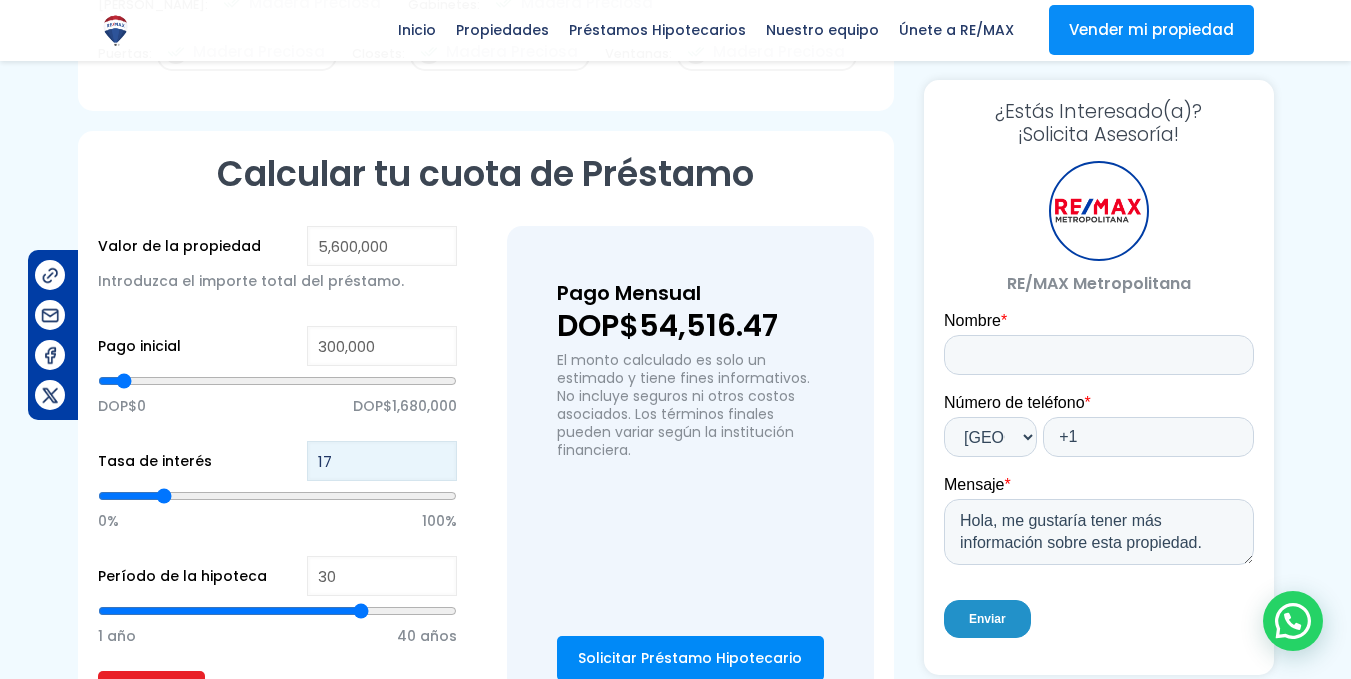 type on "17" 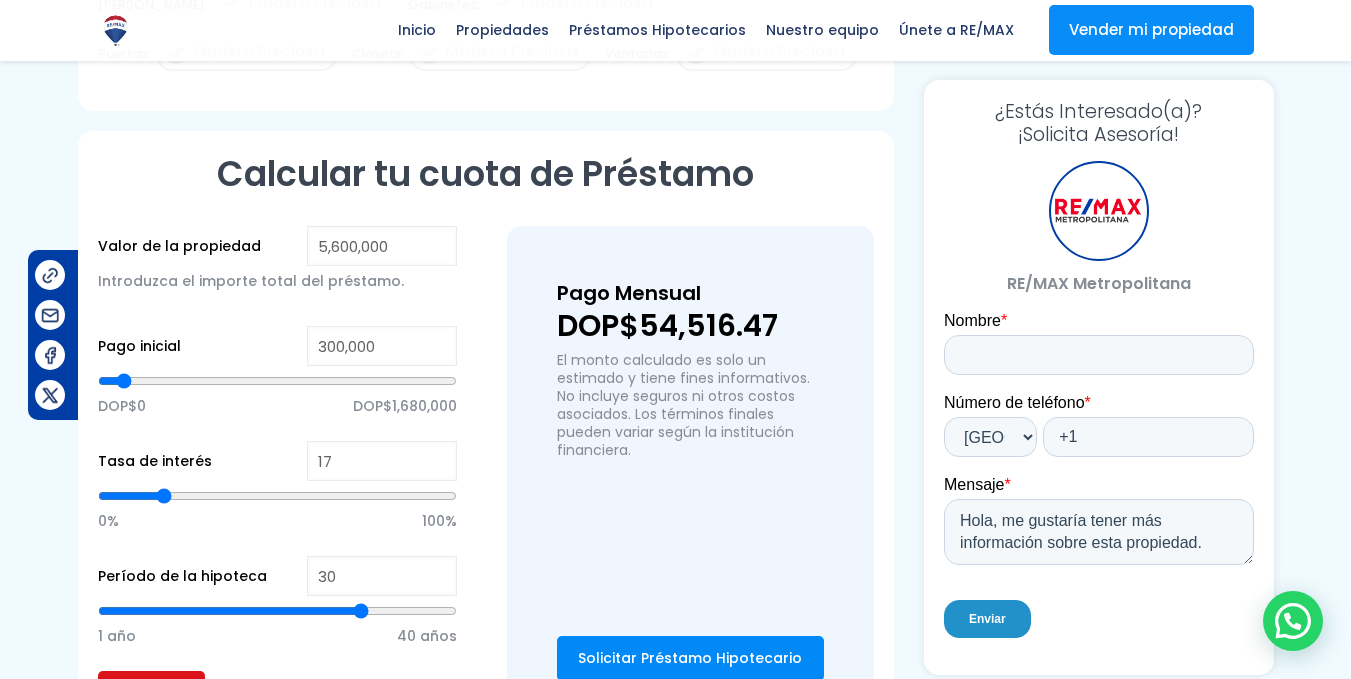 click on "Calcular" at bounding box center [151, 691] 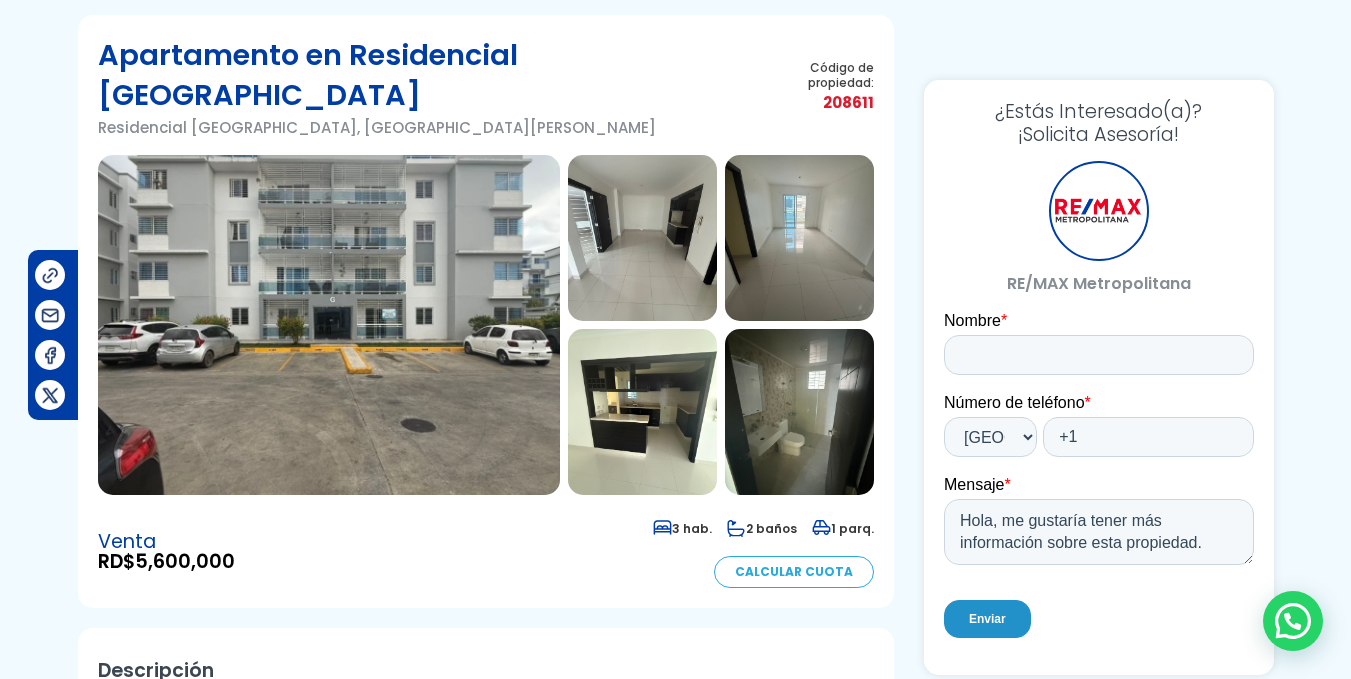 scroll, scrollTop: 0, scrollLeft: 0, axis: both 